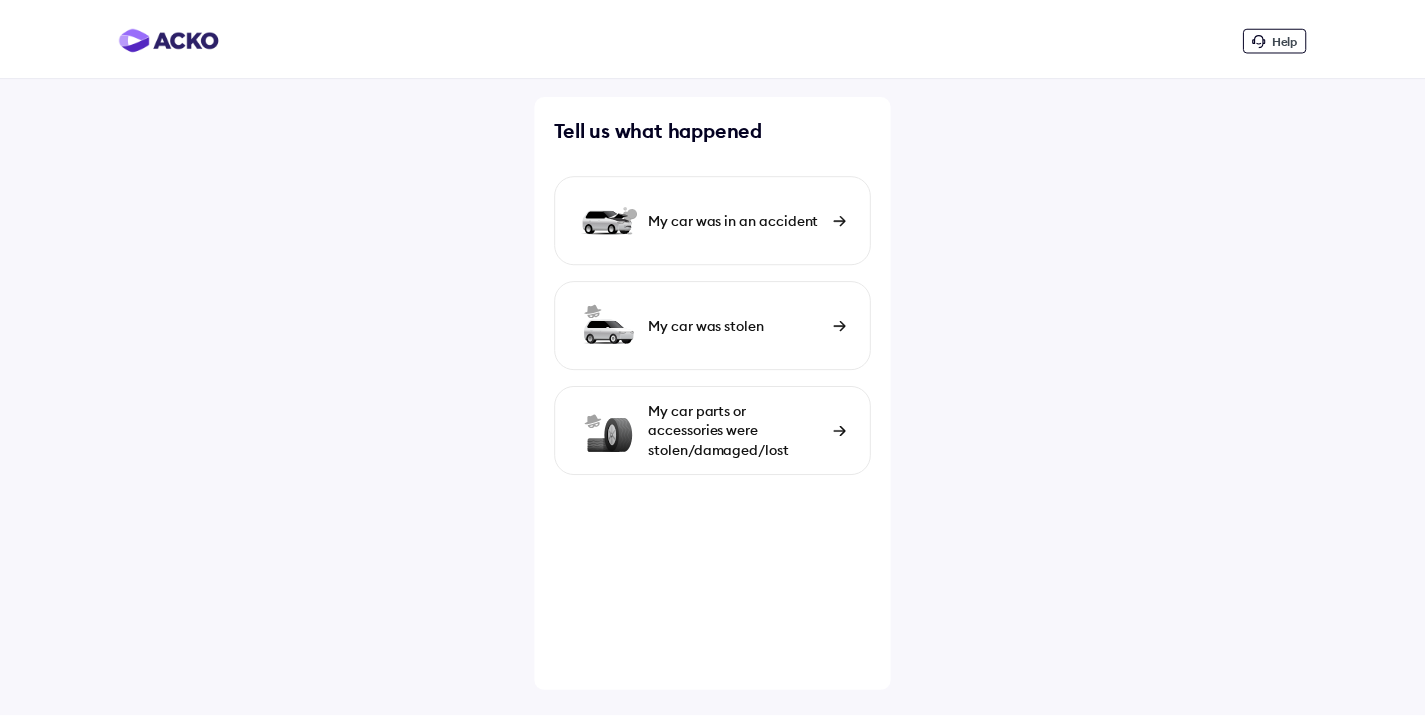scroll, scrollTop: 0, scrollLeft: 0, axis: both 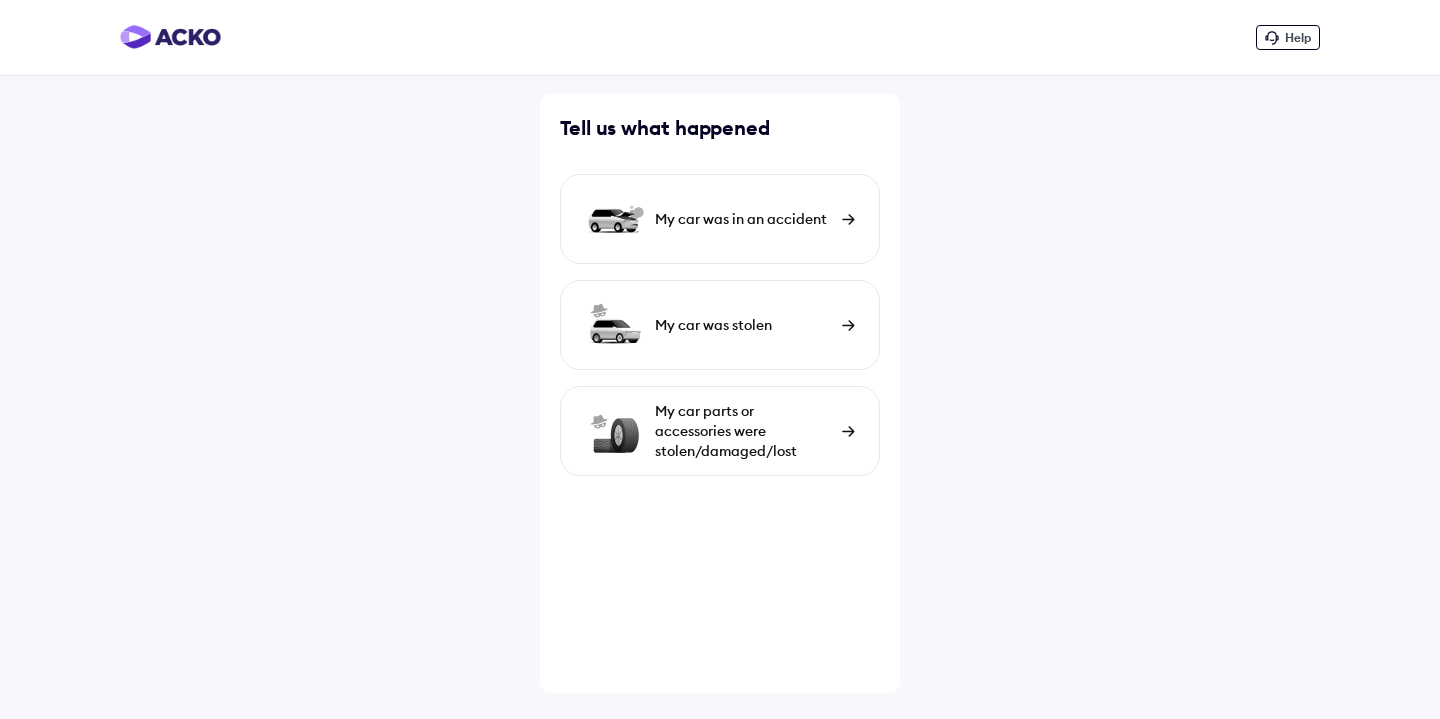 click on "My car was in an accident" at bounding box center (743, 219) 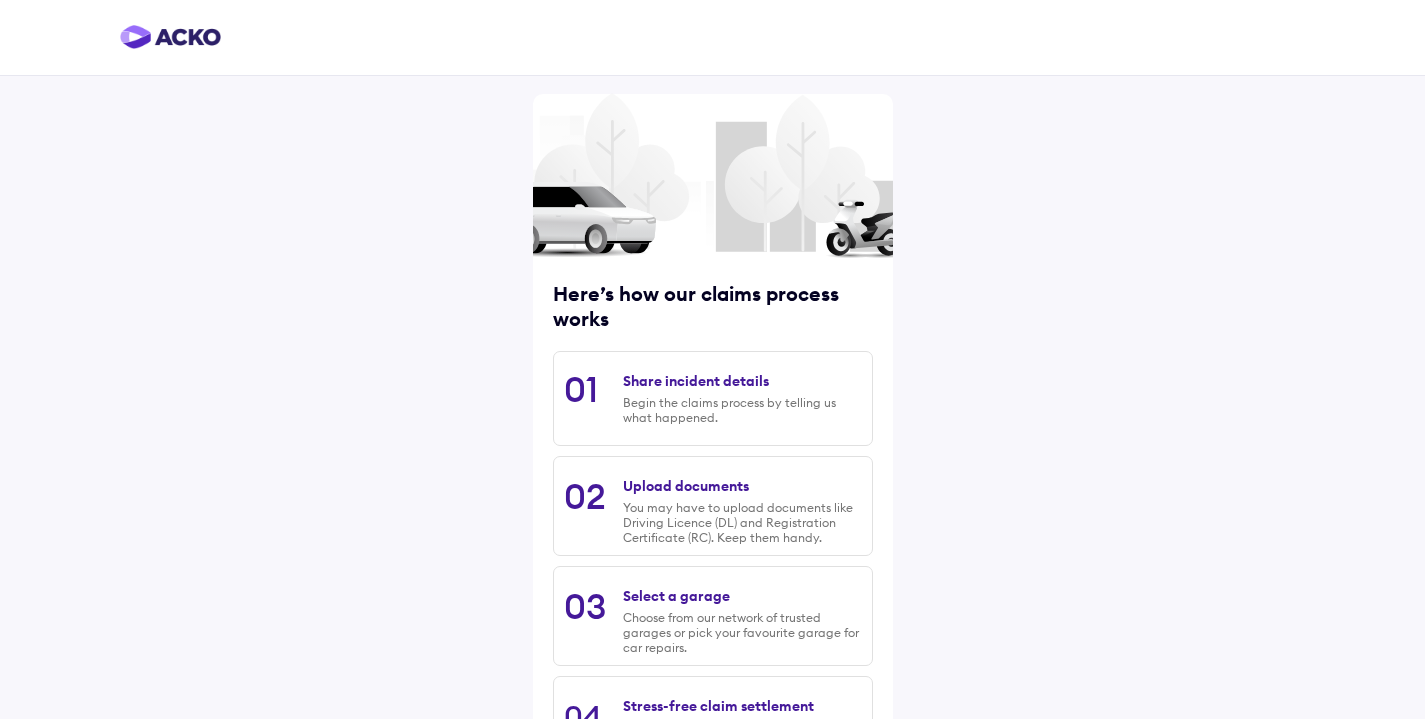 click on "Here’s how our claims process works 01 Share incident details Begin the claims process by telling us what happened. 02 Upload documents You may have to upload documents like Driving Licence (DL) and Registration Certificate (RC). Keep them handy. 03 Select a garage Choose from our network of trusted garages or pick your favourite garage for  car repairs. 04 Stress-free claim settlement Get cashless repairs at a garage of your choice or a quick reimbursement for car repairs. Get started" at bounding box center [712, 448] 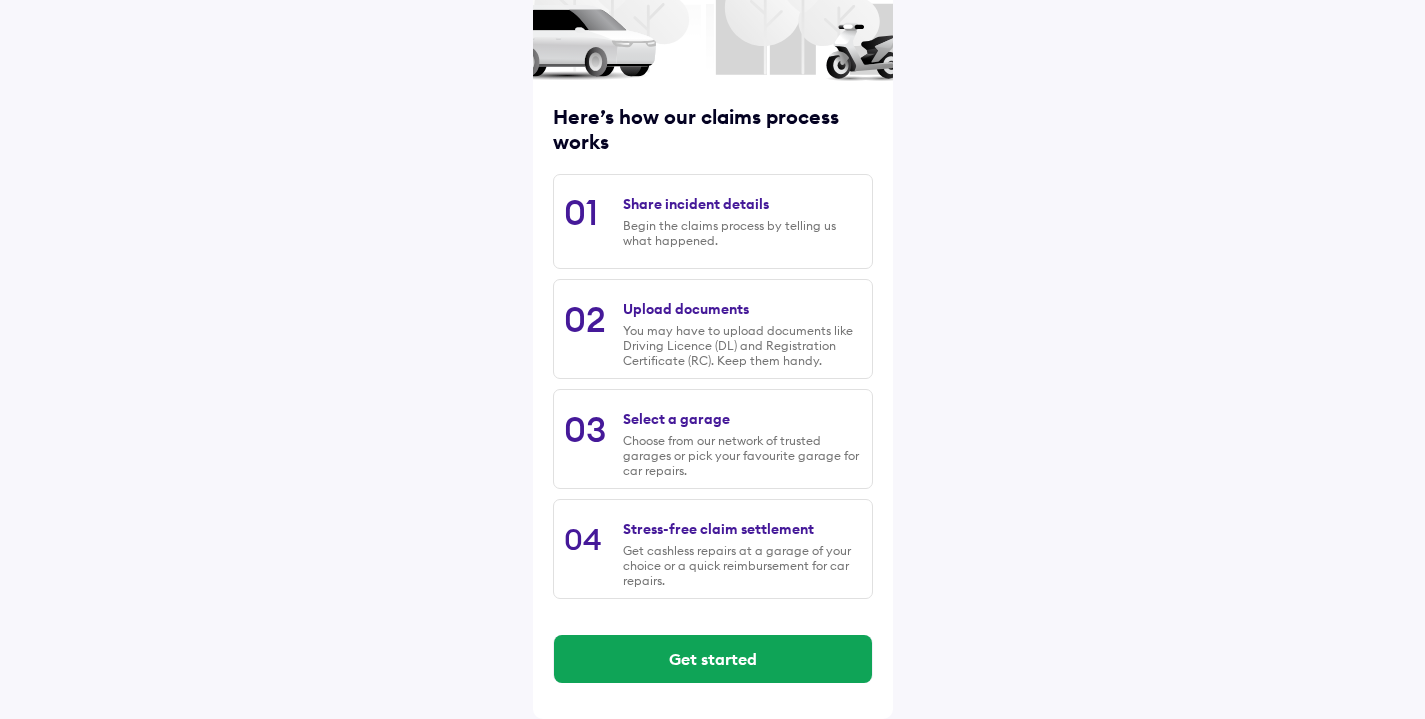 scroll, scrollTop: 177, scrollLeft: 0, axis: vertical 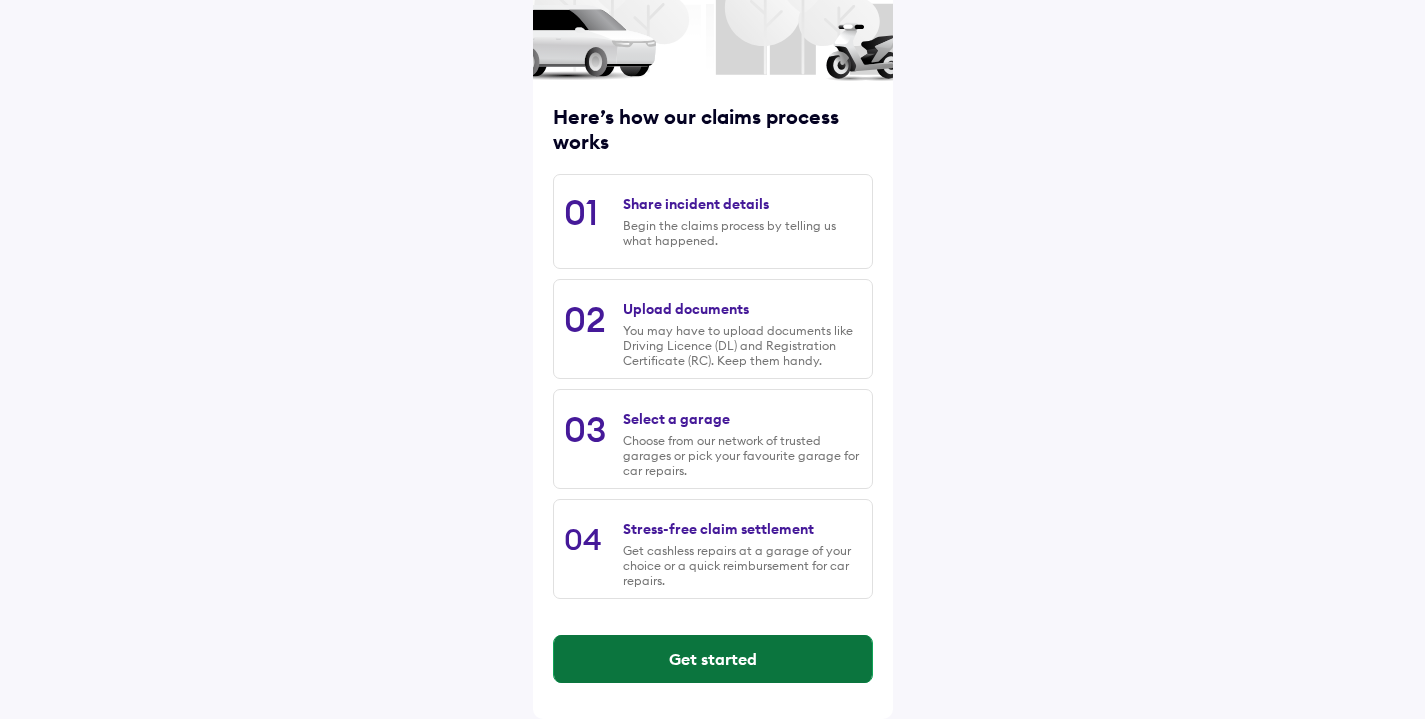 click on "Get started" at bounding box center [713, 659] 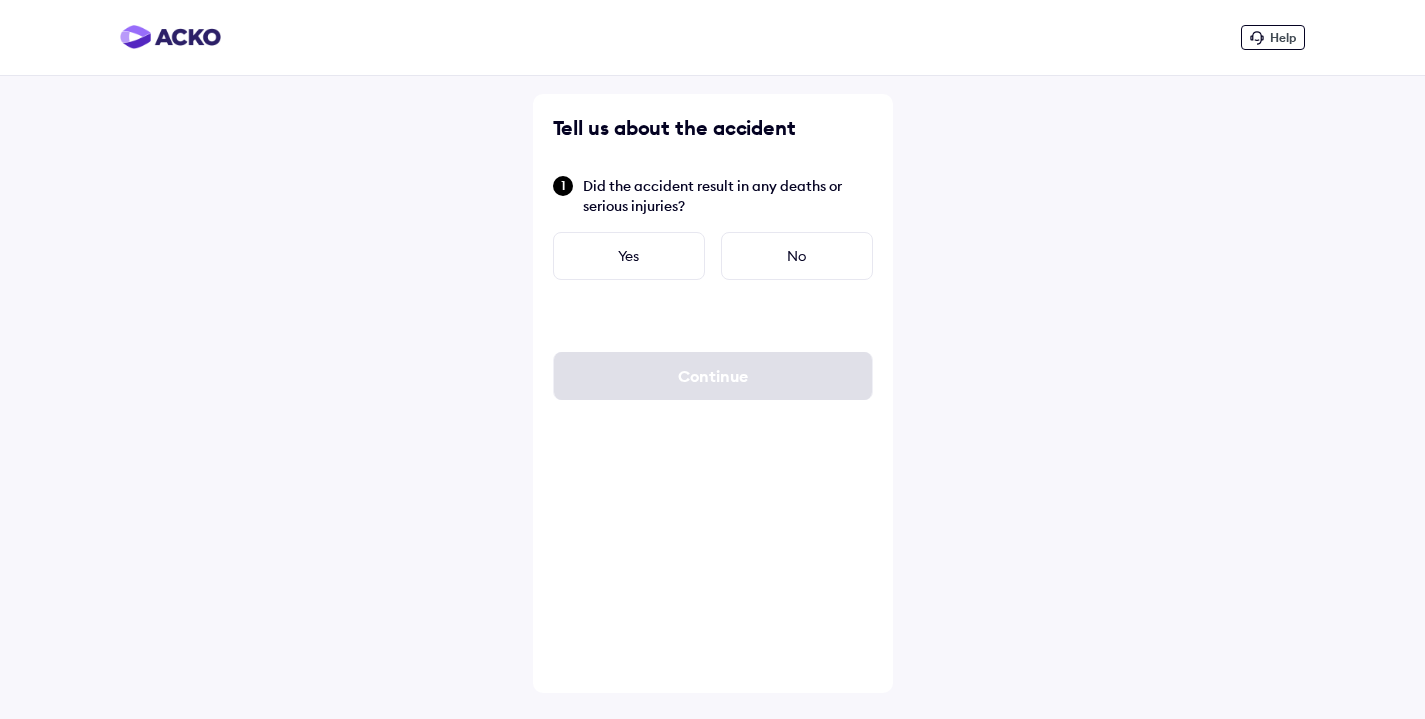 scroll, scrollTop: 0, scrollLeft: 0, axis: both 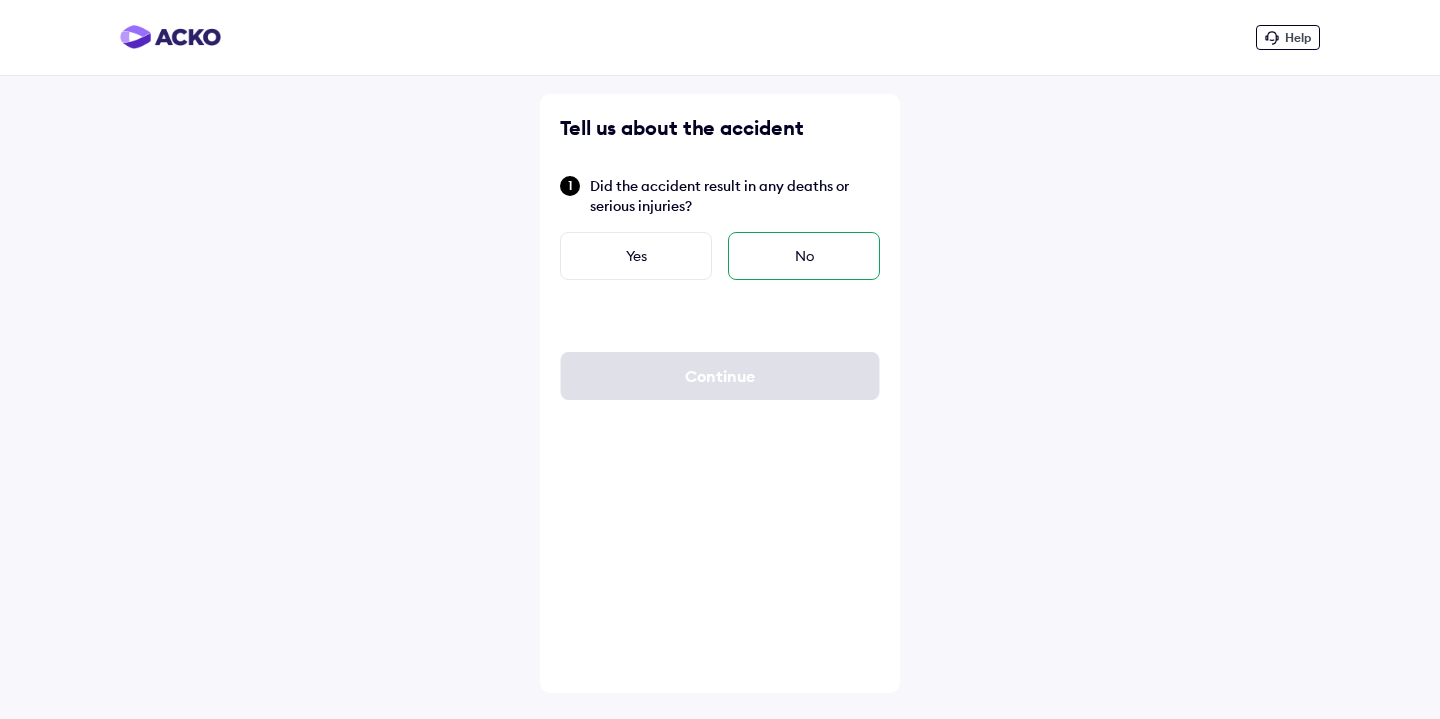 click on "No" at bounding box center (804, 256) 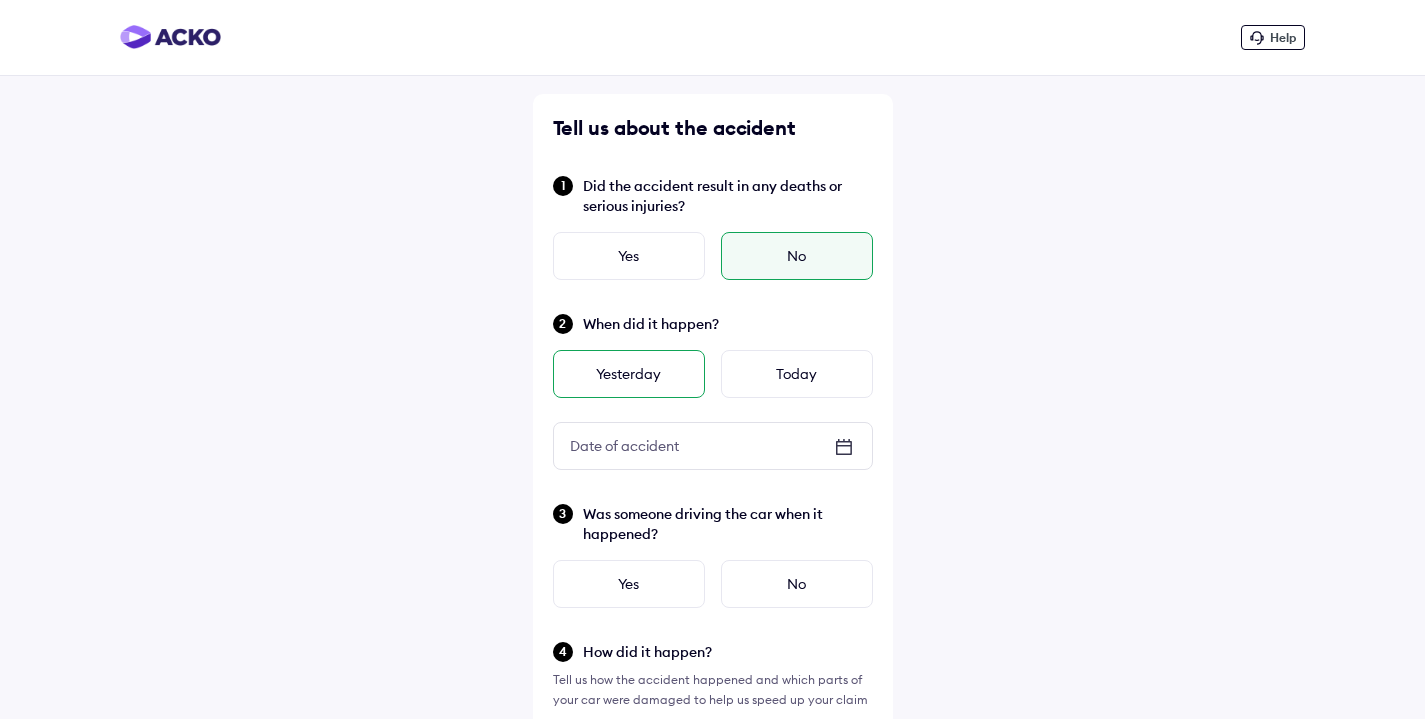 click on "Yesterday" at bounding box center (629, 374) 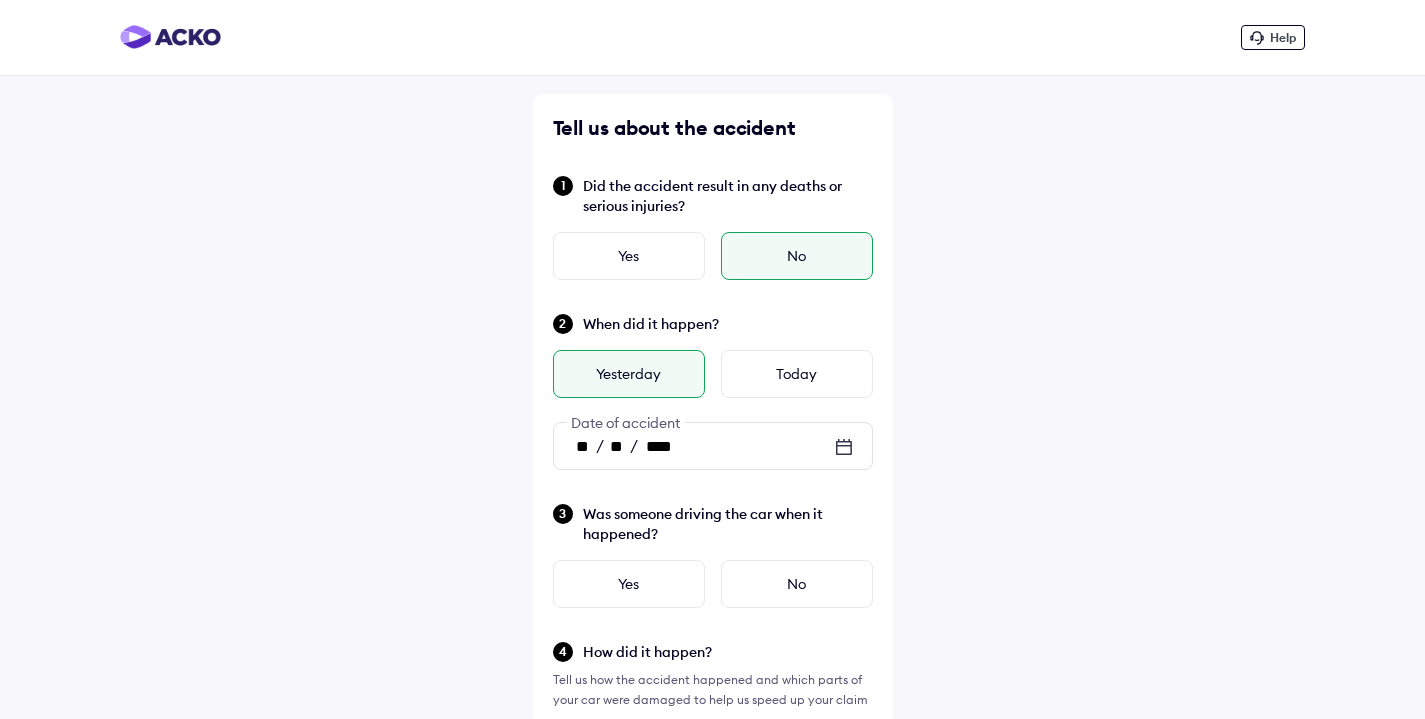 click on "Help Tell us about the accident Did the accident result in any deaths or serious injuries? Yes No When did it happen? Yesterday Today ** / ** / **** Date of accident Was someone driving the car when it happened? Yes No How did it happen? Tell us how the accident happened and which parts of your car were damaged to help us speed up your claim Minimum  50  characters (about 4-5 lines) Where is your car now? Home/Office Garage/Dealership Accident site Police station Is your car safe to drive? Select  'No'  if you notice any of the conditions  listed below Flat or damaged tyres Deployed airbags Unable to start the engine Fluid leakage under the car Car is affected by floods Other safety concerns Yes No Continue" at bounding box center [712, 807] 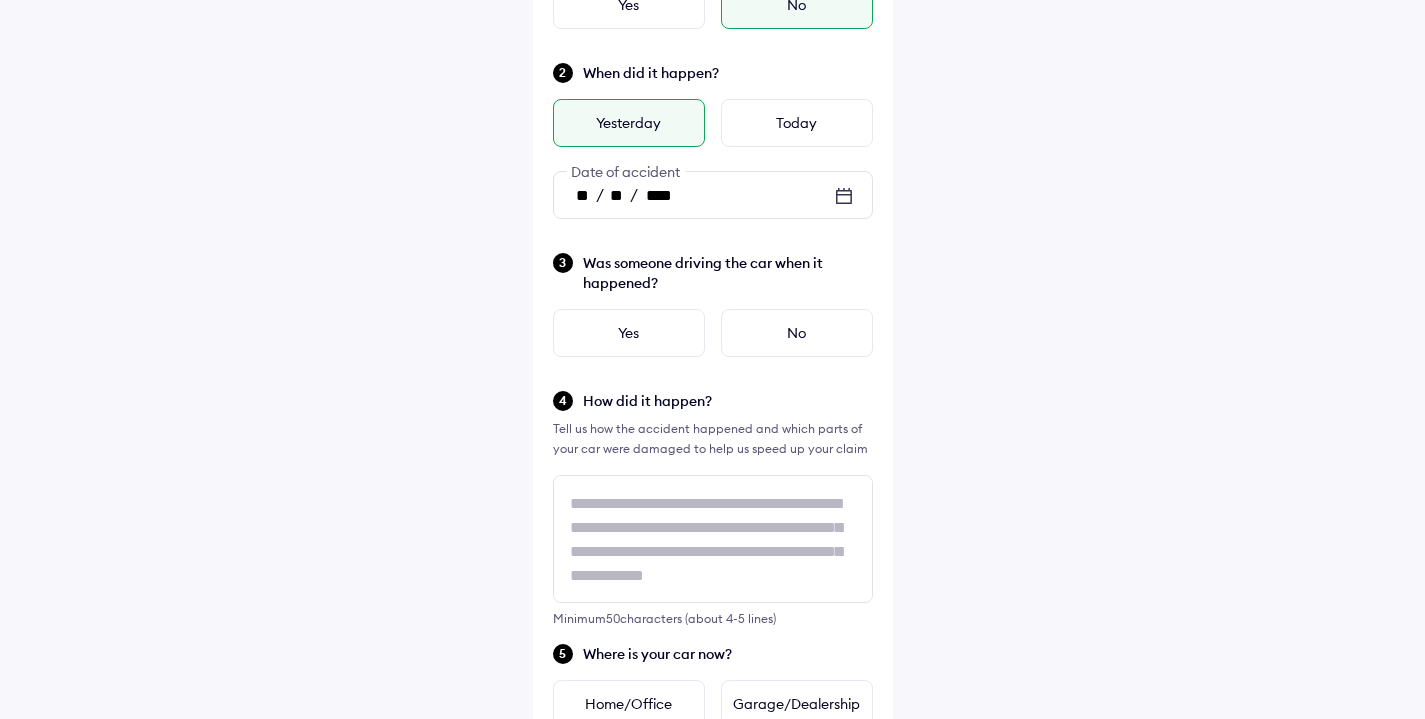 scroll, scrollTop: 256, scrollLeft: 0, axis: vertical 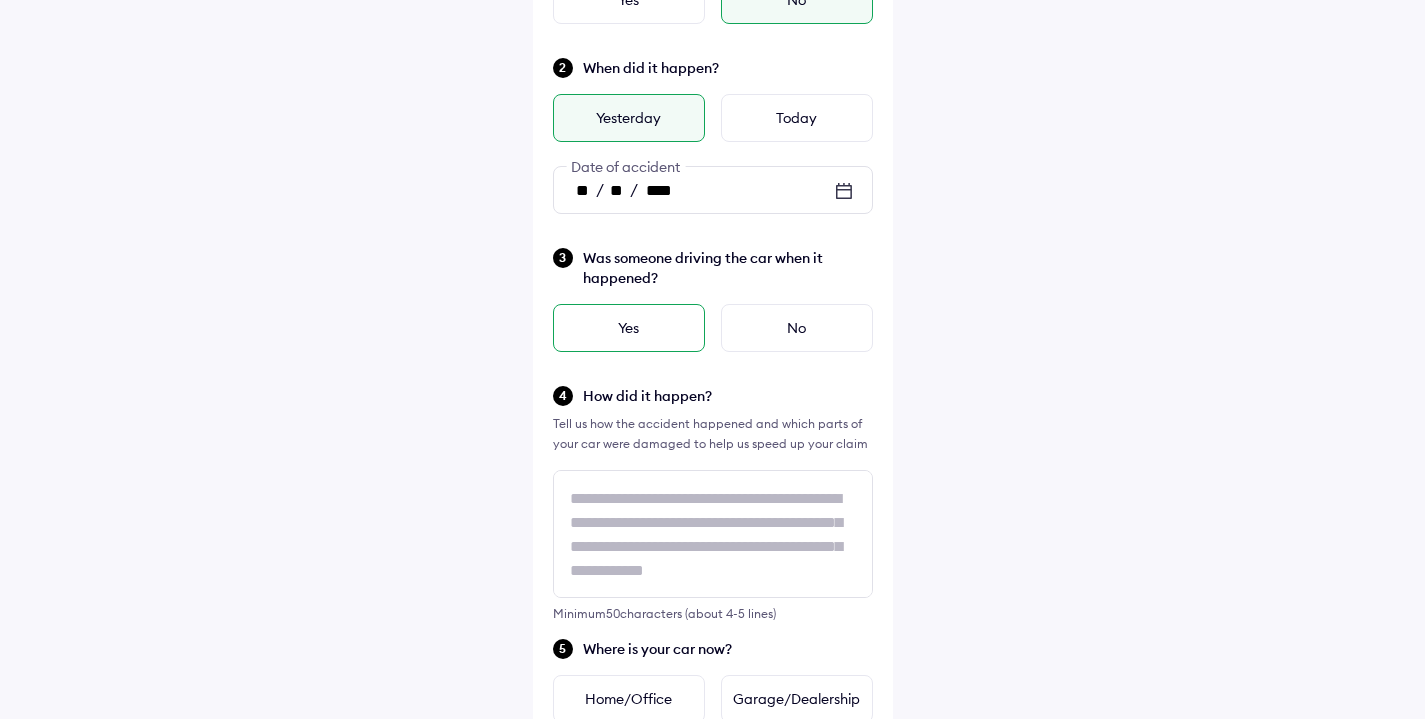 click on "Yes" at bounding box center (629, 328) 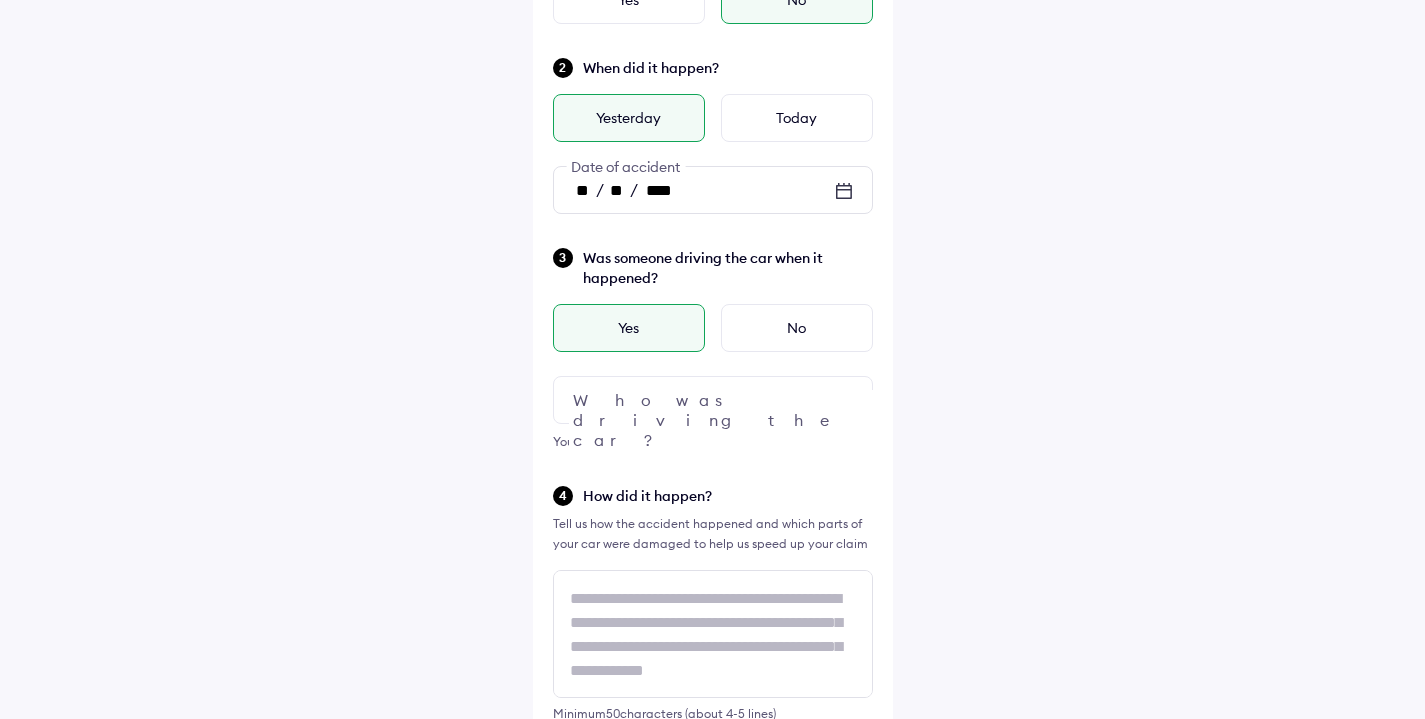 click on "Help Tell us about the accident Did the accident result in any deaths or serious injuries? Yes No When did it happen? Yesterday Today ** / ** / **** Date of accident Was someone driving the car when it happened? Yes No Who was driving the car? You can file a claim even if someone else was driving How did it happen? Tell us how the accident happened and which parts of your car were damaged to help us speed up your claim Minimum  50  characters (about 4-5 lines) Where is your car now? Home/Office Garage/Dealership Accident site Police station Is your car safe to drive? Select  'No'  if you notice any of the conditions  listed below Flat or damaged tyres Deployed airbags Unable to start the engine Fluid leakage under the car Car is affected by floods Other safety concerns Yes No Continue" at bounding box center [712, 601] 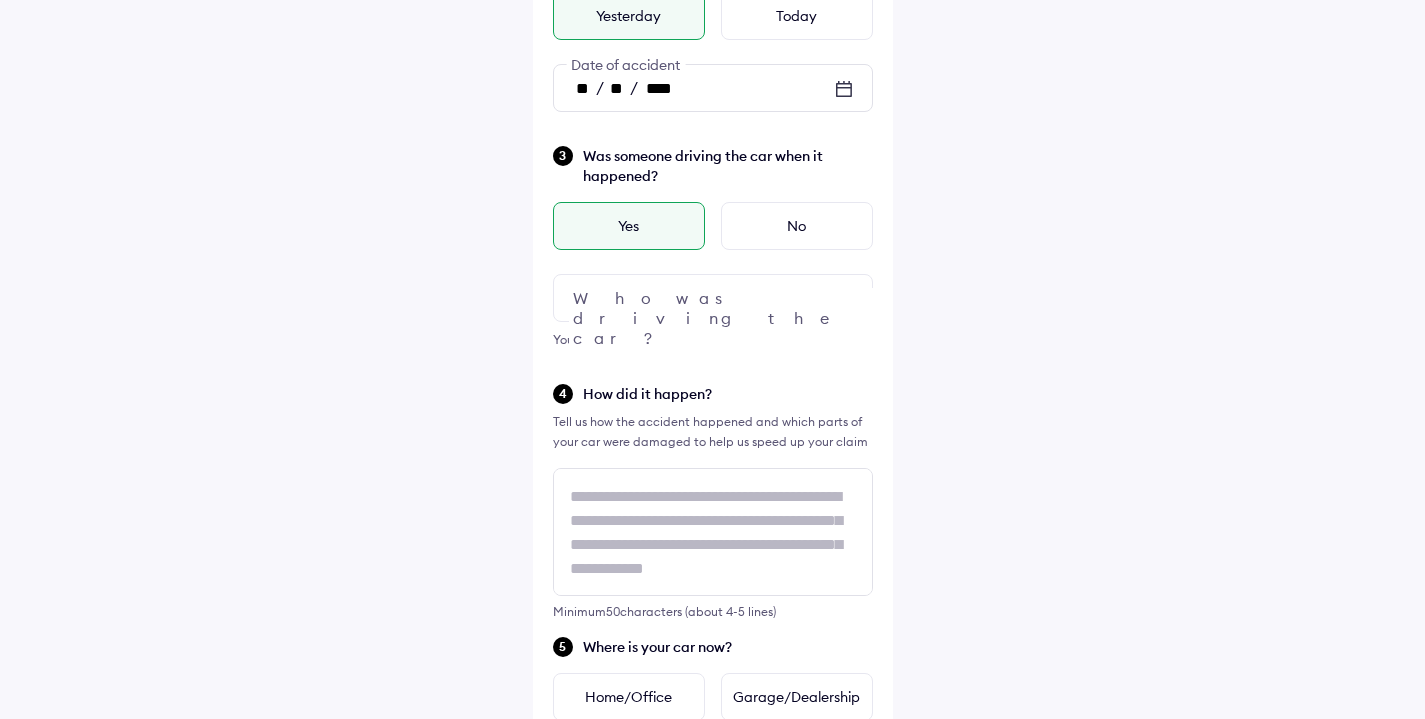 scroll, scrollTop: 374, scrollLeft: 0, axis: vertical 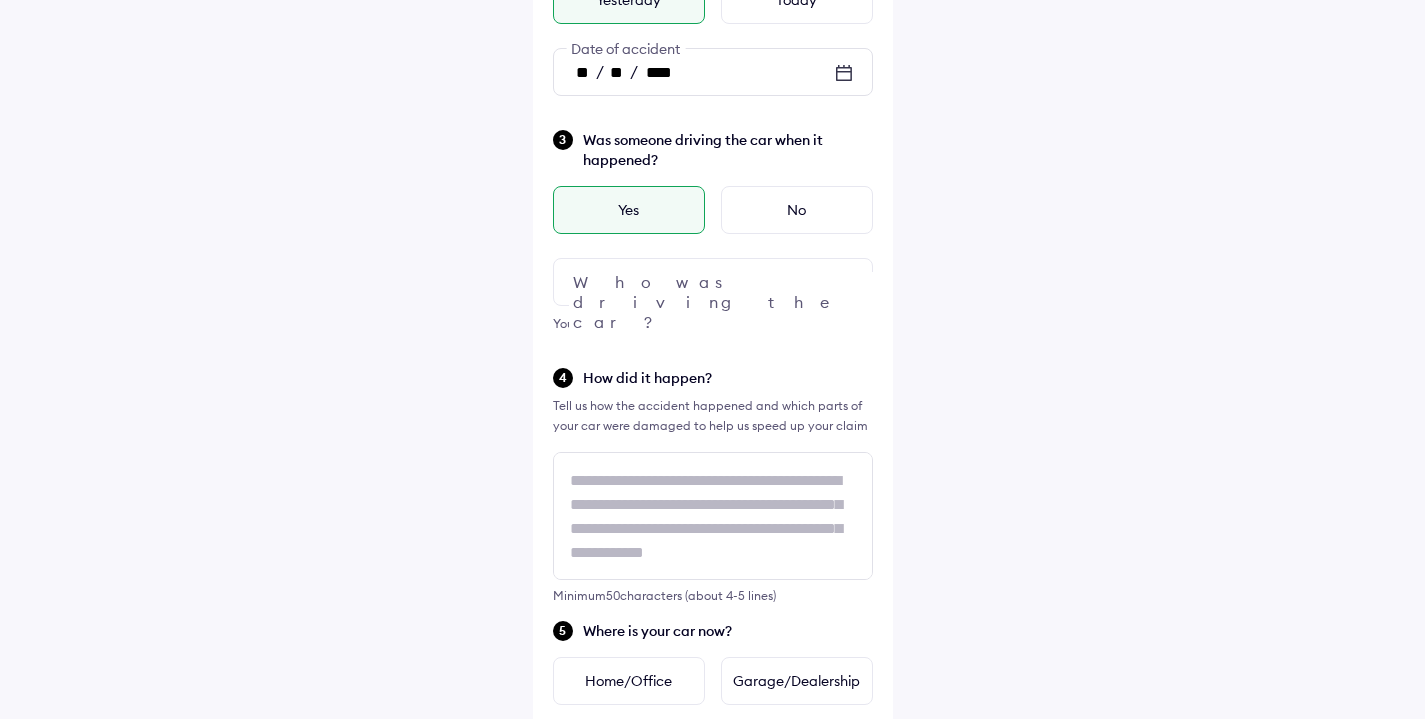 click at bounding box center [713, 282] 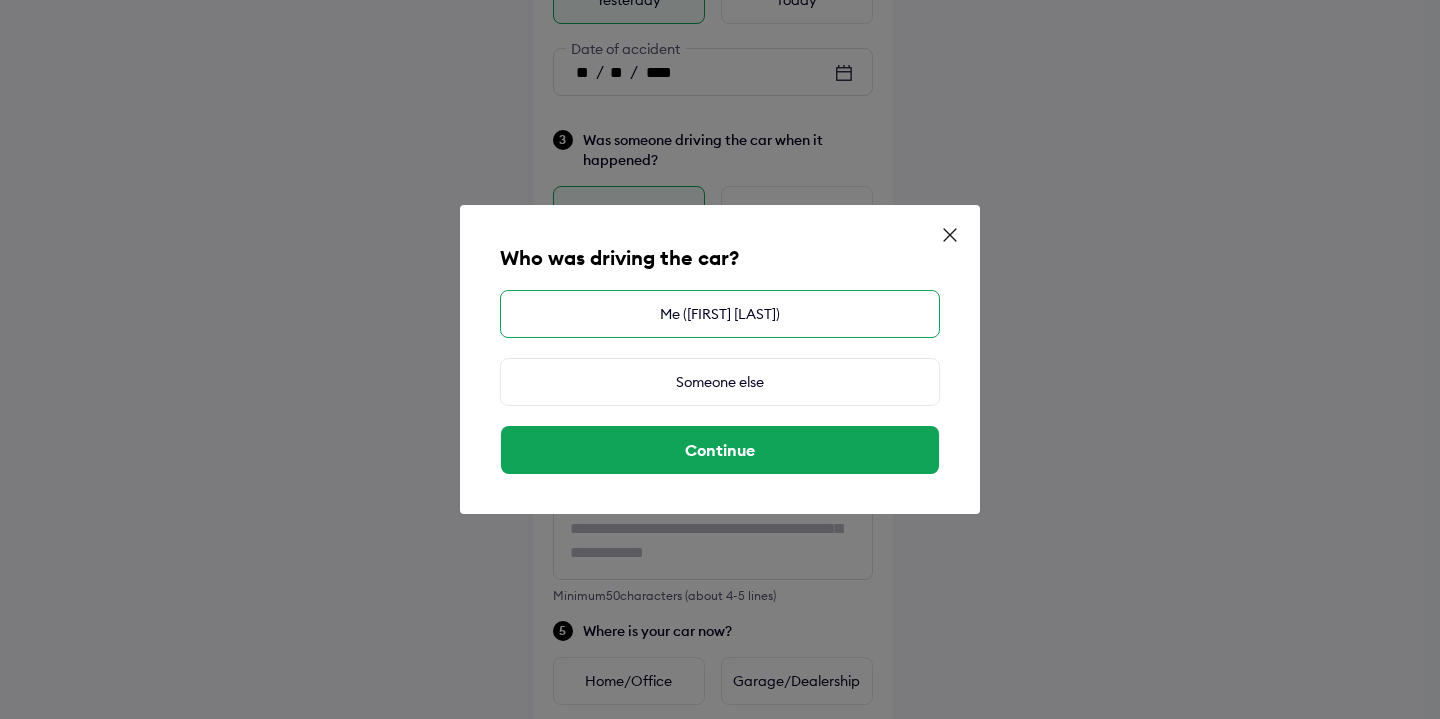 click on "Me ([FIRST] [LAST])" at bounding box center (720, 314) 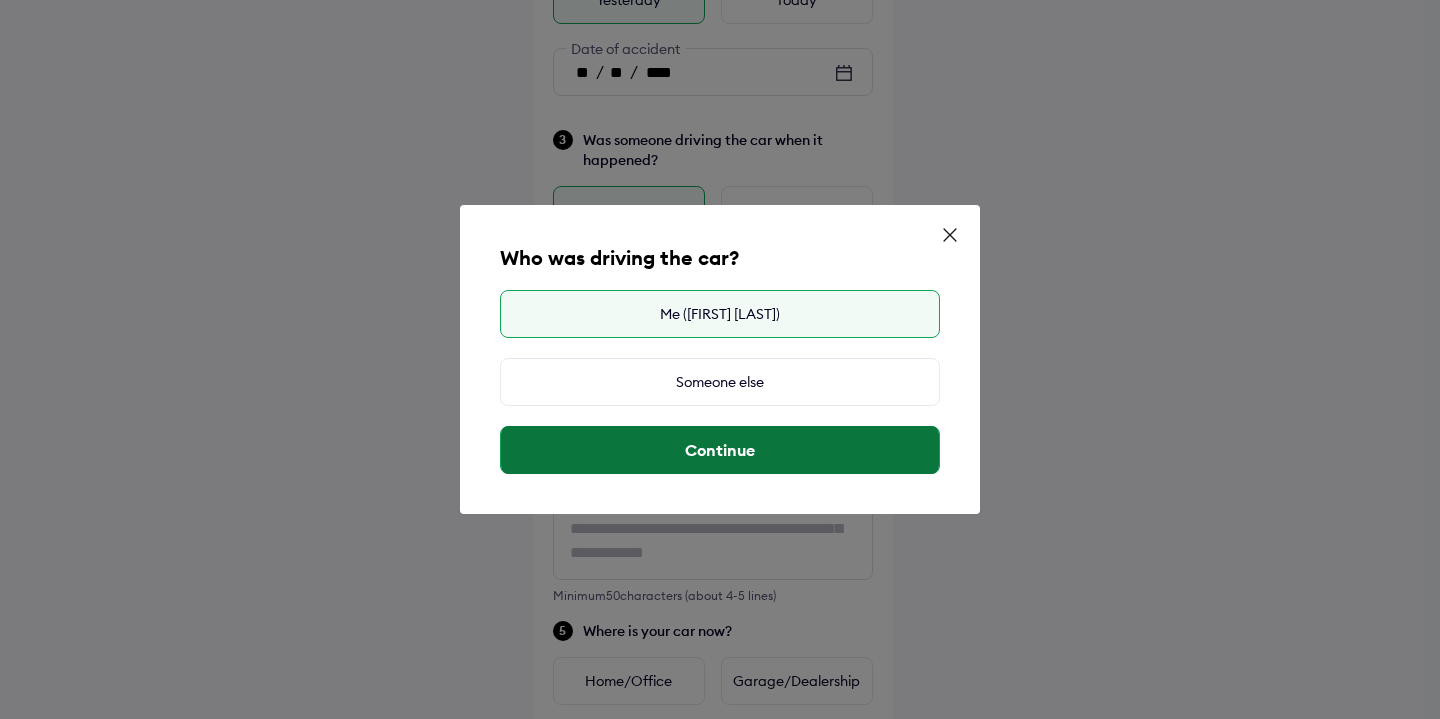 click on "Continue" at bounding box center (720, 450) 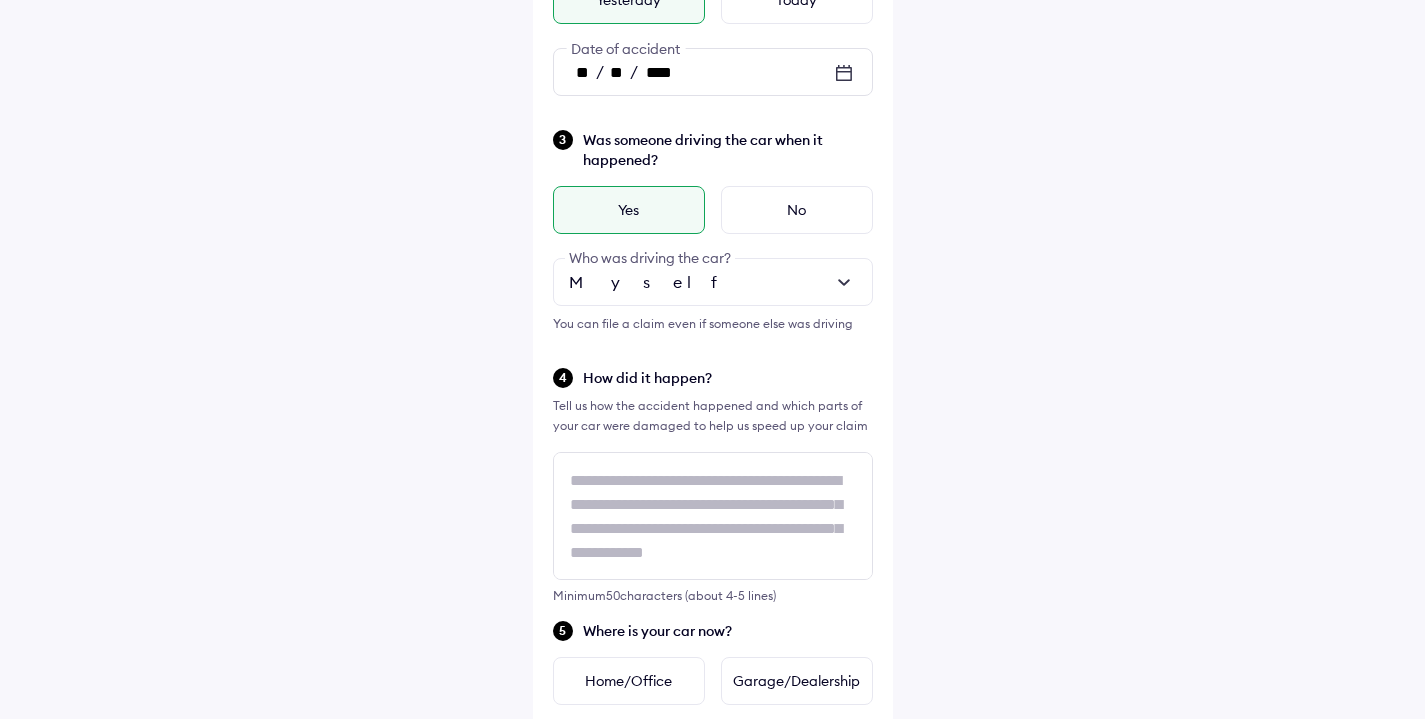 click on "Help Tell us about the accident Did the accident result in any deaths or serious injuries? Yes No When did it happen? Yesterday Today ** / ** / **** Date of accident Was someone driving the car when it happened? Yes No Myself Who was driving the car? You can file a claim even if someone else was driving How did it happen? Tell us how the accident happened and which parts of your car were damaged to help us speed up your claim Minimum  50  characters (about 4-5 lines) Where is your car now? Home/Office Garage/Dealership Accident site Police station Is your car safe to drive? Select  'No'  if you notice any of the conditions  listed below Flat or damaged tyres Deployed airbags Unable to start the engine Fluid leakage under the car Car is affected by floods Other safety concerns Yes No Continue" at bounding box center (712, 483) 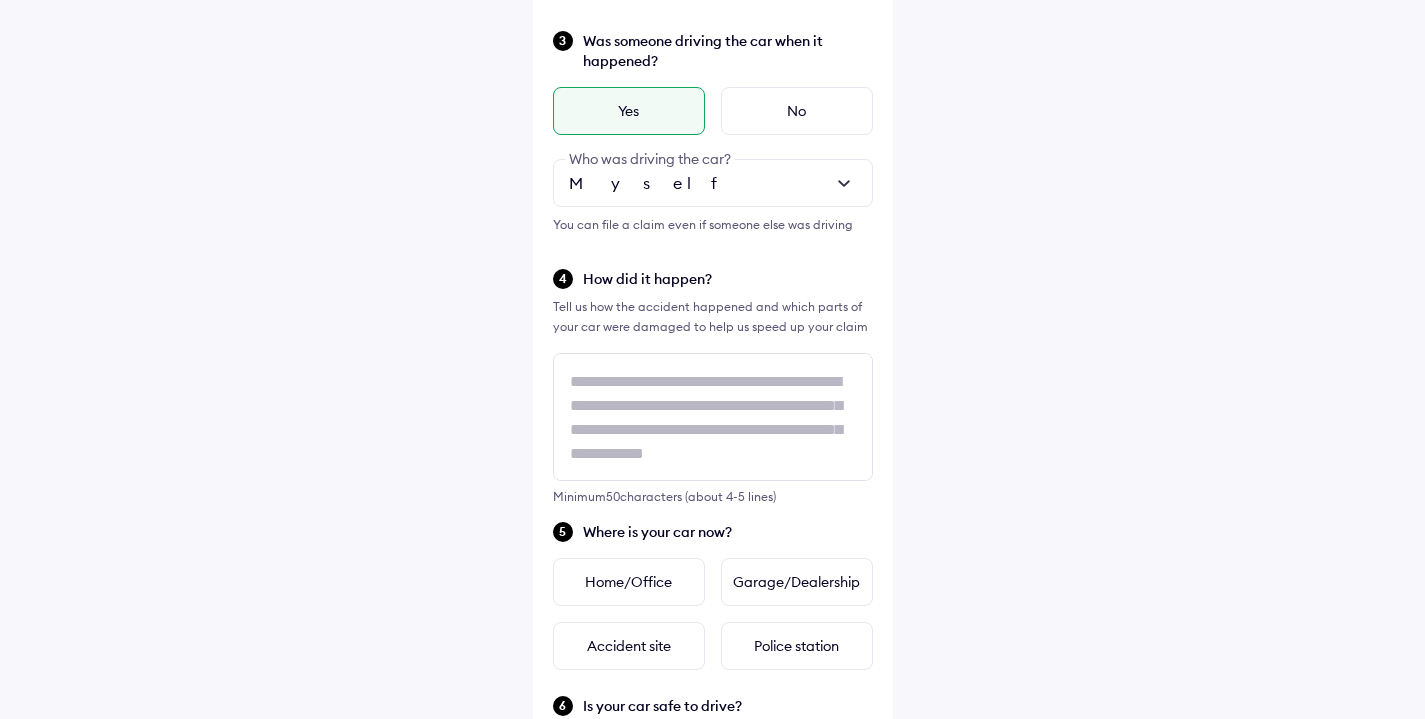 scroll, scrollTop: 528, scrollLeft: 0, axis: vertical 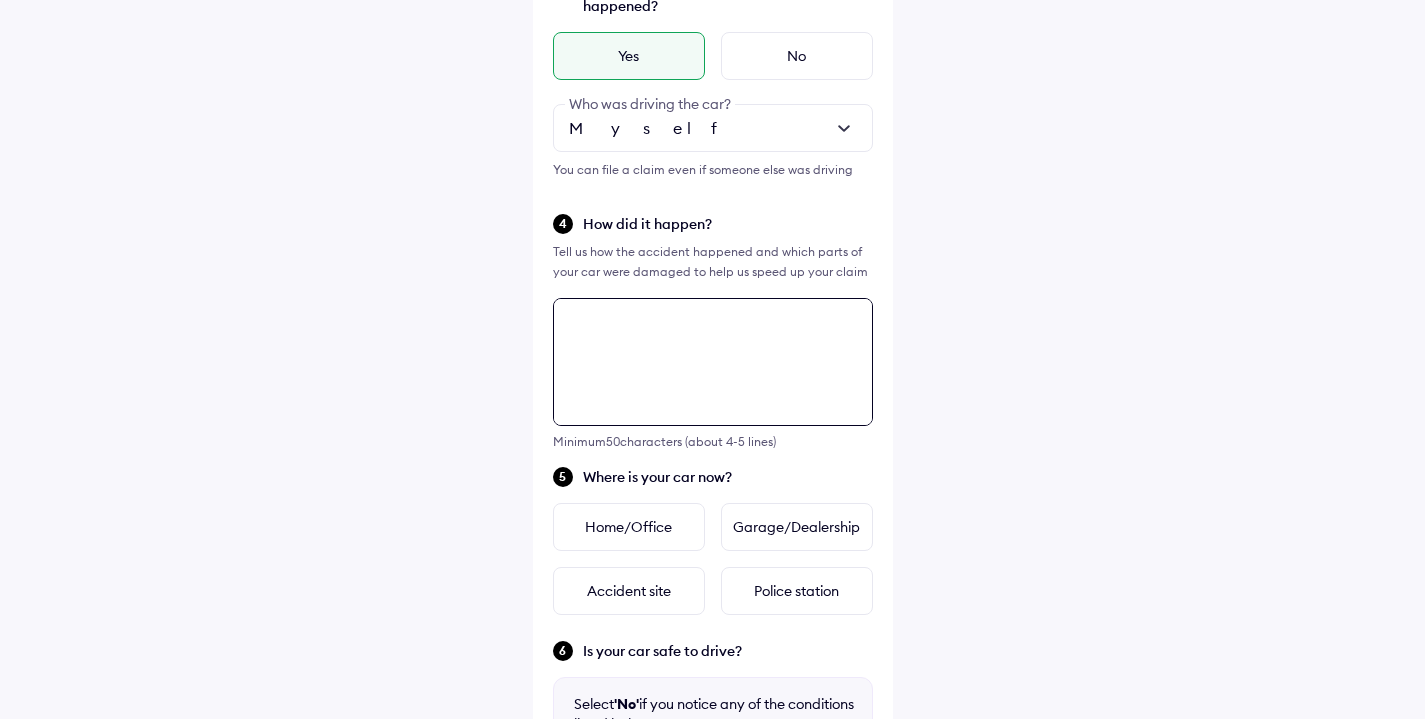 click at bounding box center [713, 362] 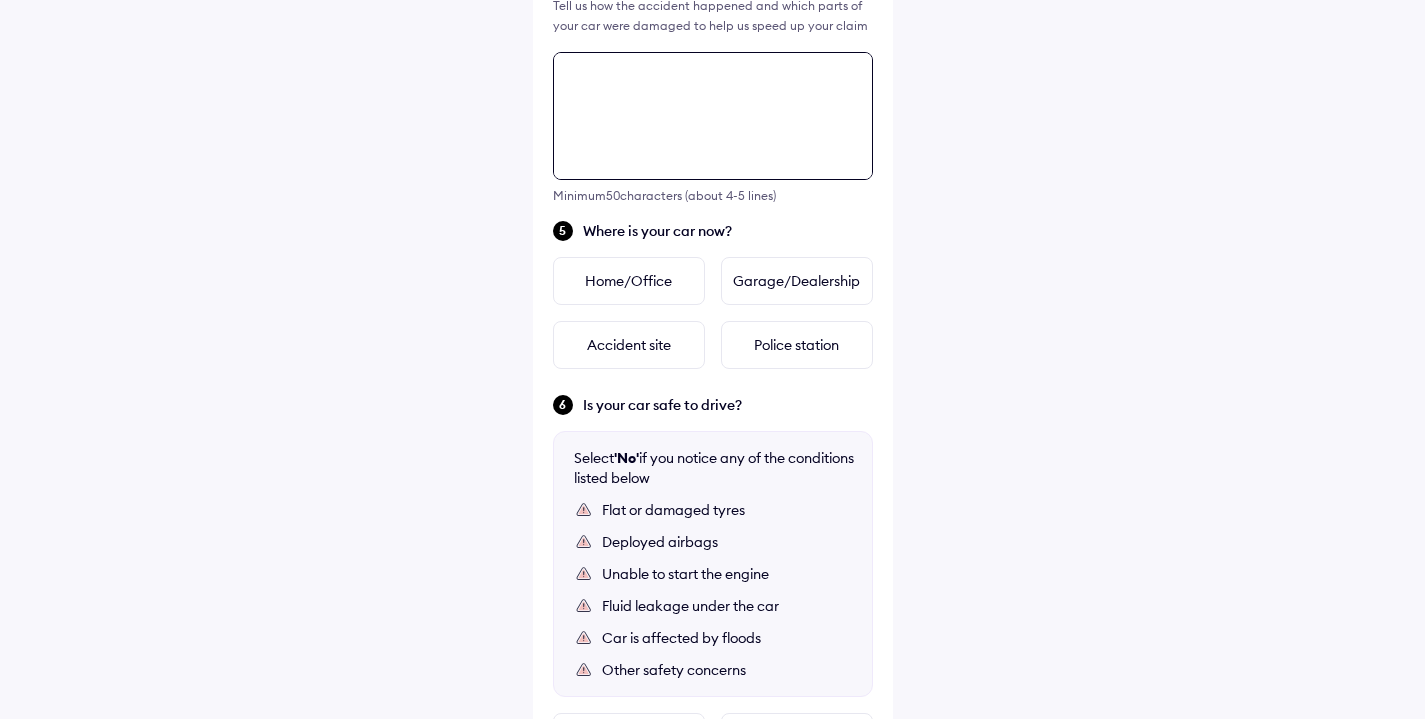 scroll, scrollTop: 826, scrollLeft: 0, axis: vertical 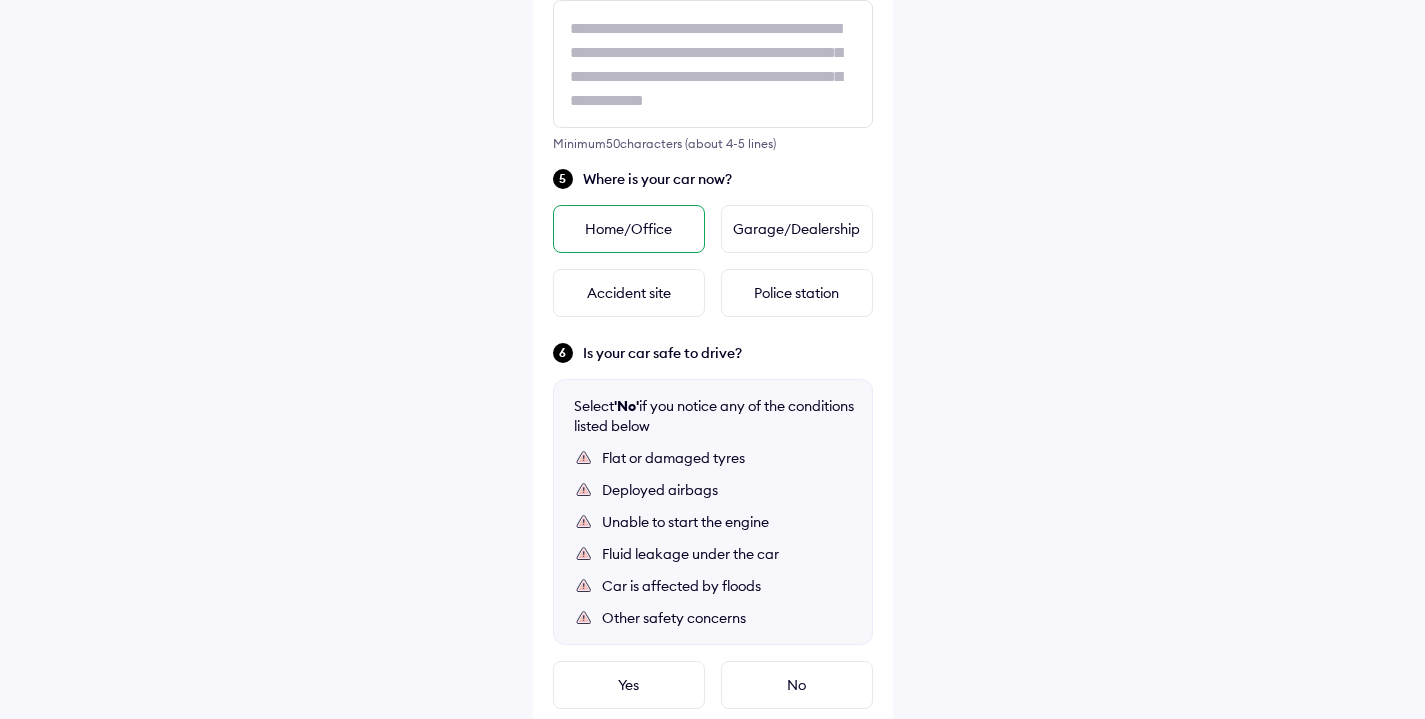 click on "Home/Office" at bounding box center (629, 229) 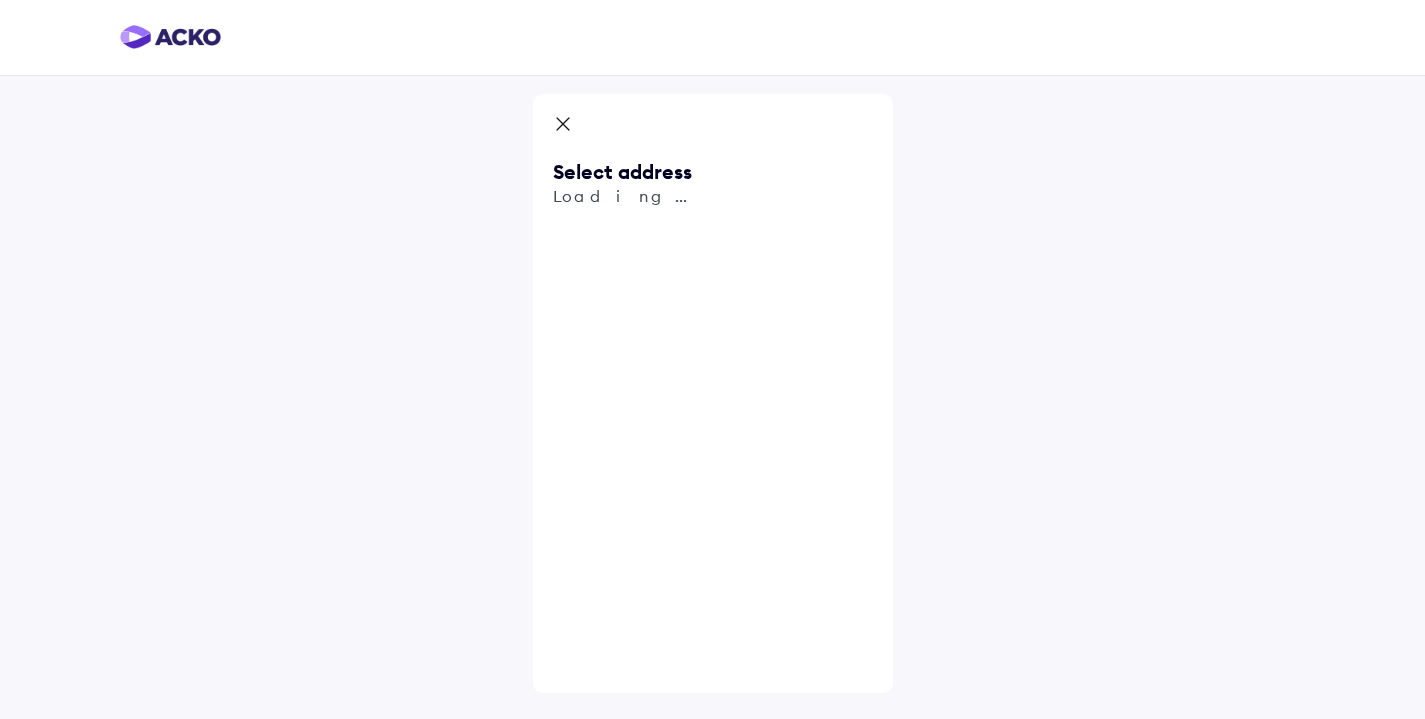 scroll, scrollTop: 0, scrollLeft: 0, axis: both 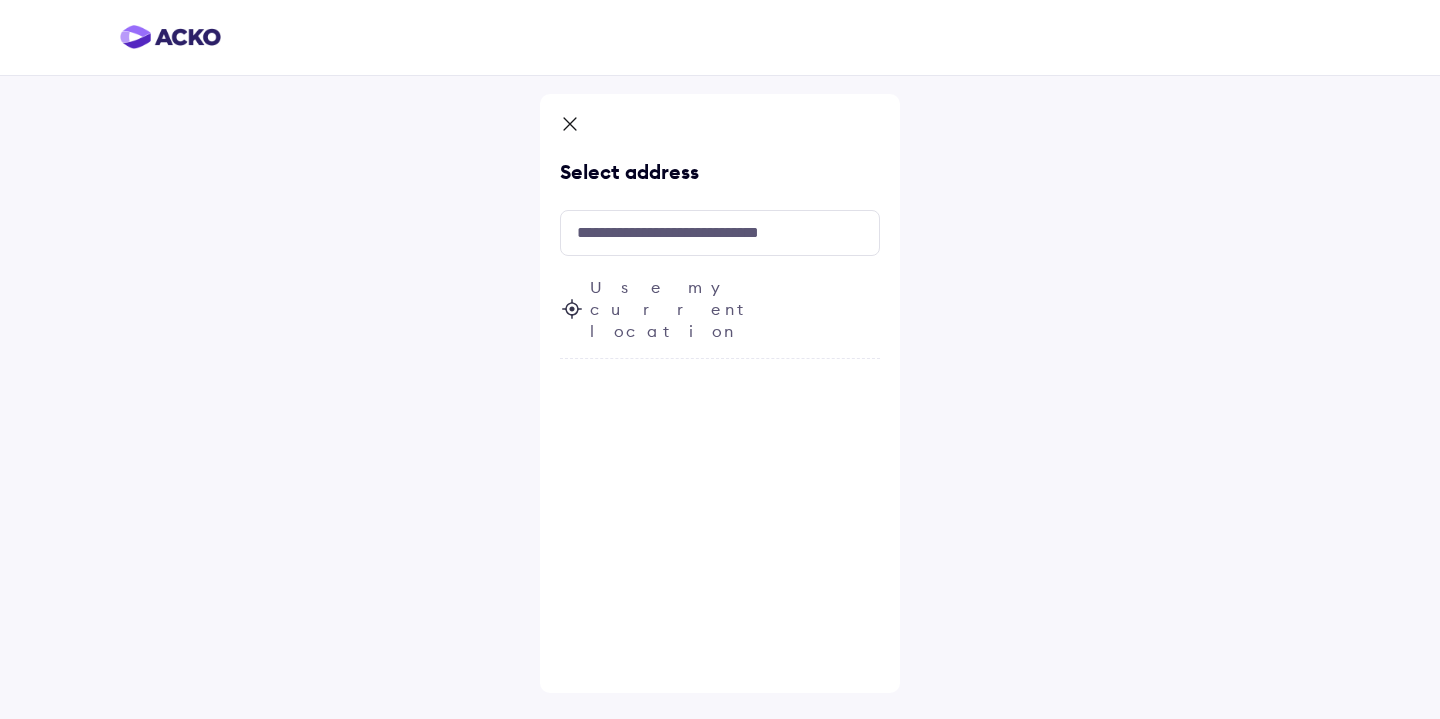click on "Use my current location" at bounding box center [720, 317] 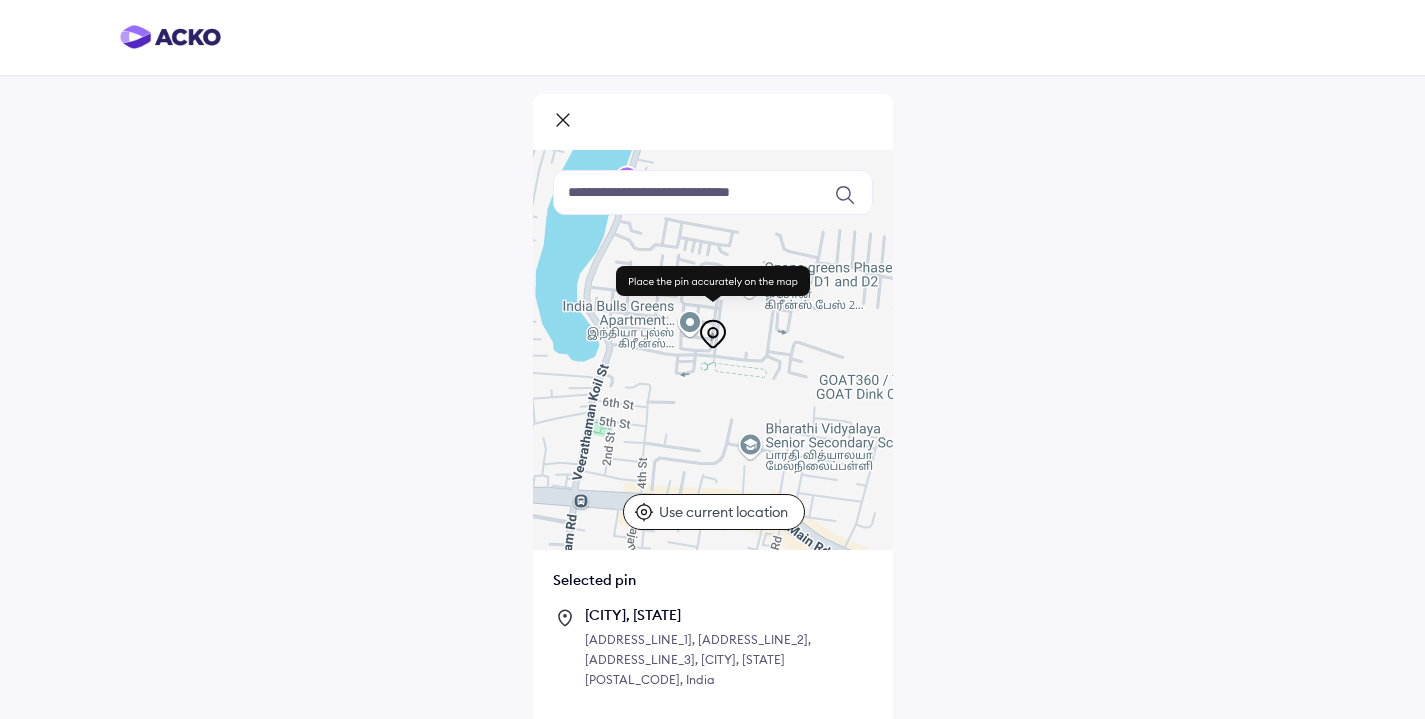 click on "Keyboard shortcuts Map Data Map data ©2025 Map data ©2025 100 m  Click to toggle between metric and imperial units Terms Report a map error Use current location Selected pin [CITY], [STATE] [ADDRESS_LINE_1], [ADDRESS_LINE_2], [ADDRESS_LINE_3], [CITY], [STATE] [POSTAL_CODE], India Continue" at bounding box center (712, 399) 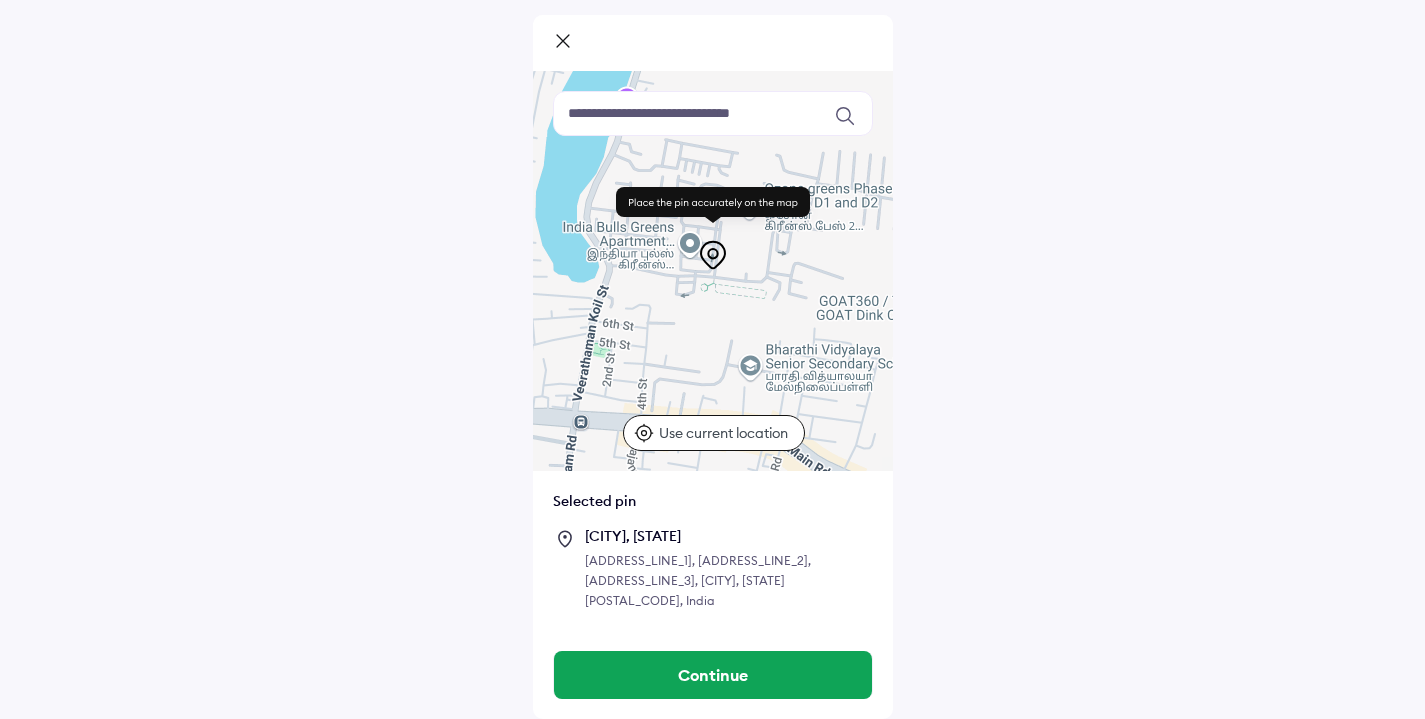 scroll, scrollTop: 79, scrollLeft: 0, axis: vertical 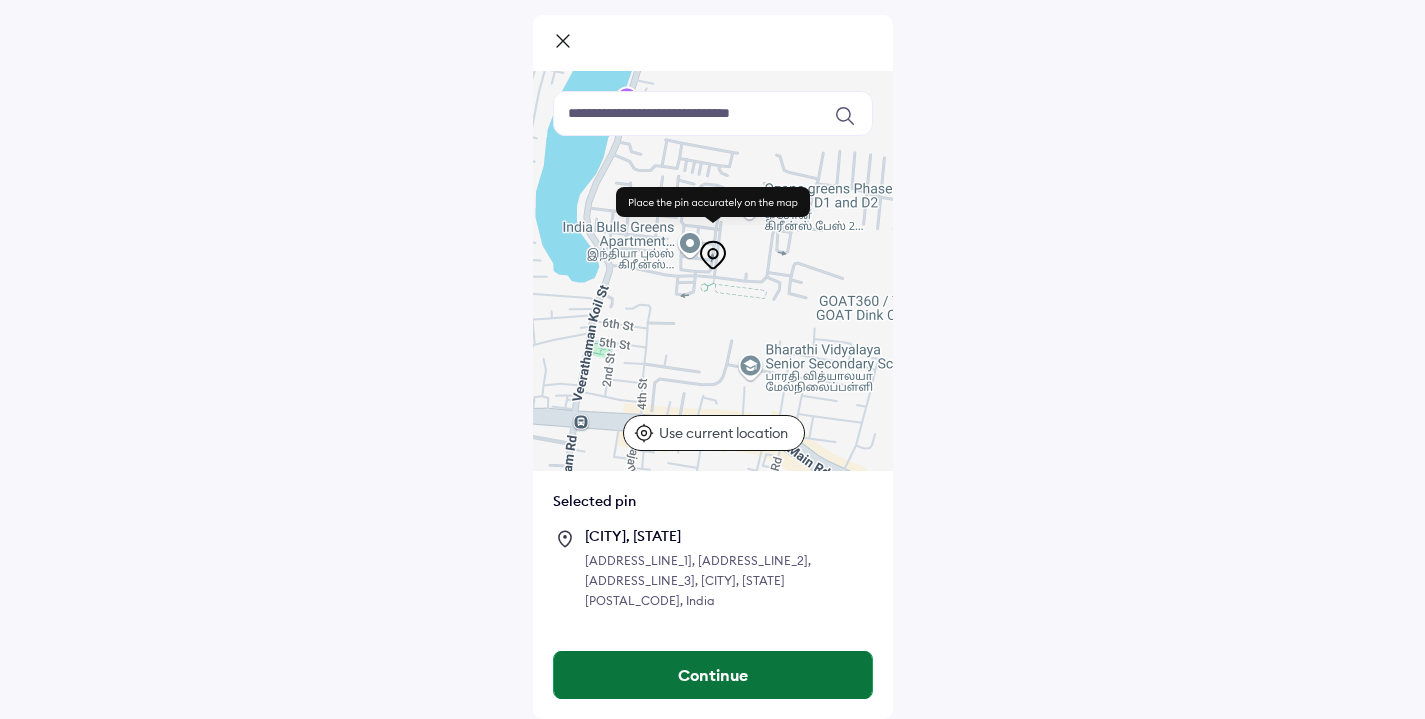 click on "Continue" at bounding box center (713, 675) 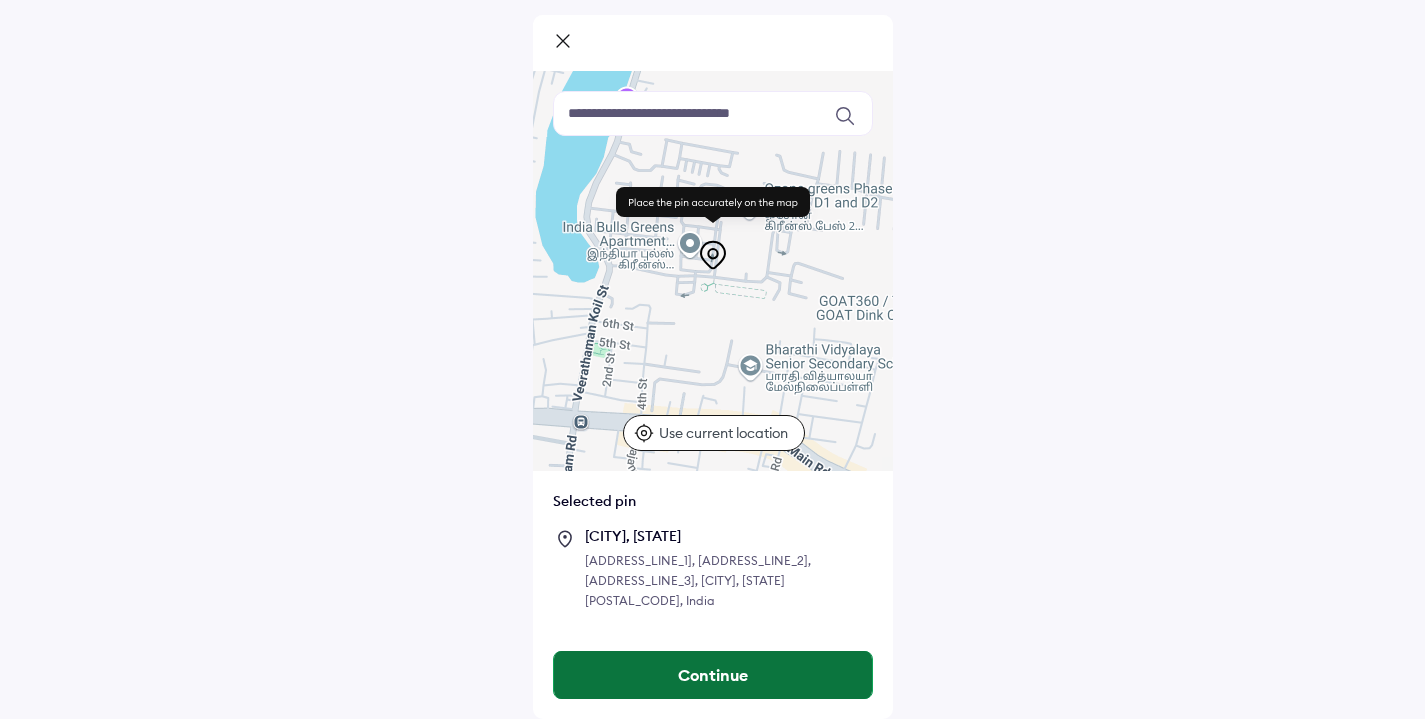 scroll, scrollTop: 0, scrollLeft: 0, axis: both 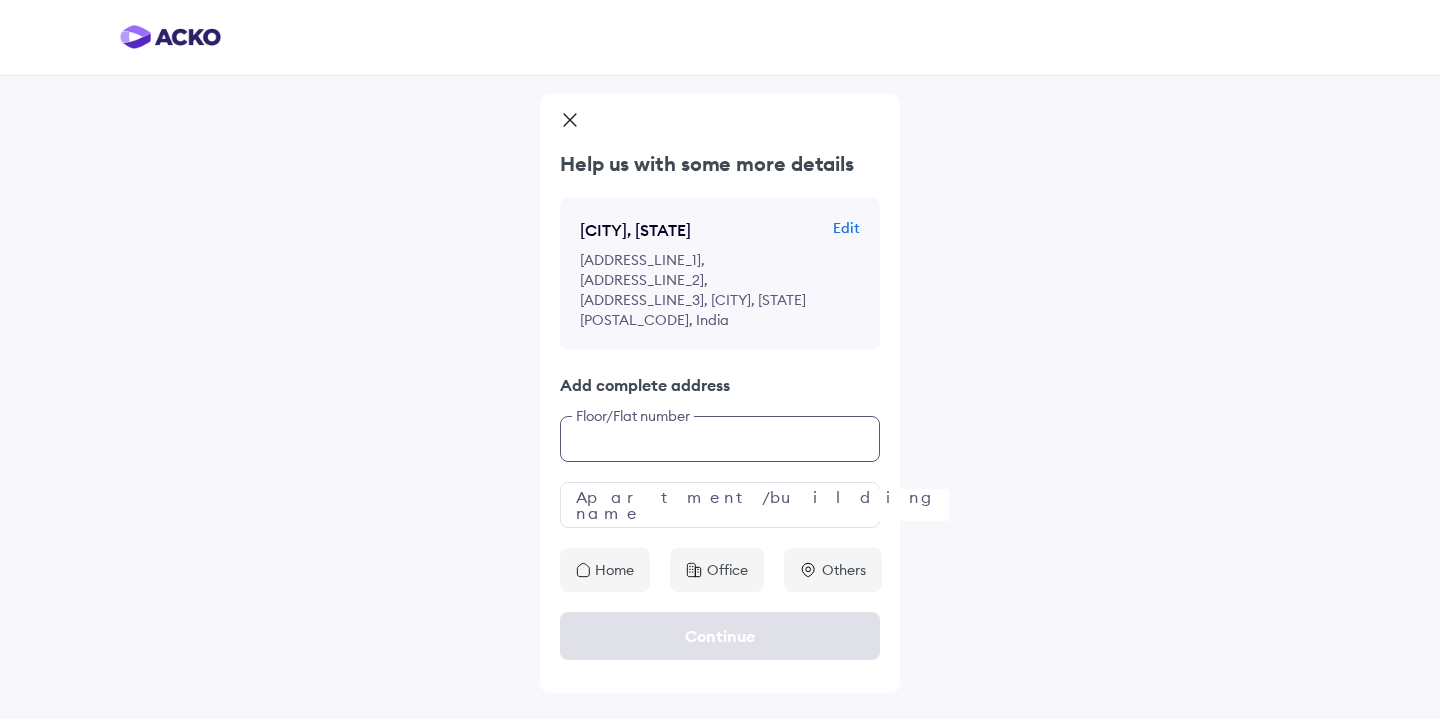 click at bounding box center (720, 439) 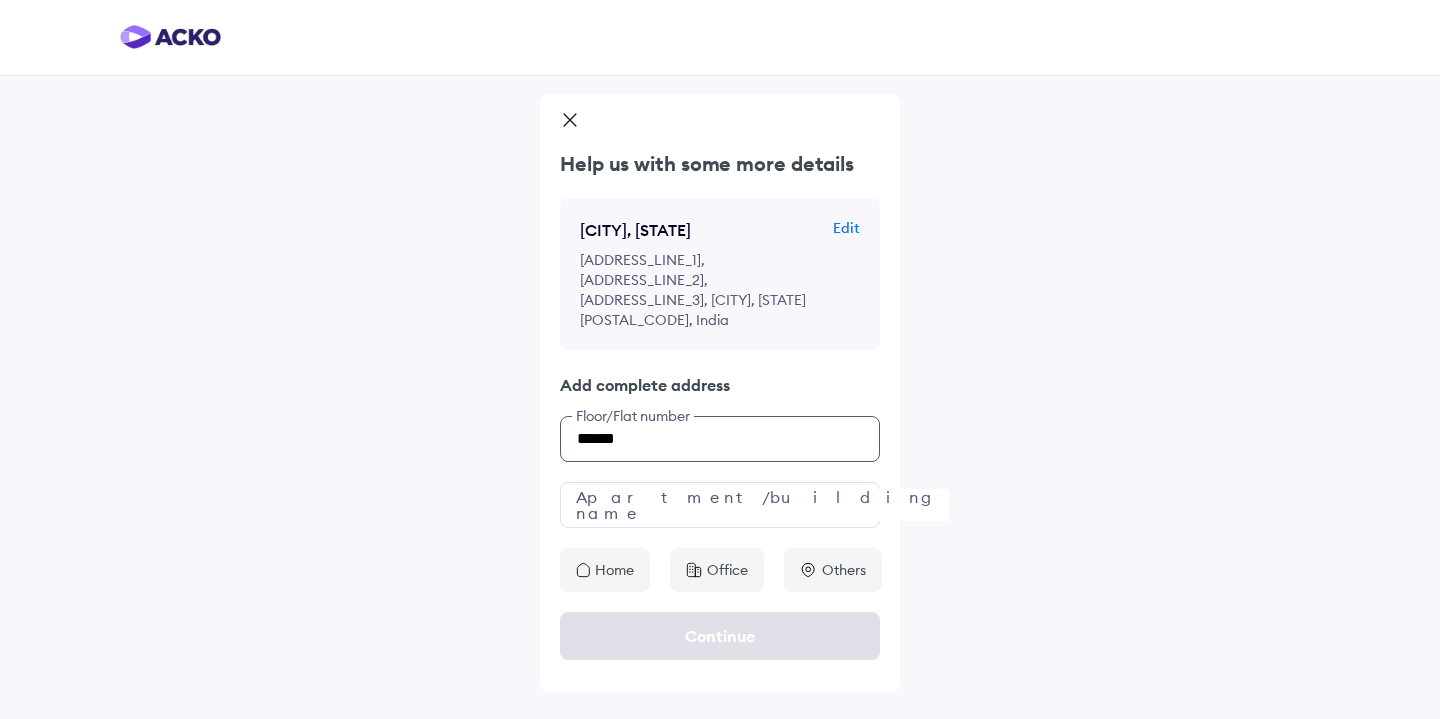 type on "******" 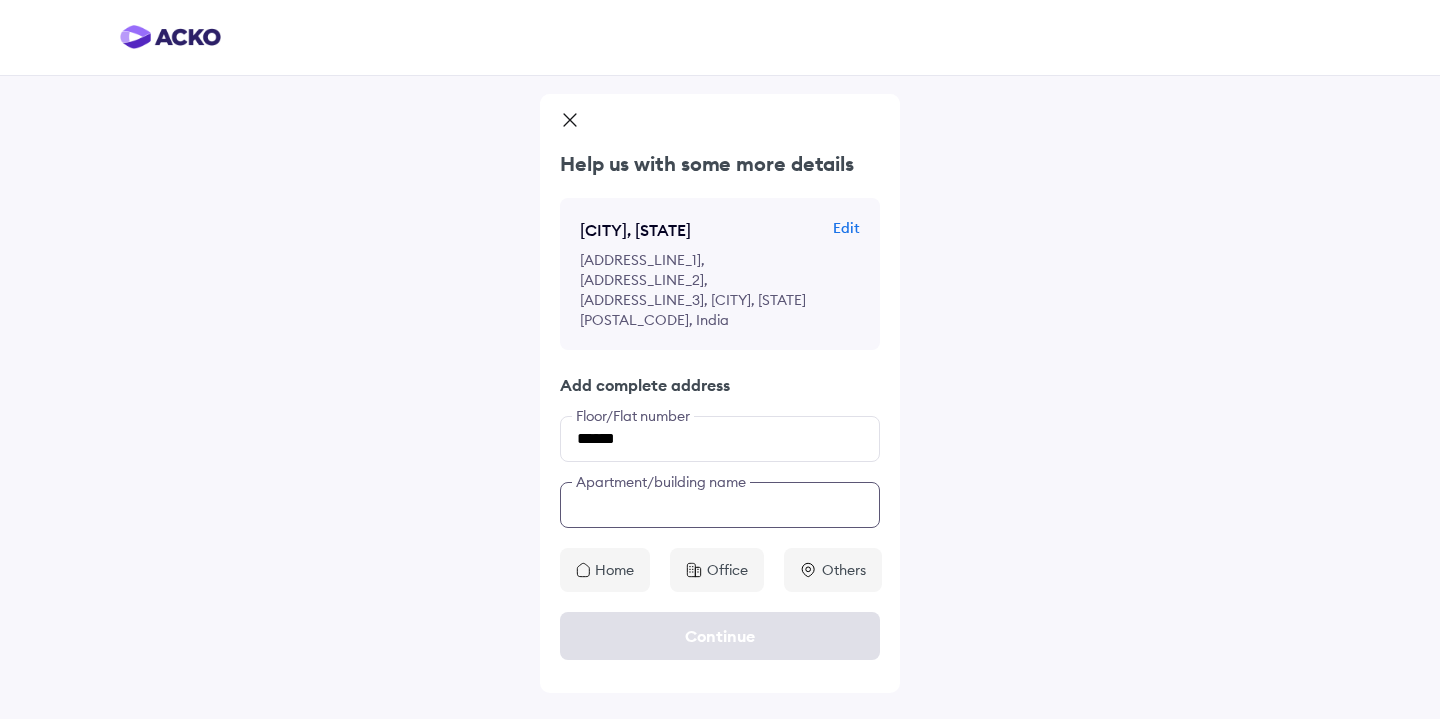 click at bounding box center [720, 505] 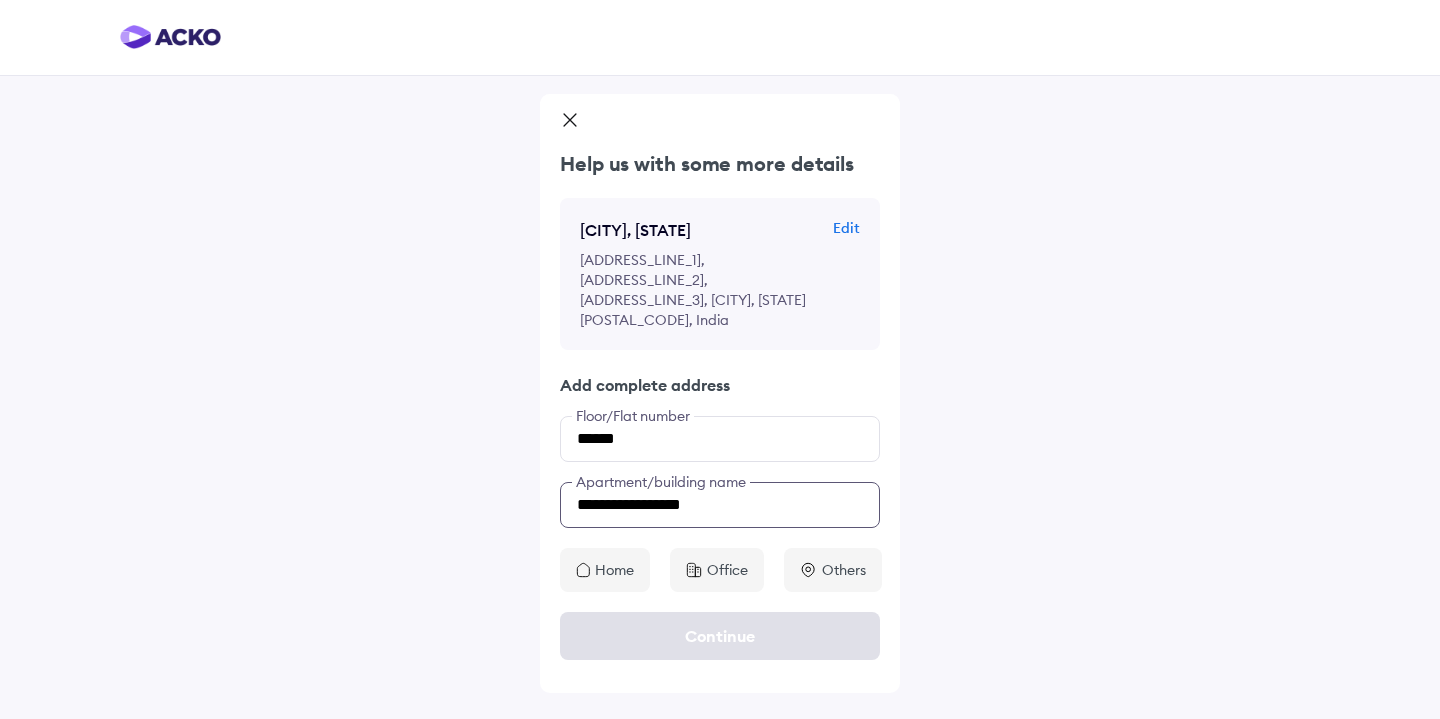 type on "**********" 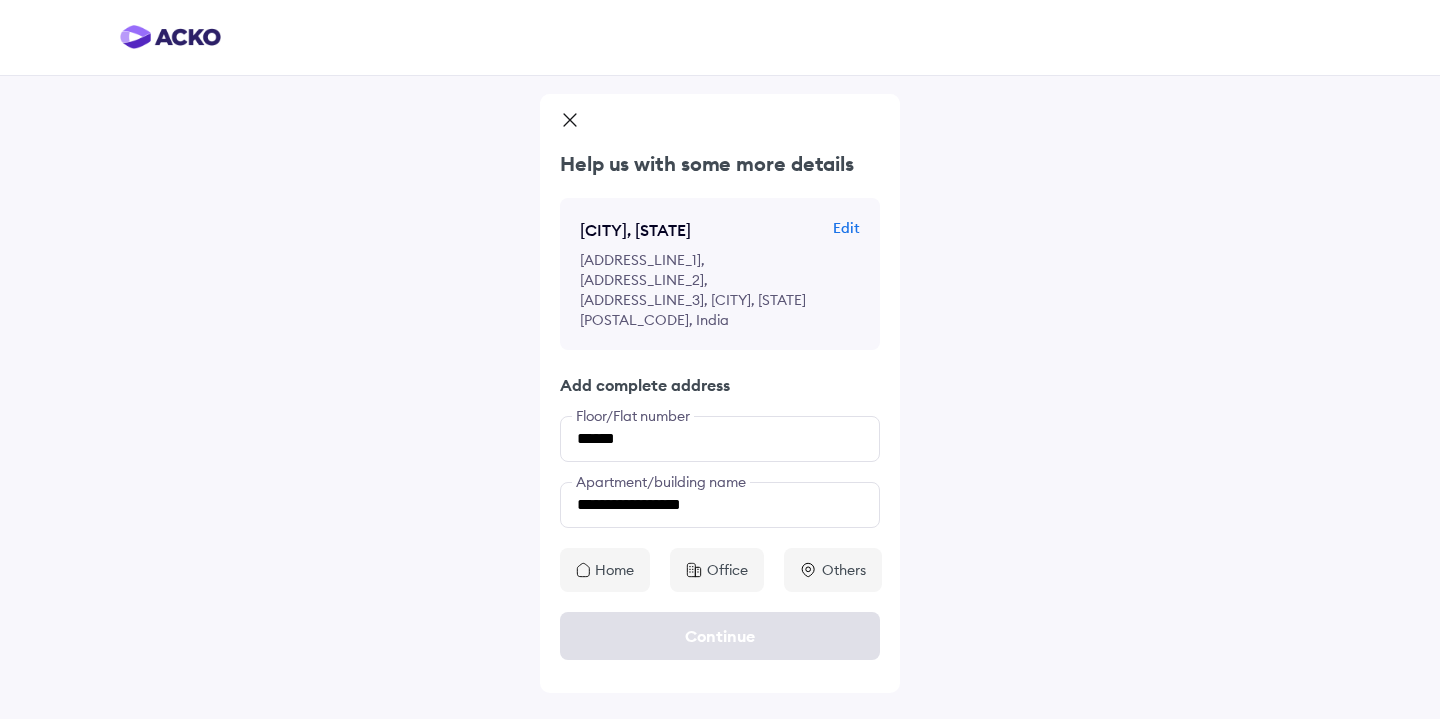 click on "Home" at bounding box center [605, 570] 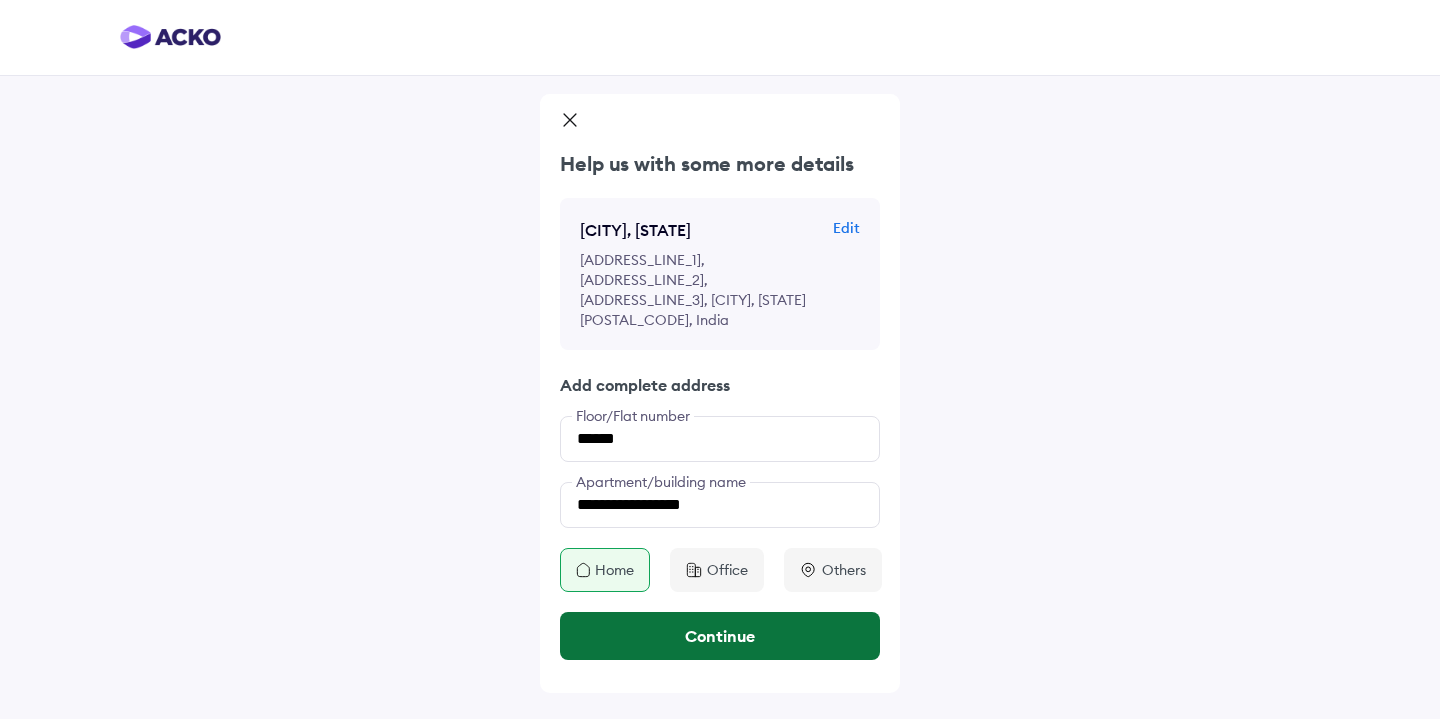 click on "Continue" at bounding box center (720, 636) 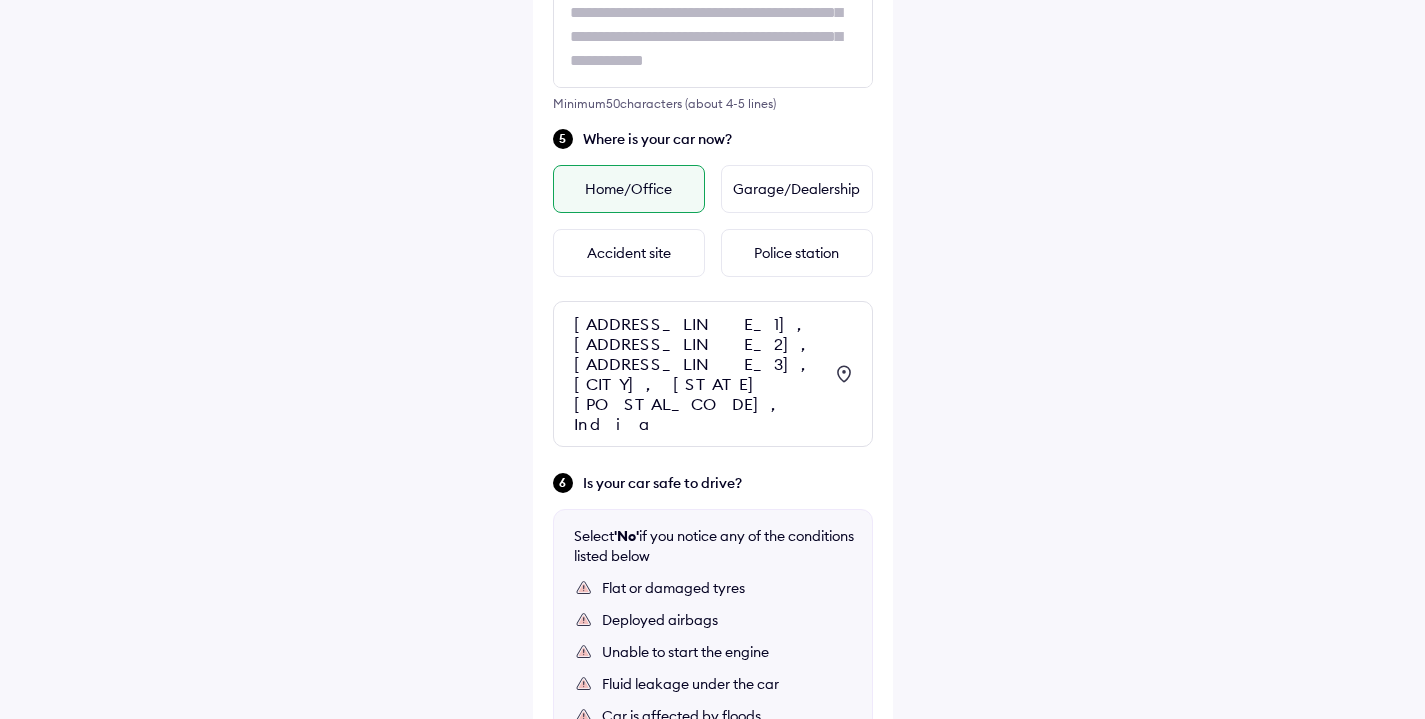 scroll, scrollTop: 993, scrollLeft: 0, axis: vertical 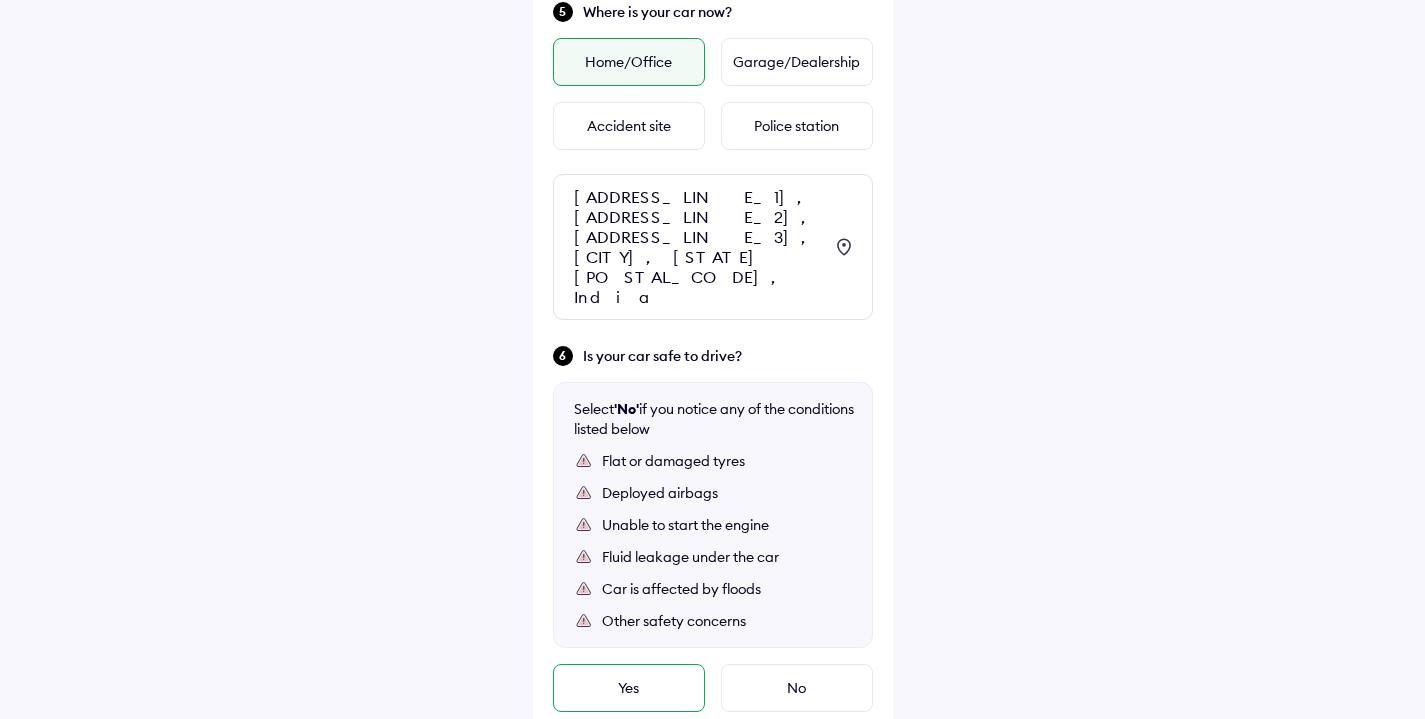 click on "Yes" at bounding box center [629, 688] 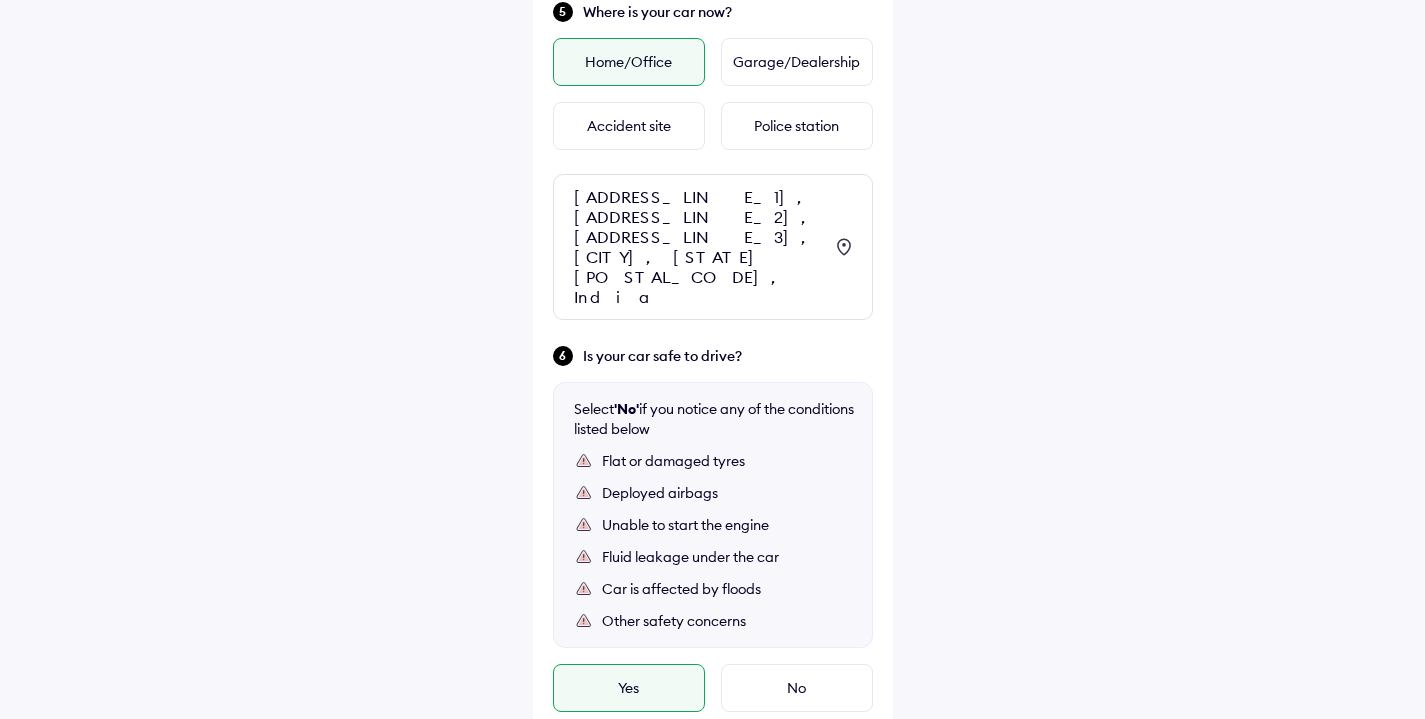 click on "Help Tell us about the accident Did the accident result in any deaths or serious injuries? Yes No When did it happen? Yesterday Today ** / ** / **** Date of accident Was someone driving the car when it happened? Yes No Myself Who was driving the car? You can file a claim even if someone else was driving How did it happen? Tell us how the accident happened and which parts of your car were damaged to help us speed up your claim Minimum  50  characters (about 4-5 lines) Where is your car now? Home/Office Garage/Dealership Accident site Police station [ADDRESS_LINE_1], [ADDRESS_LINE_2], [ADDRESS_LINE_3], [CITY], [STATE] [POSTAL_CODE], India Is your car safe to drive? Select  'No'  if you notice any of the conditions  listed below Flat or damaged tyres Deployed airbags Unable to start the engine Fluid leakage under the car Car is affected by floods Other safety concerns Yes No Continue" at bounding box center (712, -51) 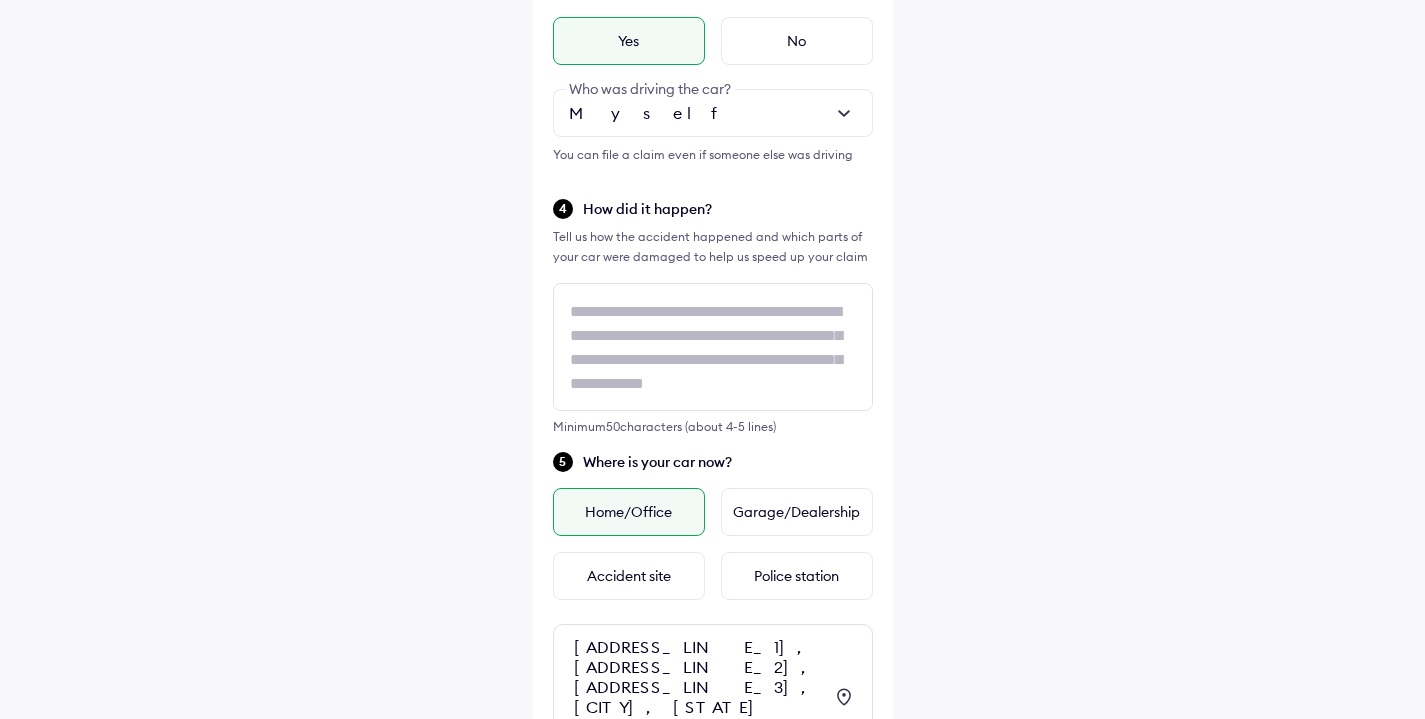 scroll, scrollTop: 531, scrollLeft: 0, axis: vertical 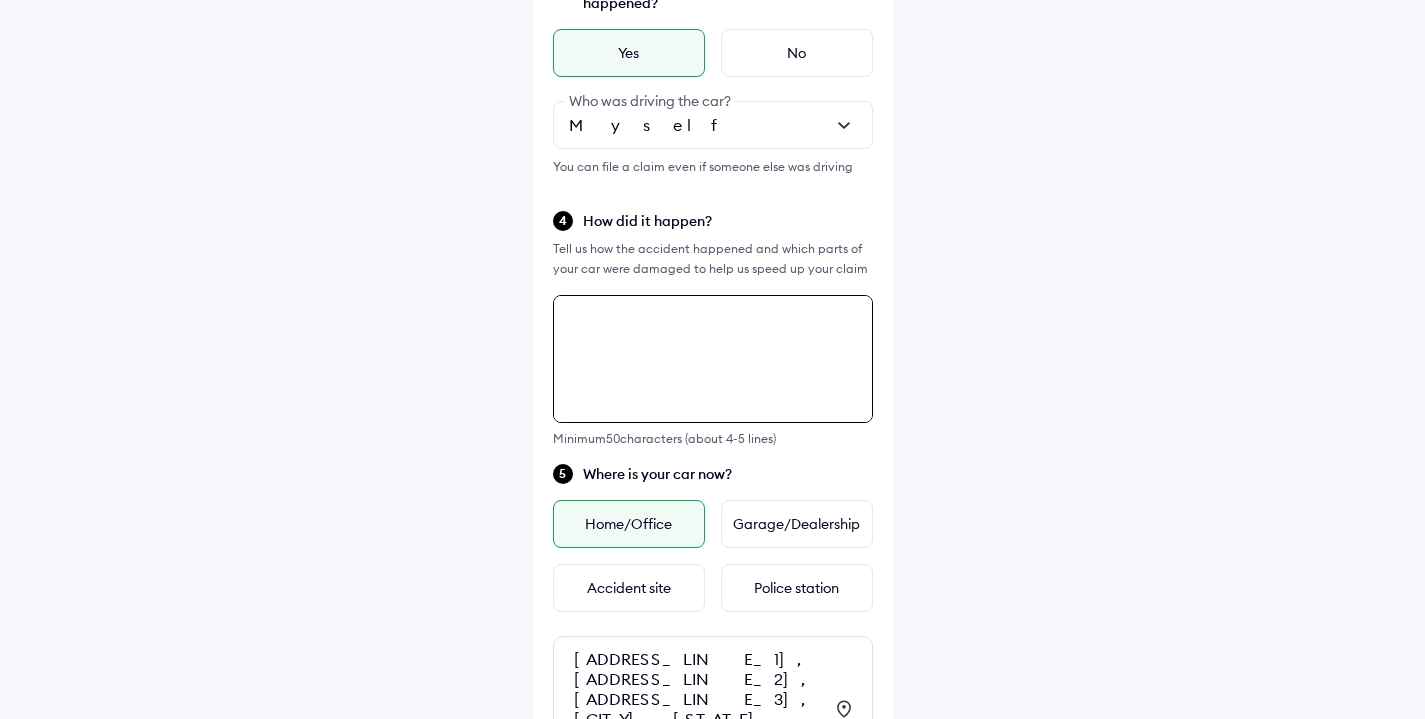 click at bounding box center [713, 359] 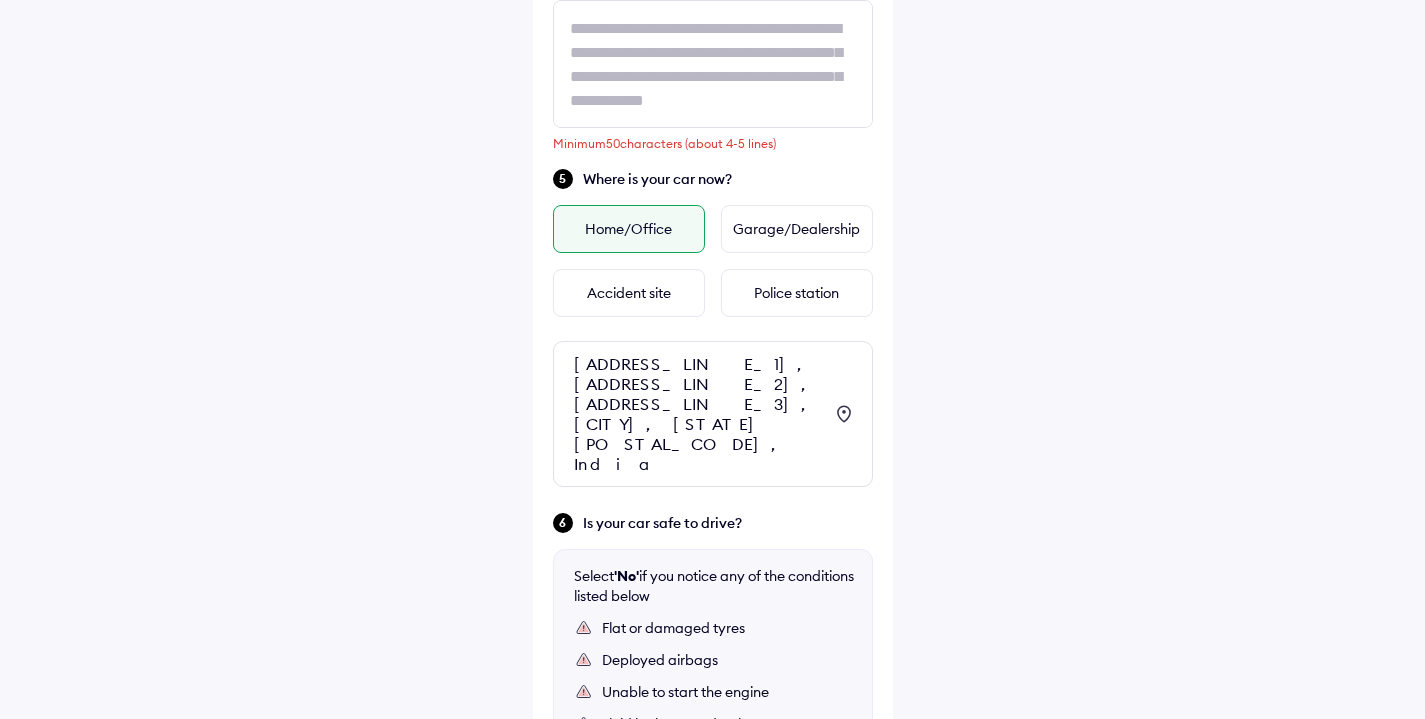 click on "Help Tell us about the accident Did the accident result in any deaths or serious injuries? Yes No When did it happen? Yesterday Today ** / ** / **** Date of accident Was someone driving the car when it happened? Yes No Myself Who was driving the car? You can file a claim even if someone else was driving How did it happen? Tell us how the accident happened and which parts of your car were damaged to help us speed up your claim Minimum  50  characters (about 4-5 lines) Where is your car now? Home/Office Garage/Dealership Accident site Police station [ADDRESS_LINE_1], [ADDRESS_LINE_2], [ADDRESS_LINE_3], [CITY], [STATE] [POSTAL_CODE], India Is your car safe to drive? Select  'No'  if you notice any of the conditions  listed below Flat or damaged tyres Deployed airbags Unable to start the engine Fluid leakage under the car Car is affected by floods Other safety concerns Yes No Continue" at bounding box center (712, 116) 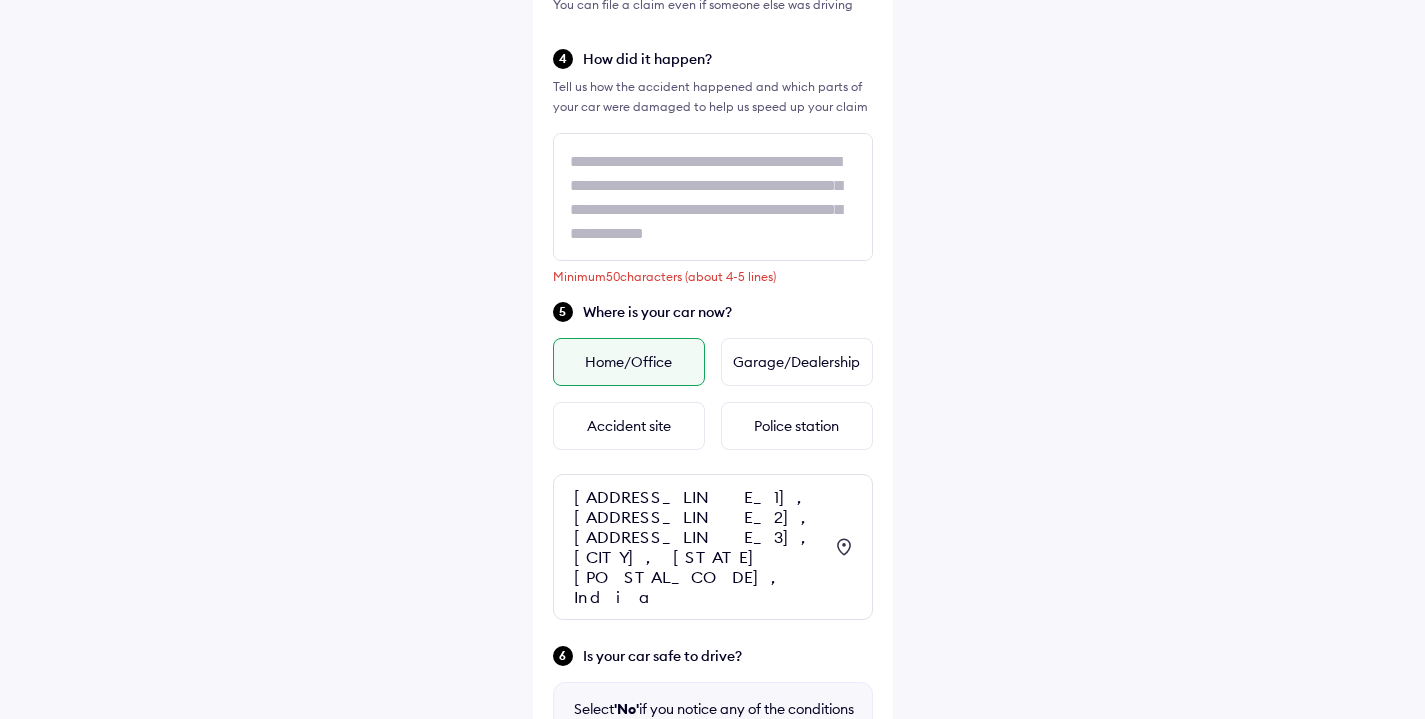 scroll, scrollTop: 692, scrollLeft: 0, axis: vertical 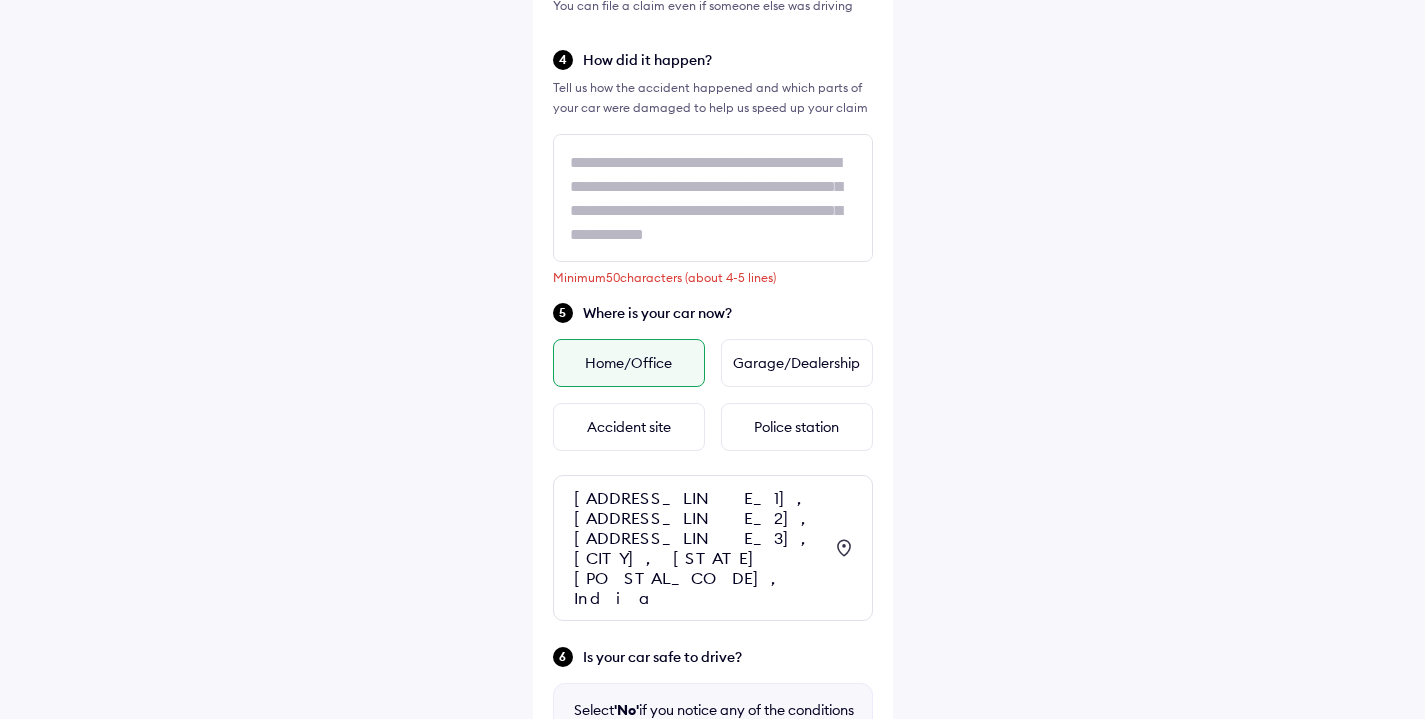 click on "Tell us how the accident happened and which parts of your car were damaged to help us speed up your claim" at bounding box center [713, 98] 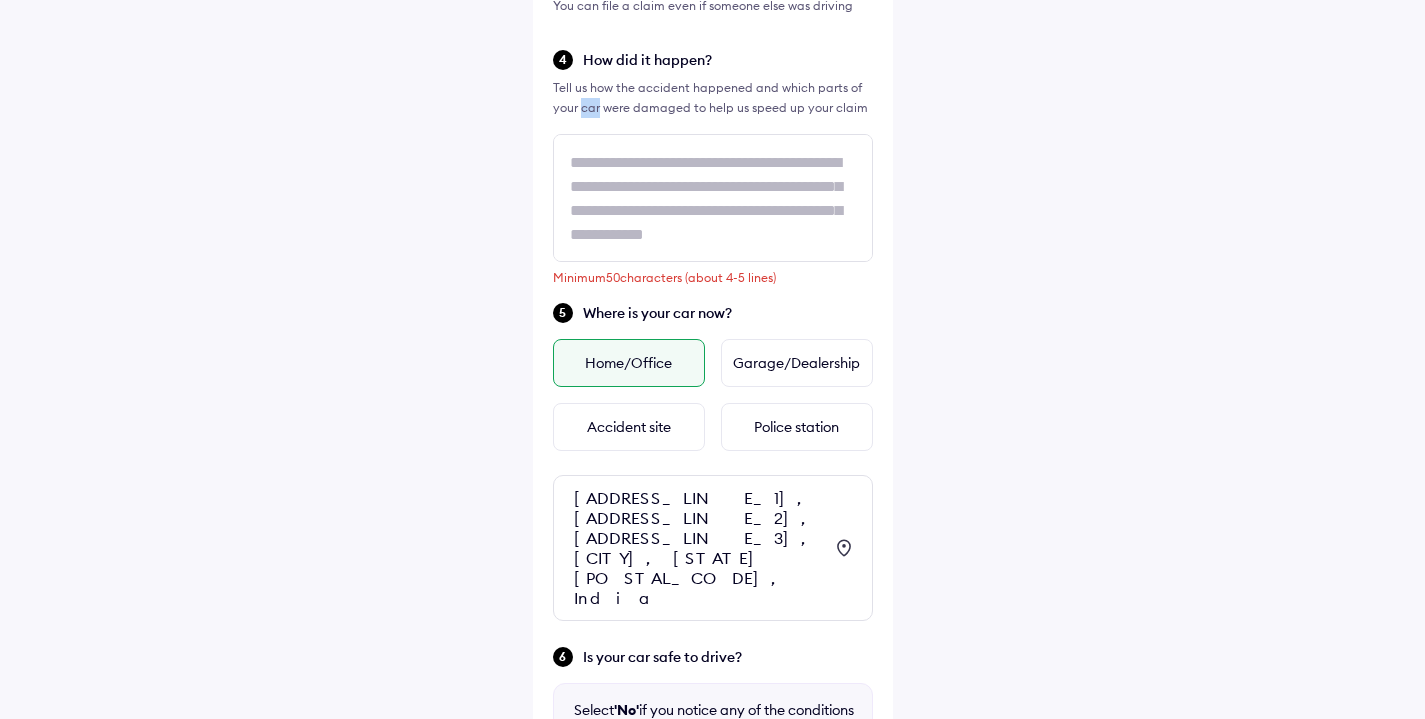 click on "Tell us how the accident happened and which parts of your car were damaged to help us speed up your claim" at bounding box center [713, 98] 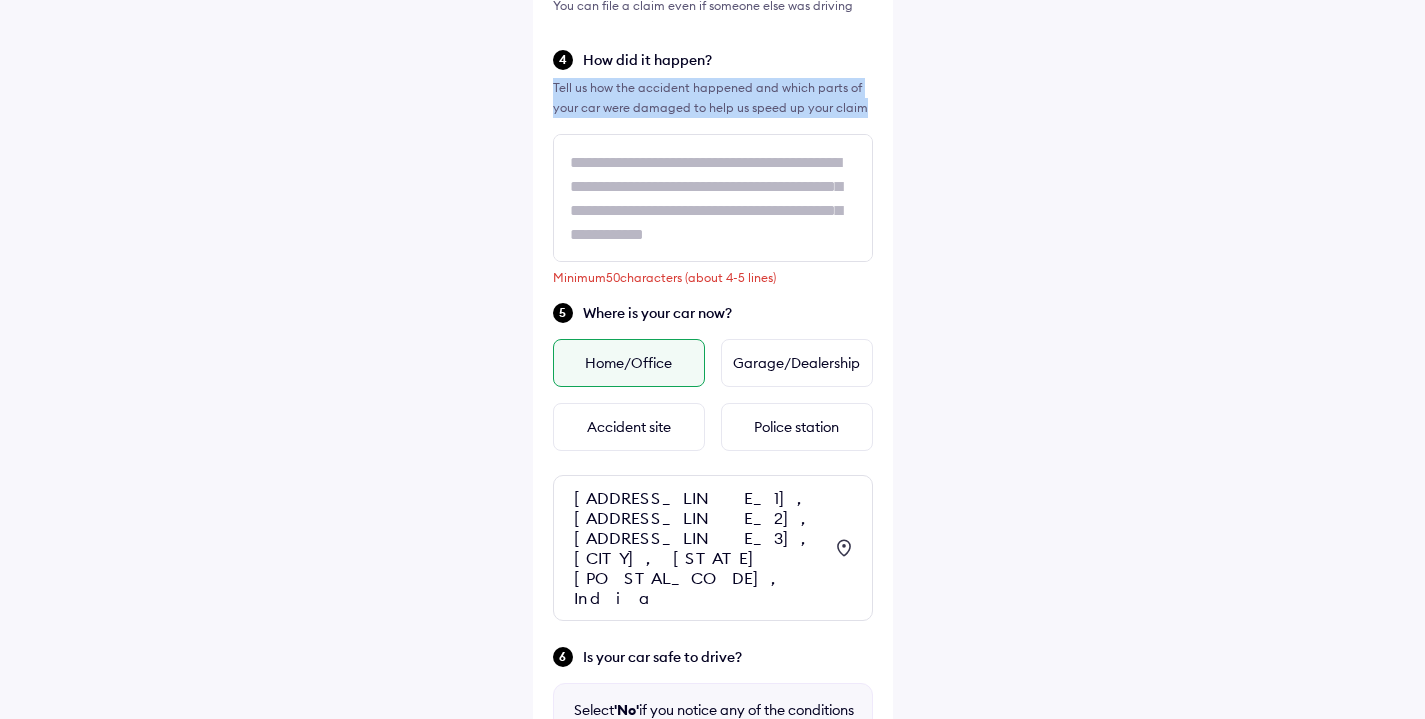 click on "Tell us how the accident happened and which parts of your car were damaged to help us speed up your claim" at bounding box center (713, 98) 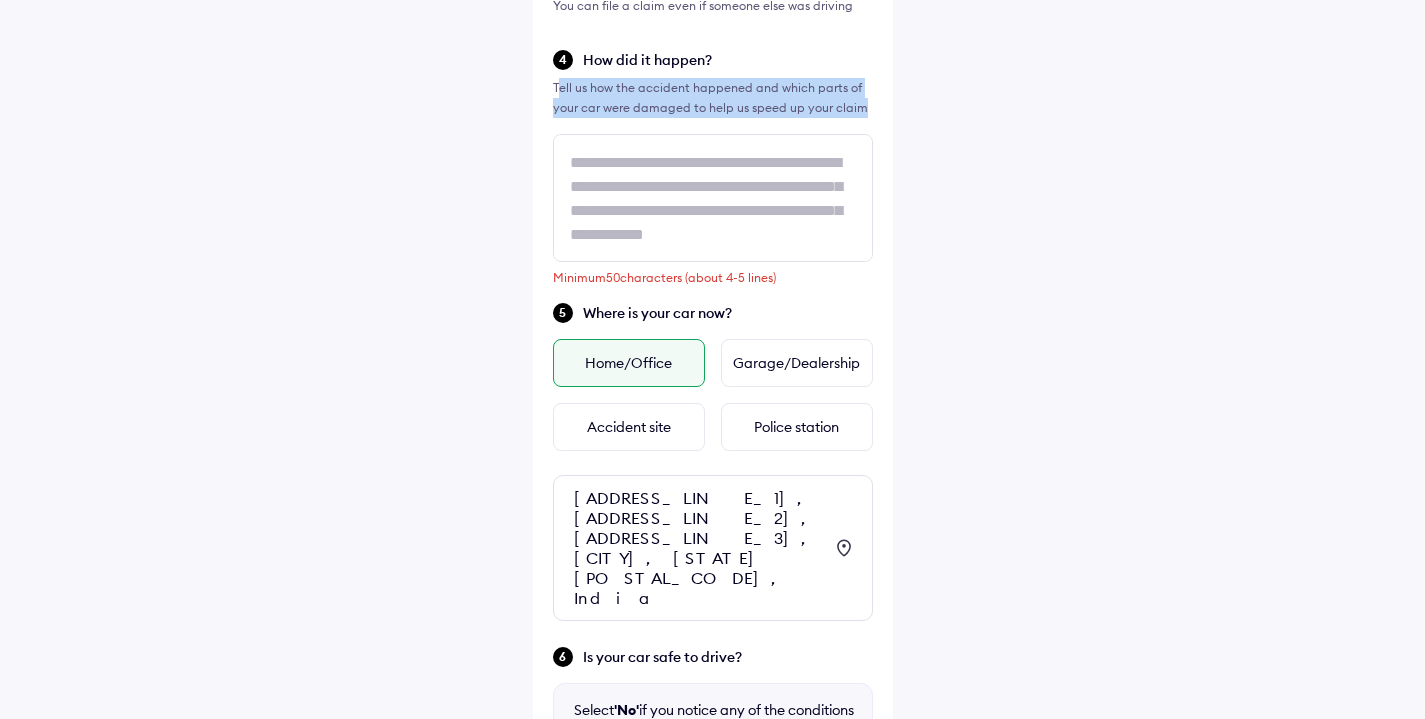 drag, startPoint x: 860, startPoint y: 109, endPoint x: 557, endPoint y: 92, distance: 303.47653 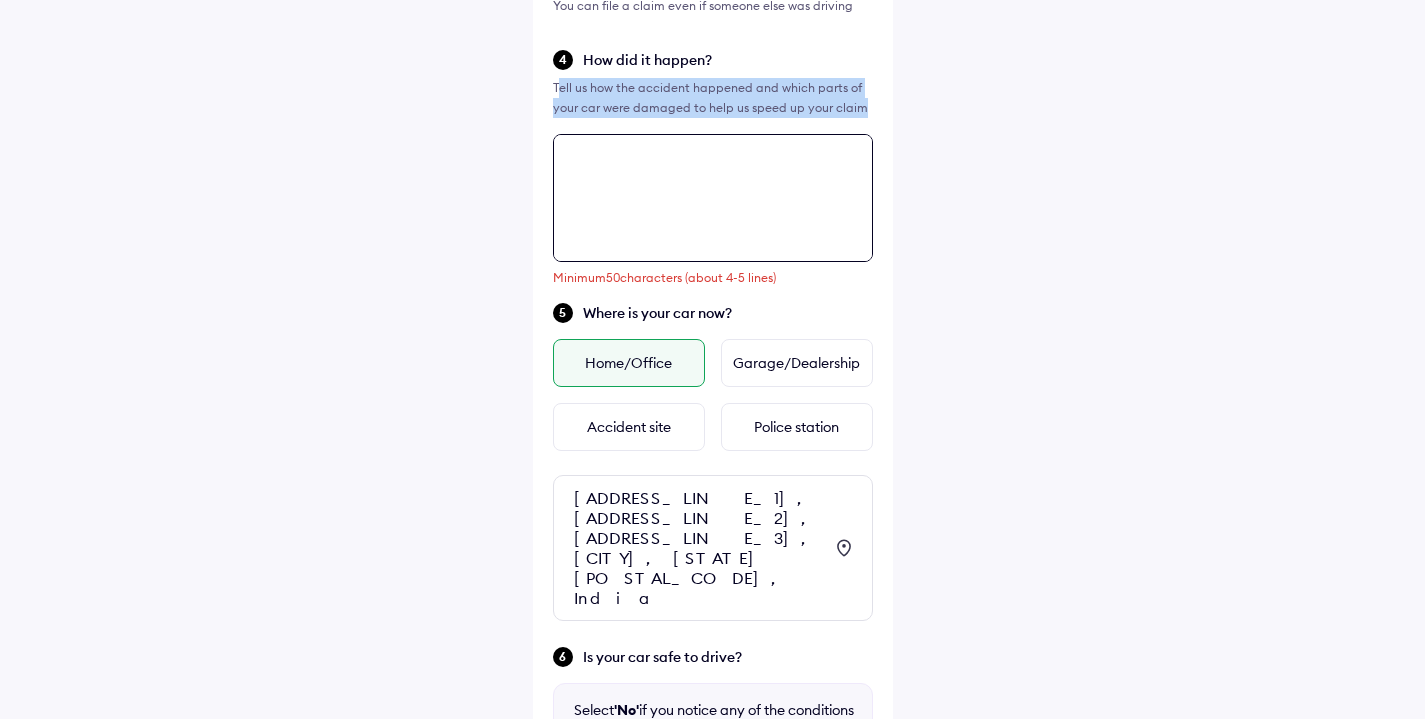 click at bounding box center [713, 198] 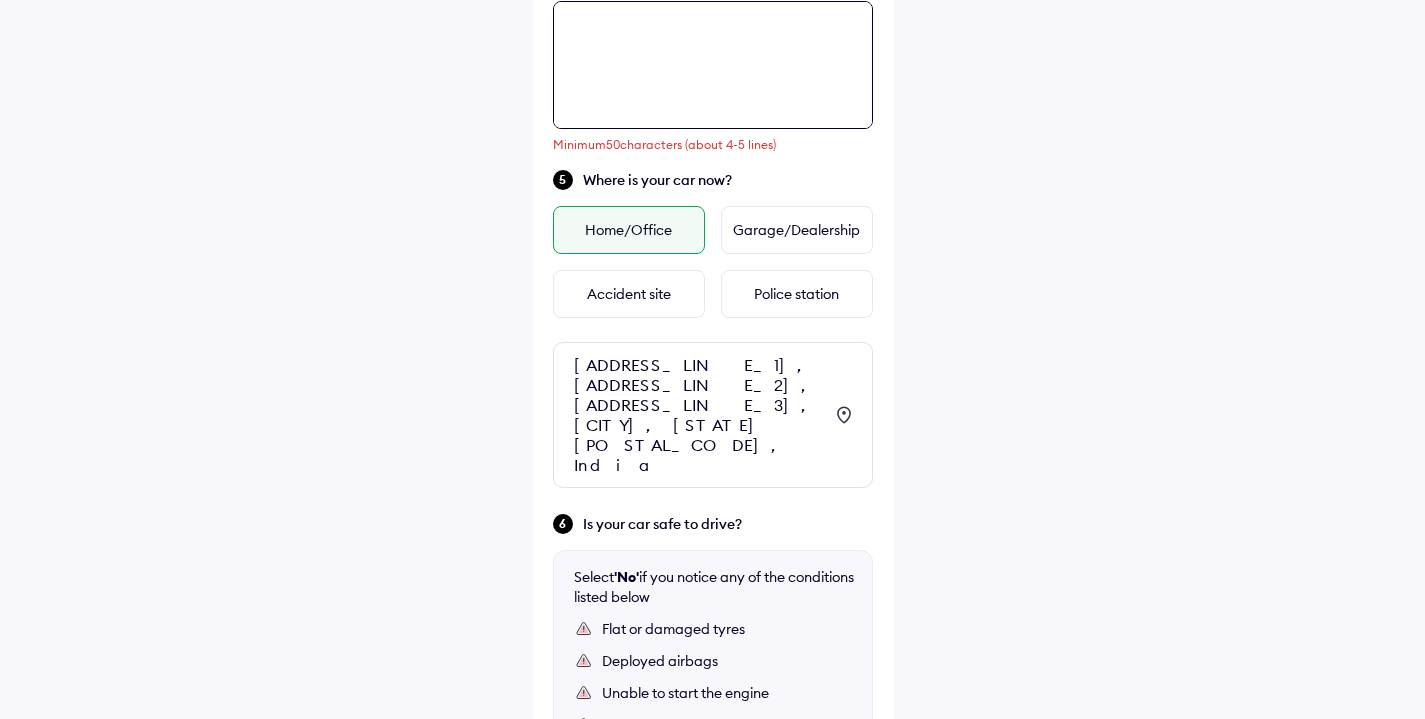 scroll, scrollTop: 826, scrollLeft: 0, axis: vertical 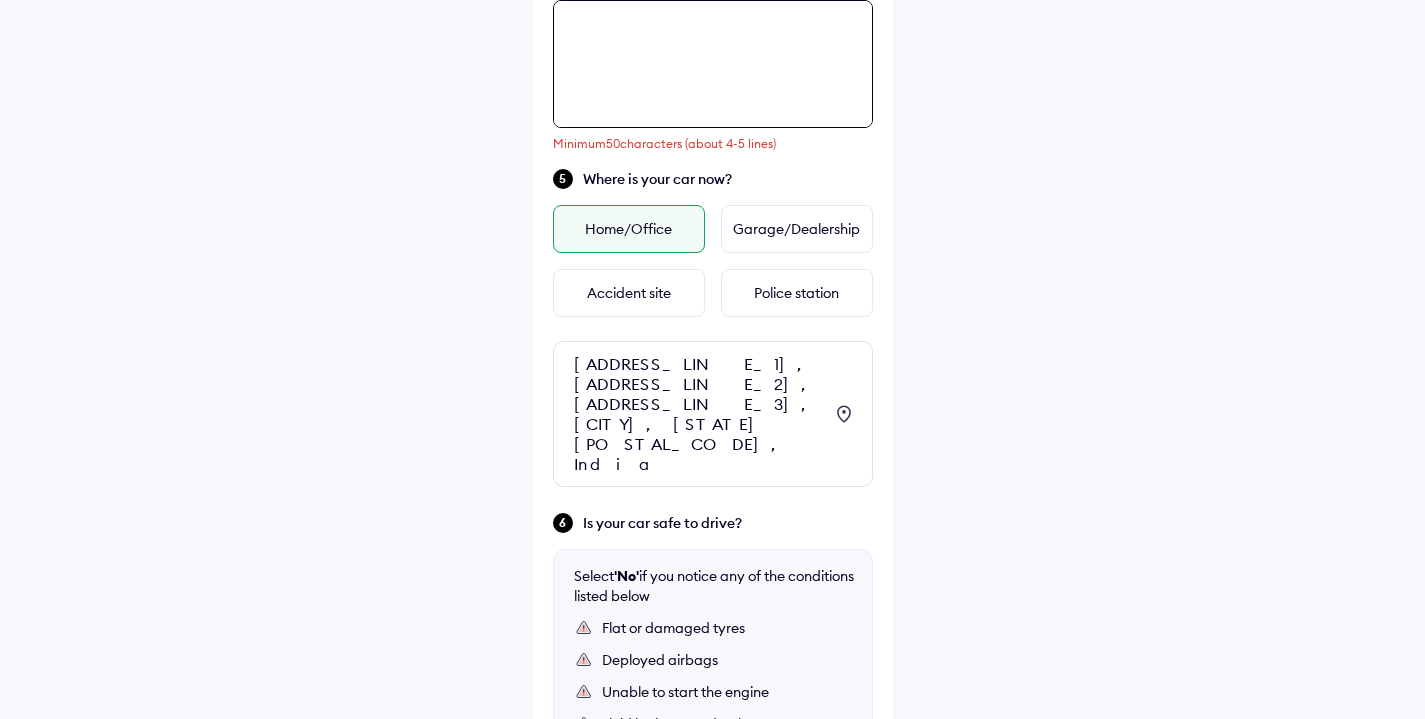 paste on "**********" 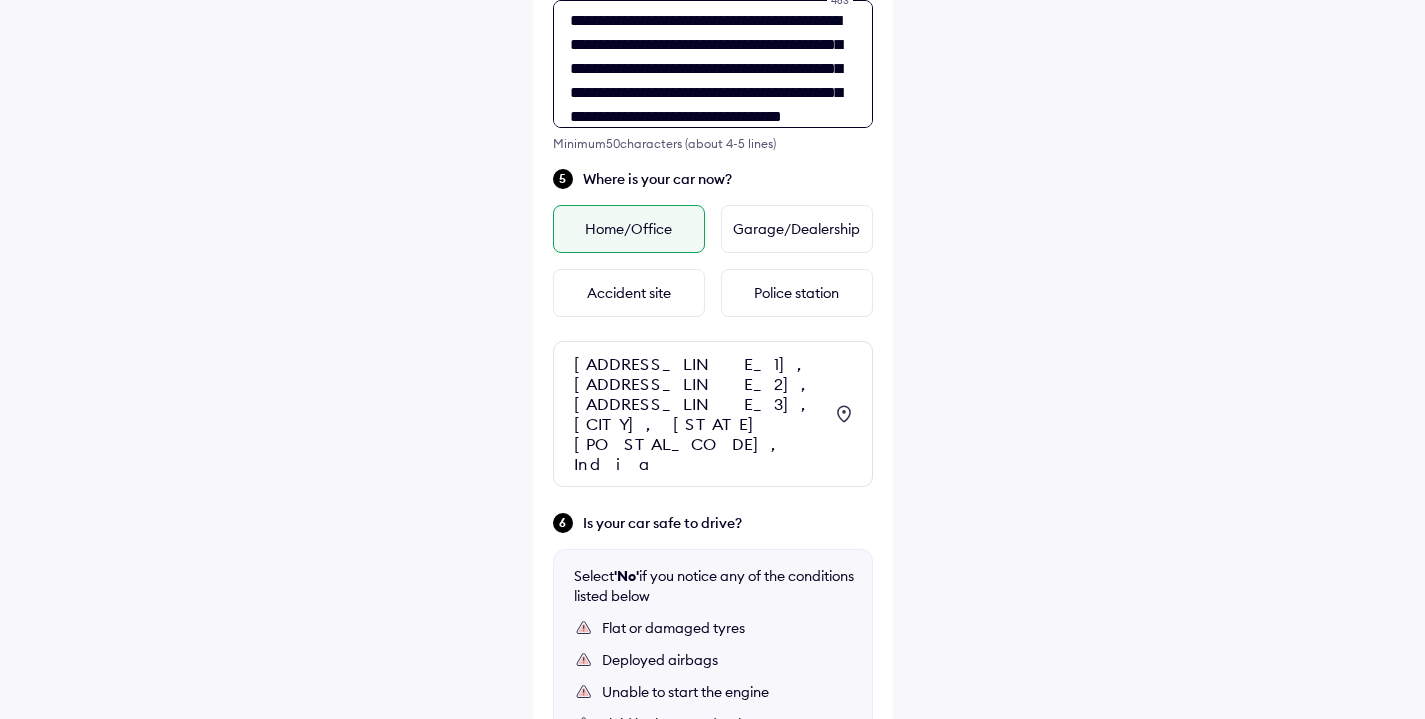 scroll, scrollTop: 83, scrollLeft: 0, axis: vertical 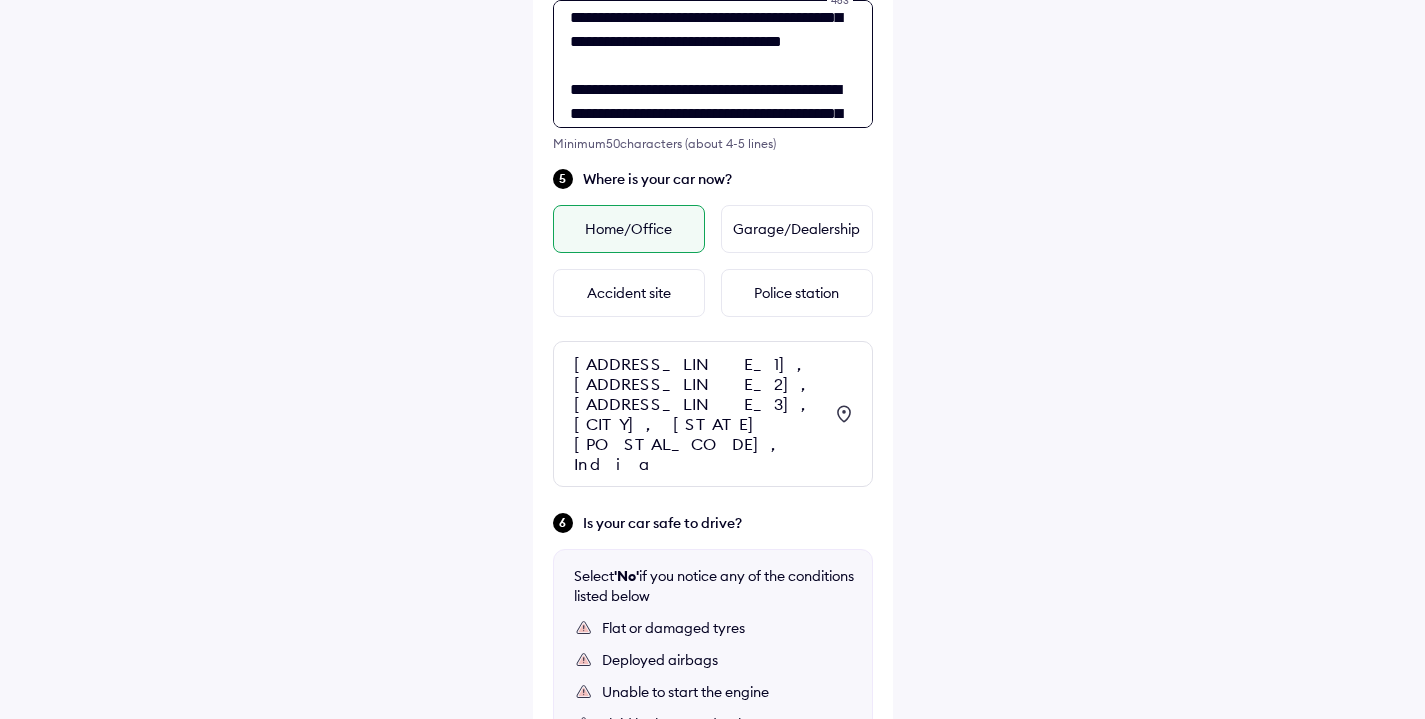 click on "**********" at bounding box center (713, 64) 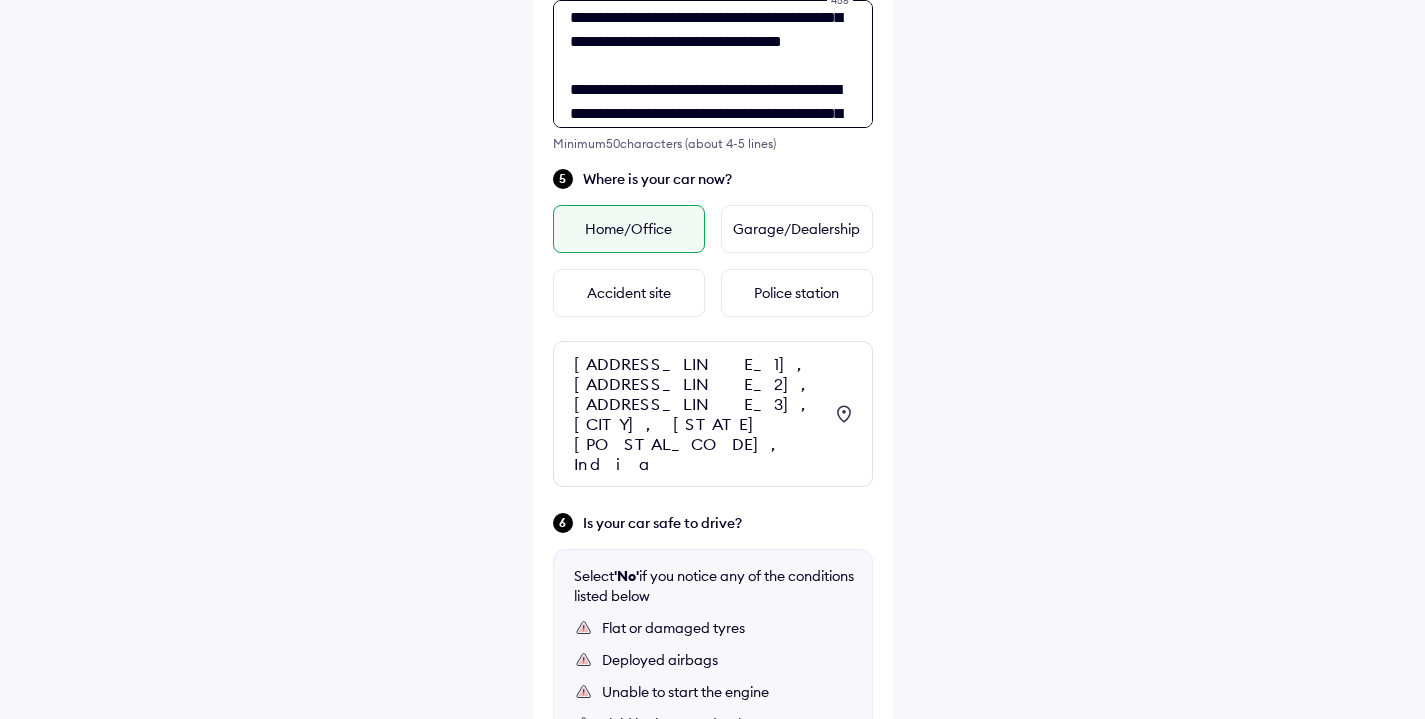 click on "**********" at bounding box center [713, 64] 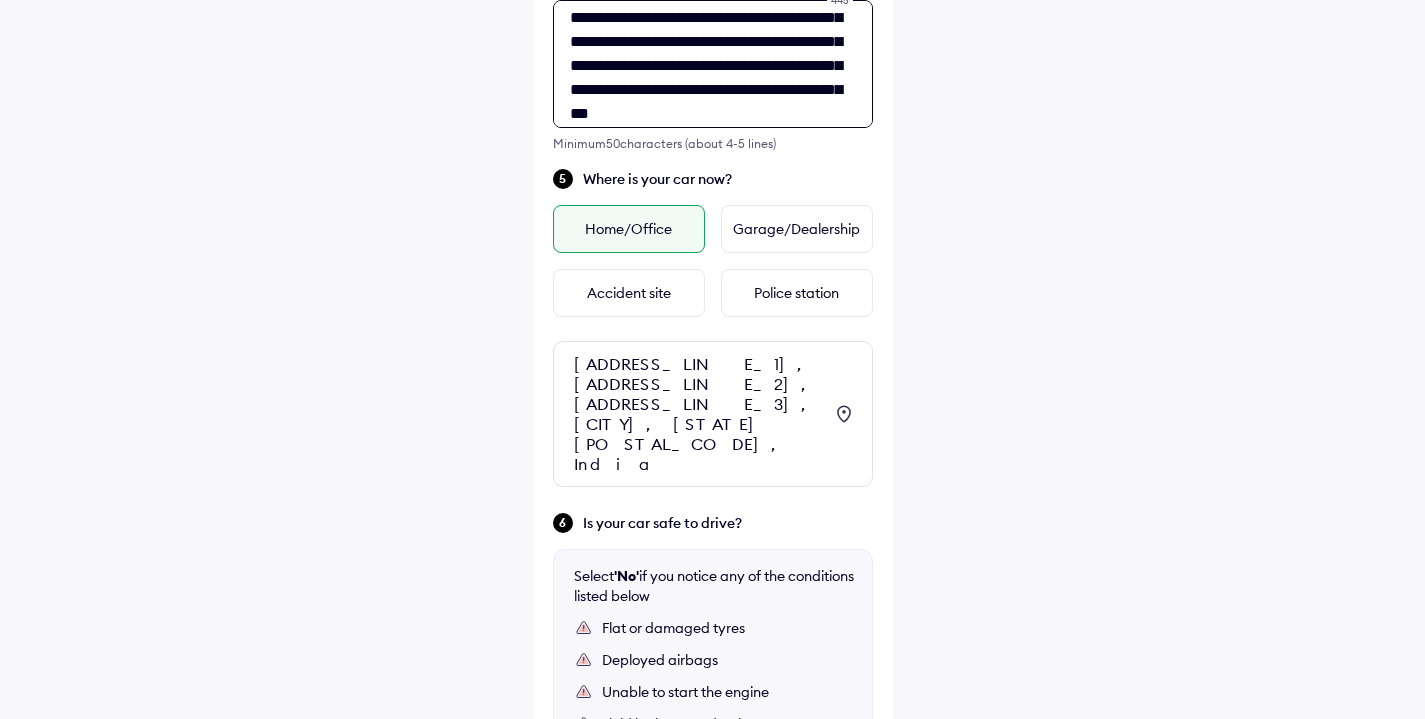scroll, scrollTop: 200, scrollLeft: 0, axis: vertical 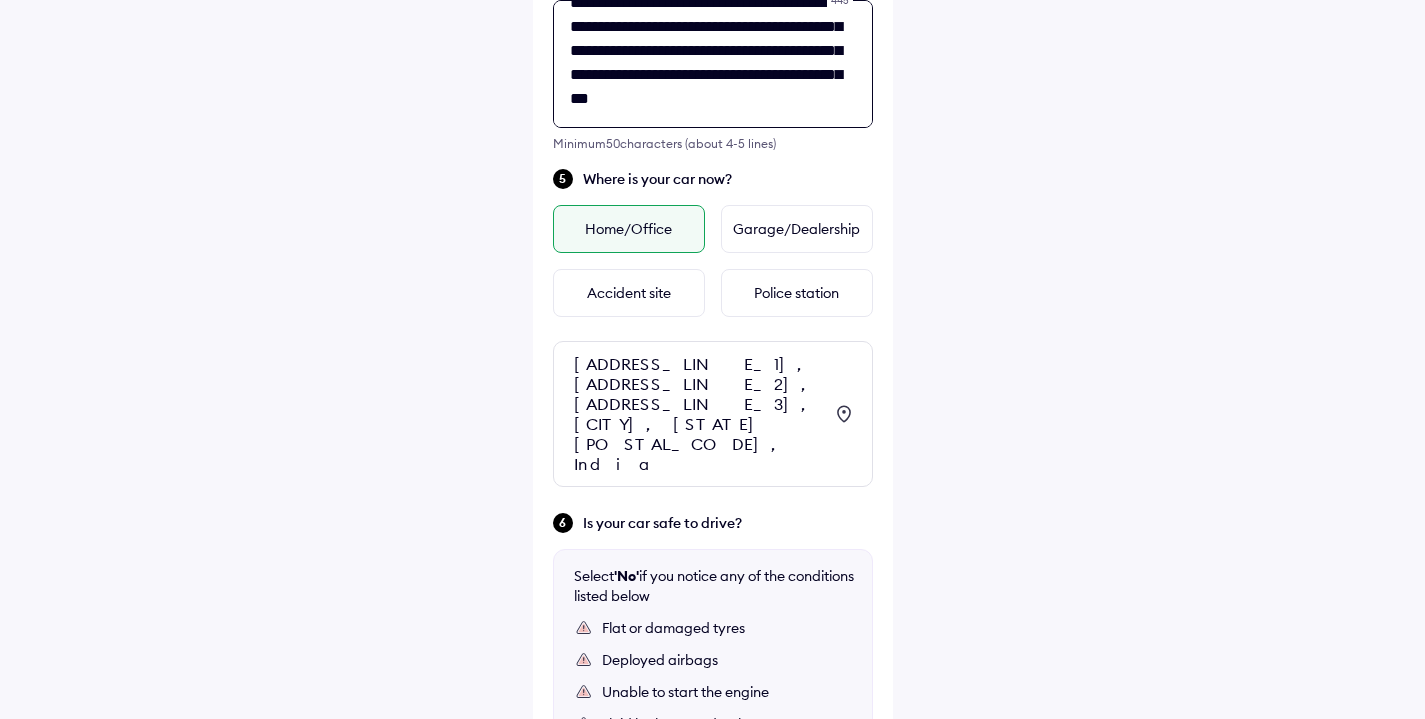 drag, startPoint x: 745, startPoint y: 66, endPoint x: 753, endPoint y: 101, distance: 35.902645 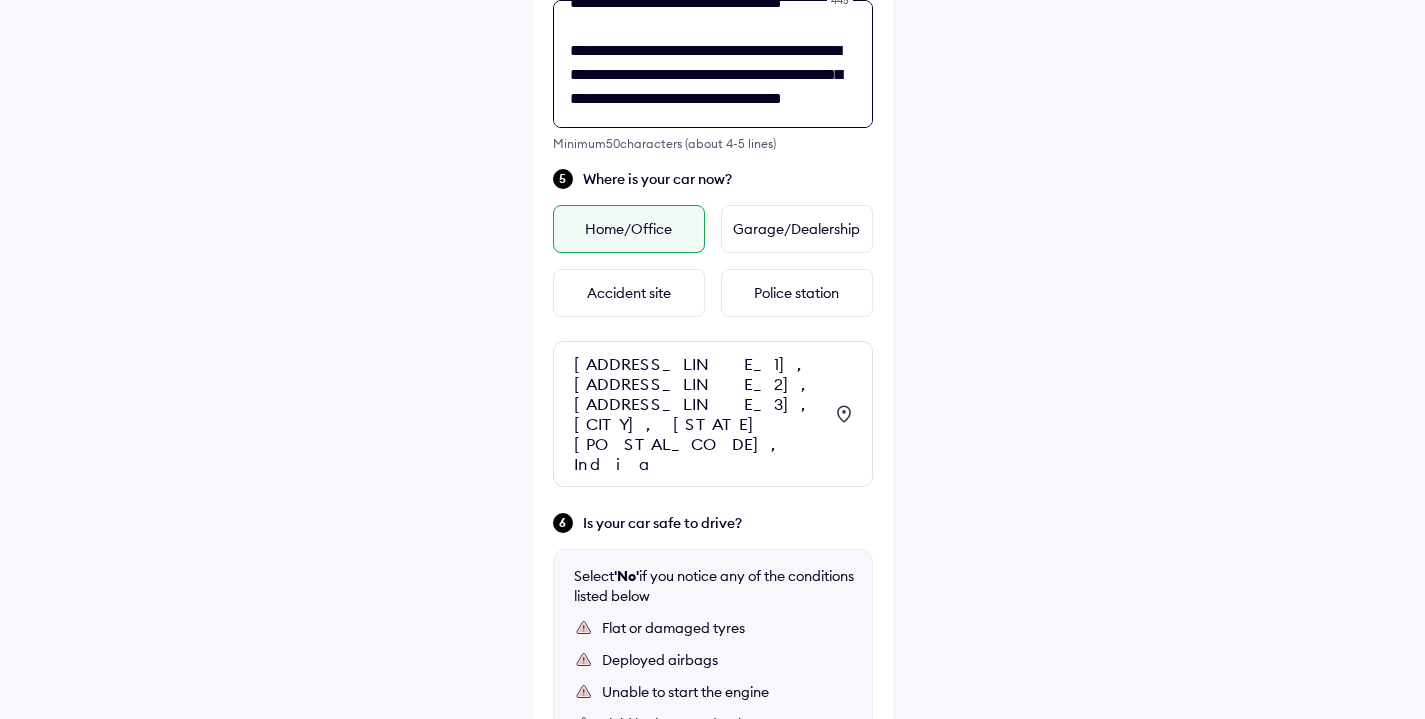 scroll, scrollTop: 170, scrollLeft: 0, axis: vertical 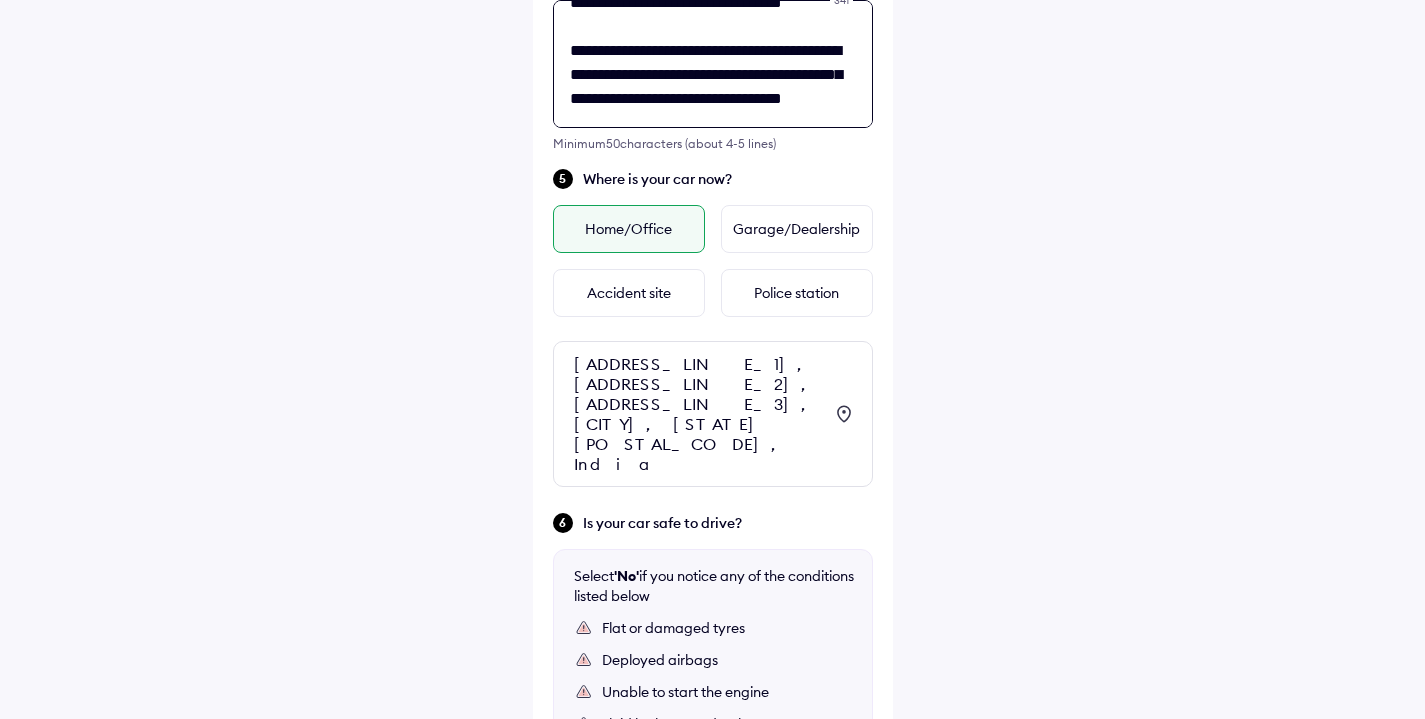 type on "**********" 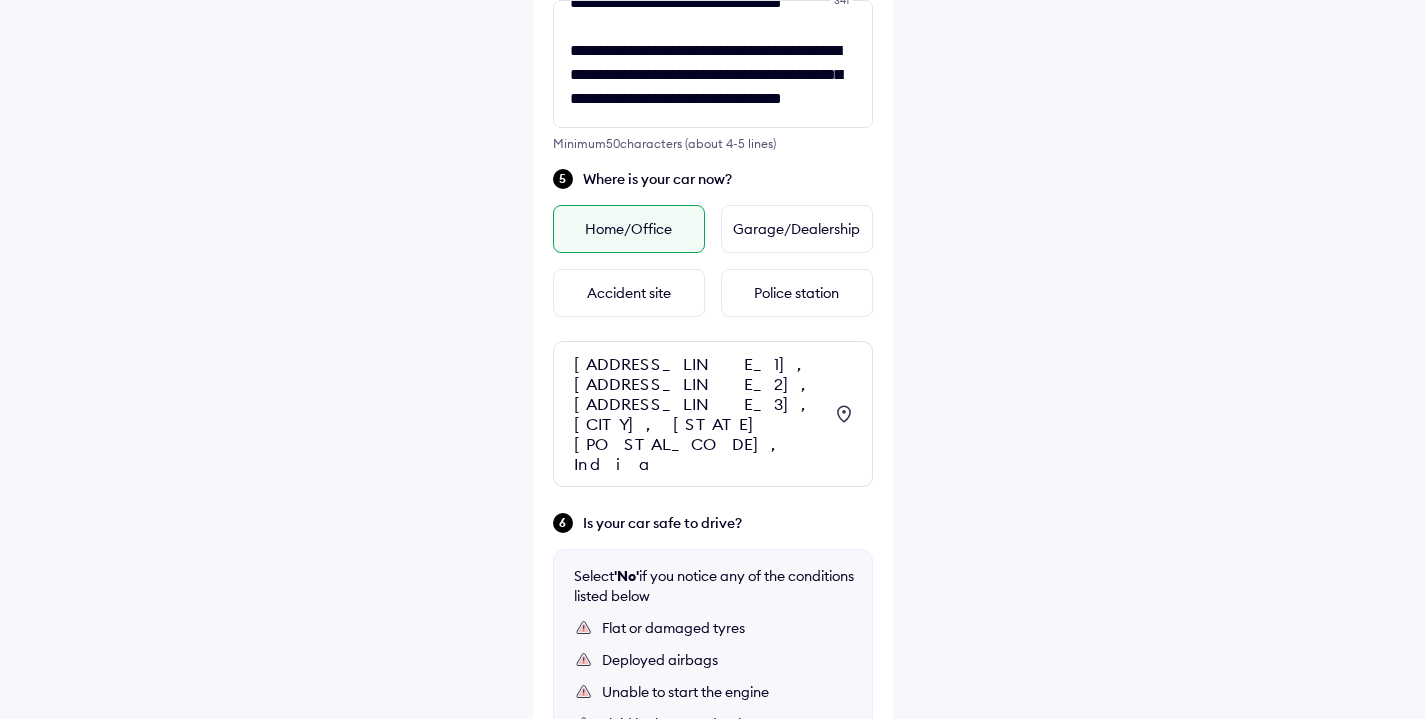 click on "**********" at bounding box center [712, 116] 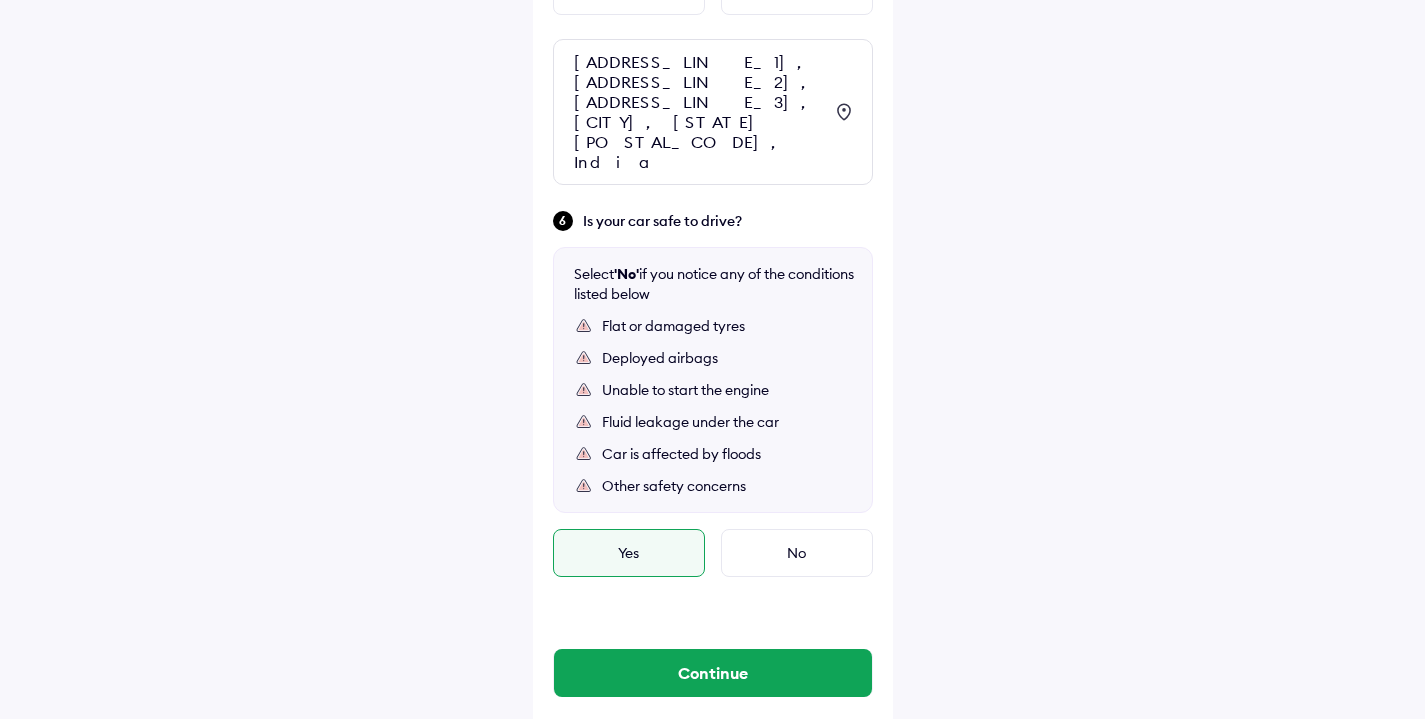 scroll, scrollTop: 1126, scrollLeft: 0, axis: vertical 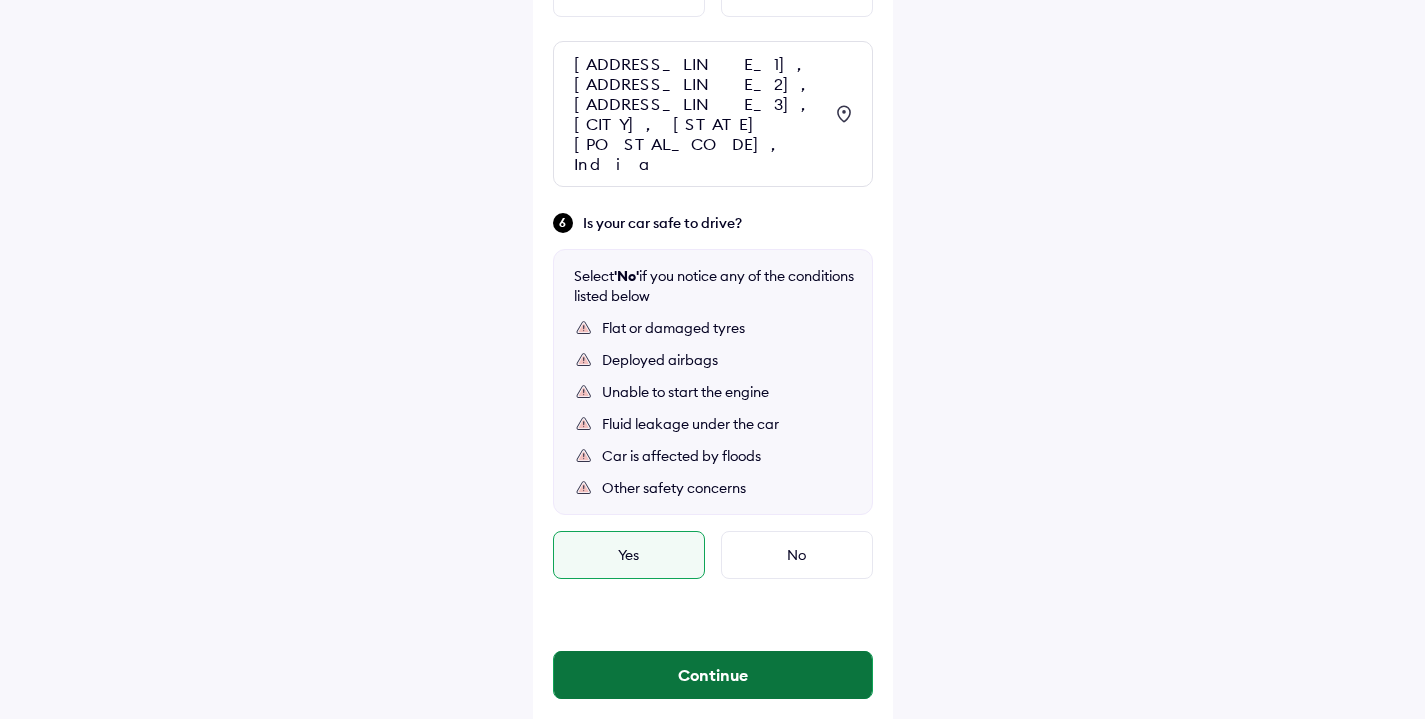 click on "Continue" at bounding box center [713, 675] 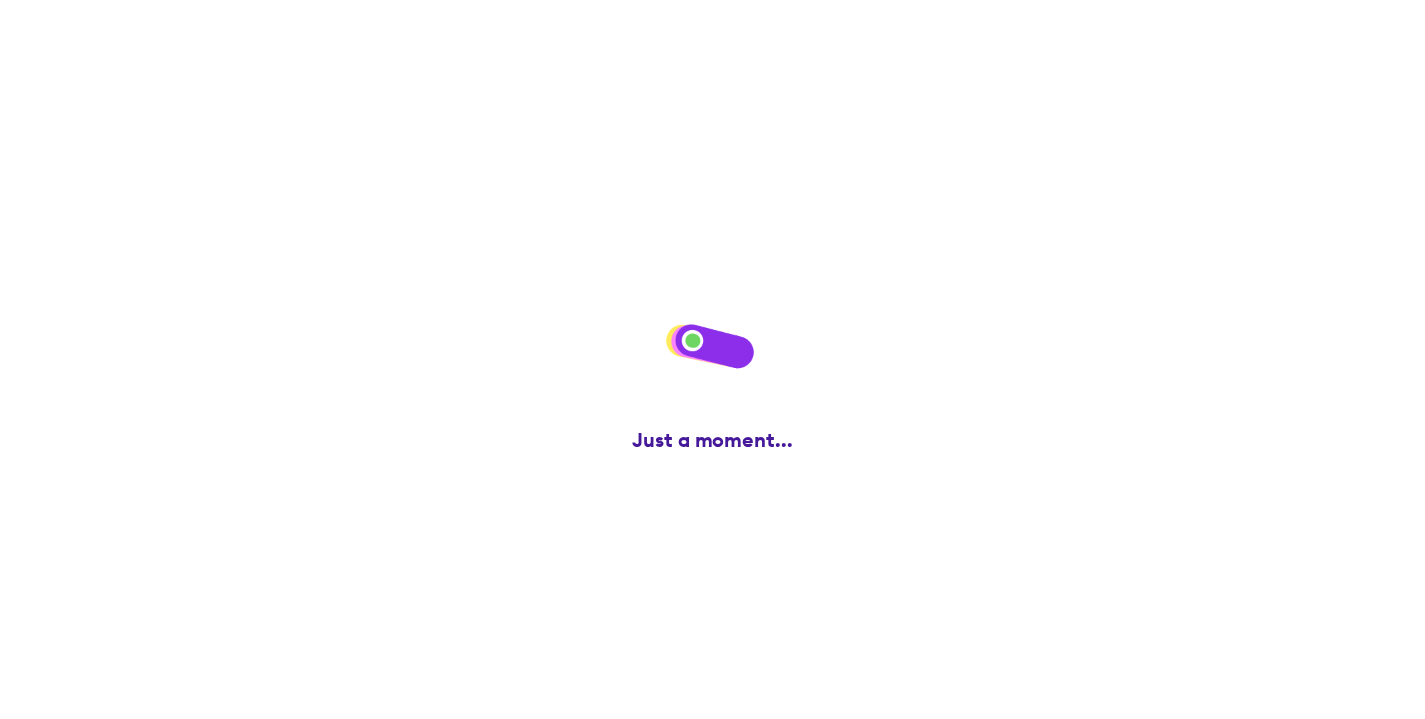 scroll, scrollTop: 0, scrollLeft: 0, axis: both 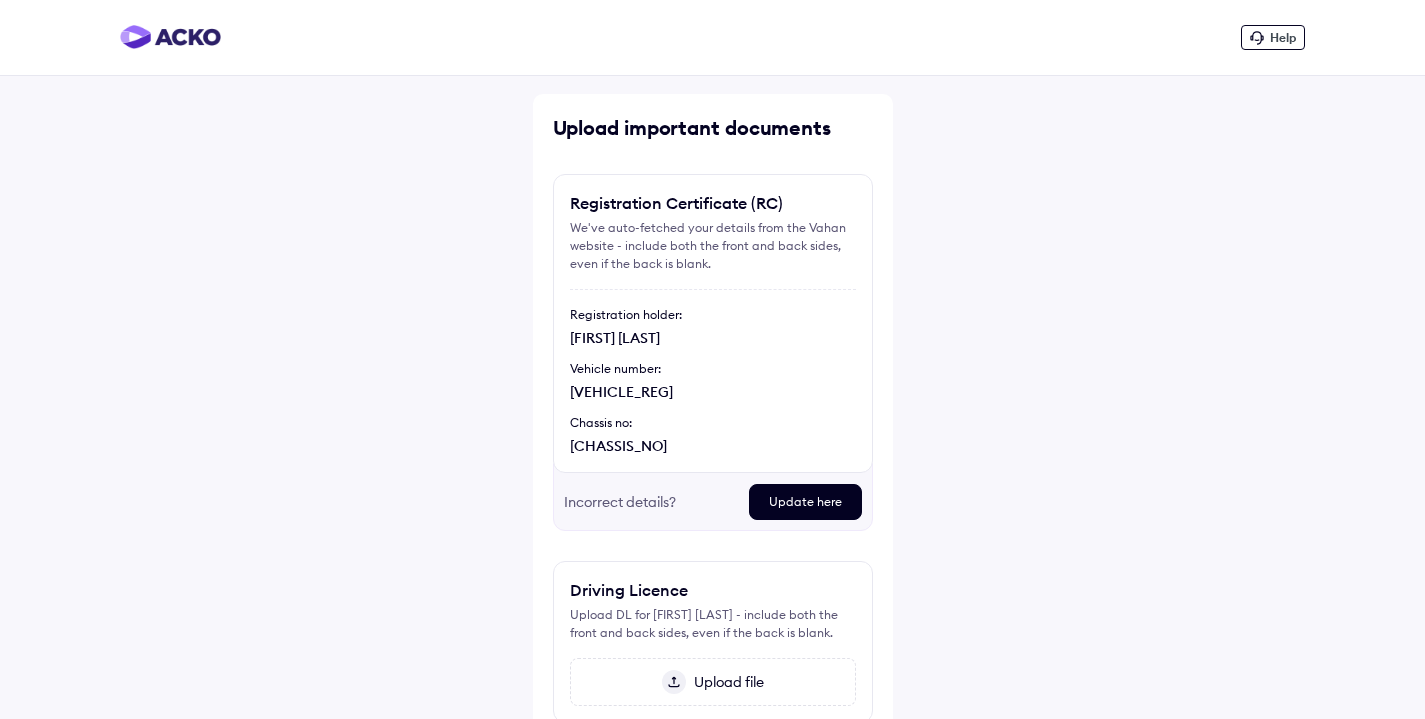 click on "Help Upload important documents Registration Certificate (RC) We've auto-fetched your details from the Vahan website - include both the front and back sides, even if the back is blank. Registration holder: [FIRST] [LAST] Vehicle number: [VEHICLE_REG] Chassis no: [CHASSIS_NO] Incorrect details? Update here Preview Delete Retake Driving Licence Upload DL for [FIRST] [LAST] - include both the front and back sides, even if the back is blank. Upload file Preview Delete Retake Continue Save progress and continue later" at bounding box center [712, 438] 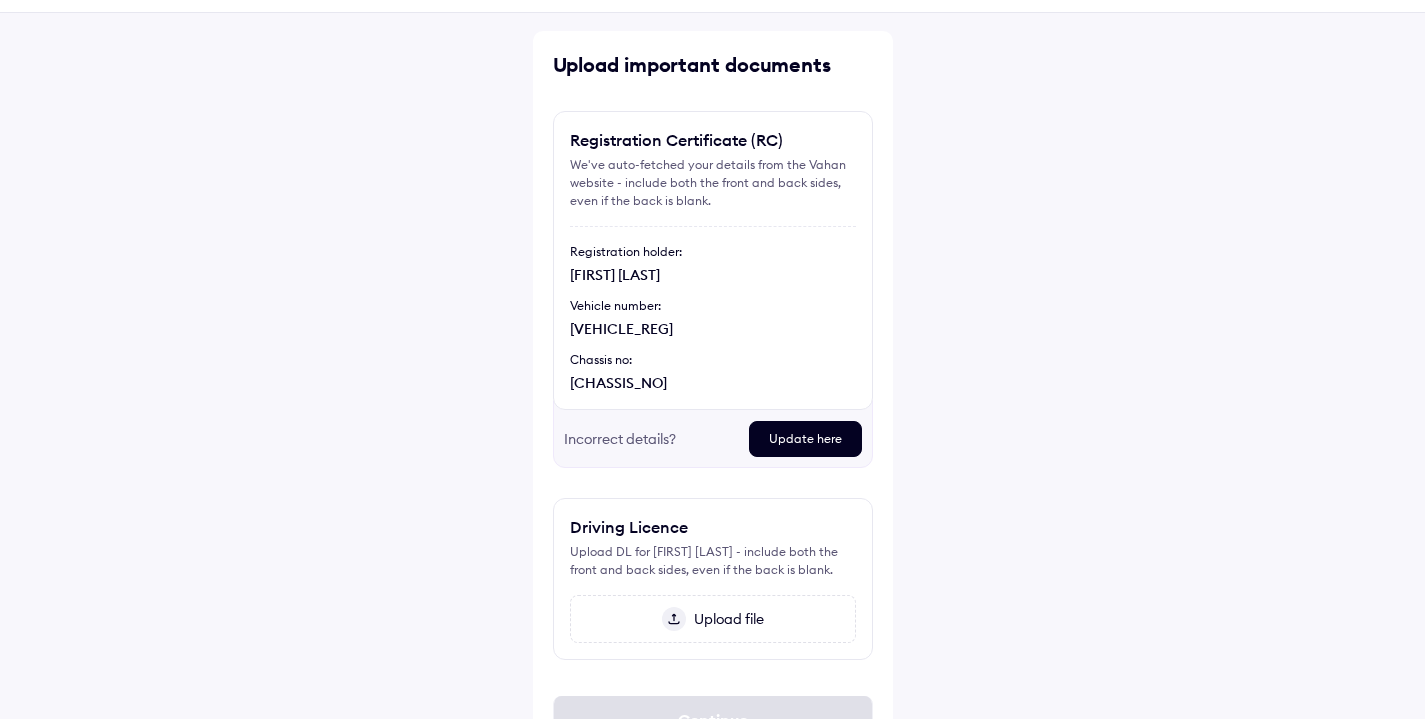 scroll, scrollTop: 66, scrollLeft: 0, axis: vertical 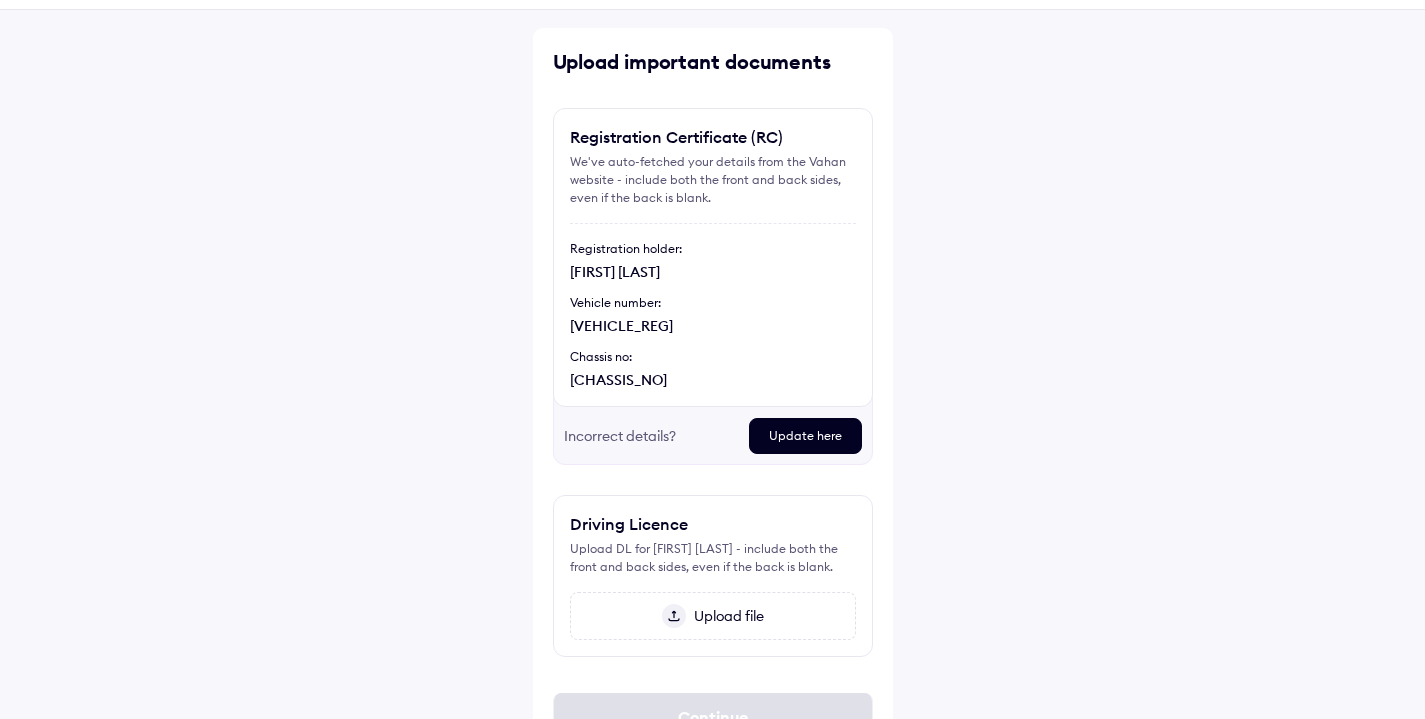 click on "Help Upload important documents Registration Certificate (RC) We've auto-fetched your details from the Vahan website - include both the front and back sides, even if the back is blank. Registration holder: [FIRST] [LAST] Vehicle number: [VEHICLE_REG] Chassis no: [CHASSIS_NO] Incorrect details? Update here Preview Delete Retake Driving Licence Upload DL for [FIRST] [LAST] - include both the front and back sides, even if the back is blank. Upload file Preview Delete Retake Continue Save progress and continue later" at bounding box center [712, 372] 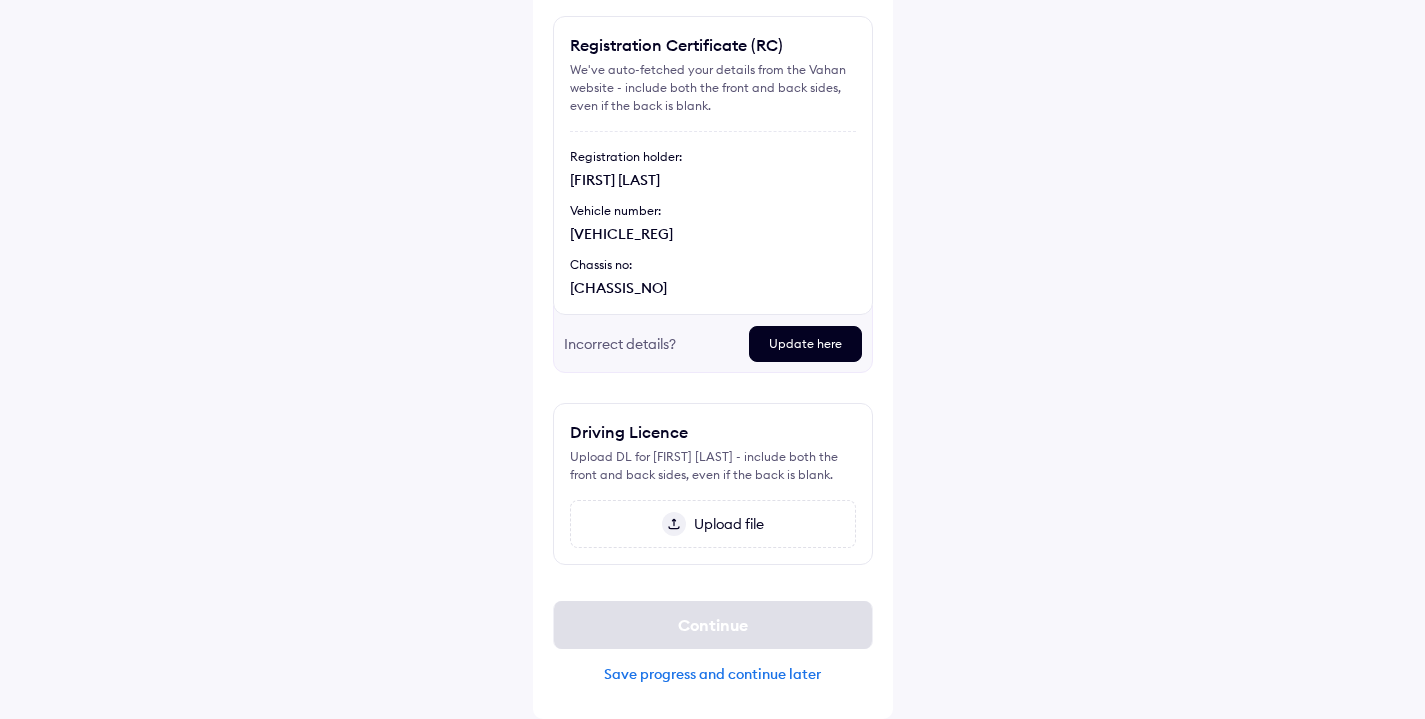 scroll, scrollTop: 158, scrollLeft: 0, axis: vertical 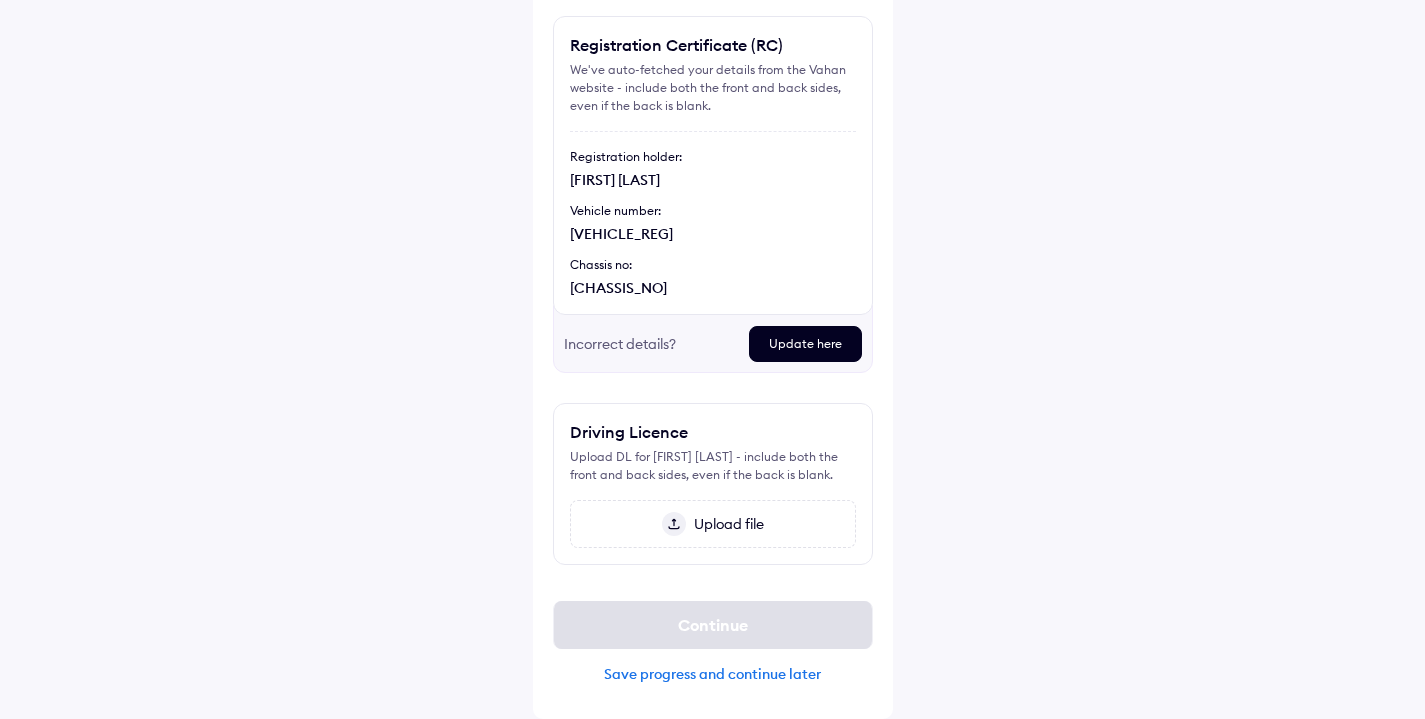 click at bounding box center [674, 524] 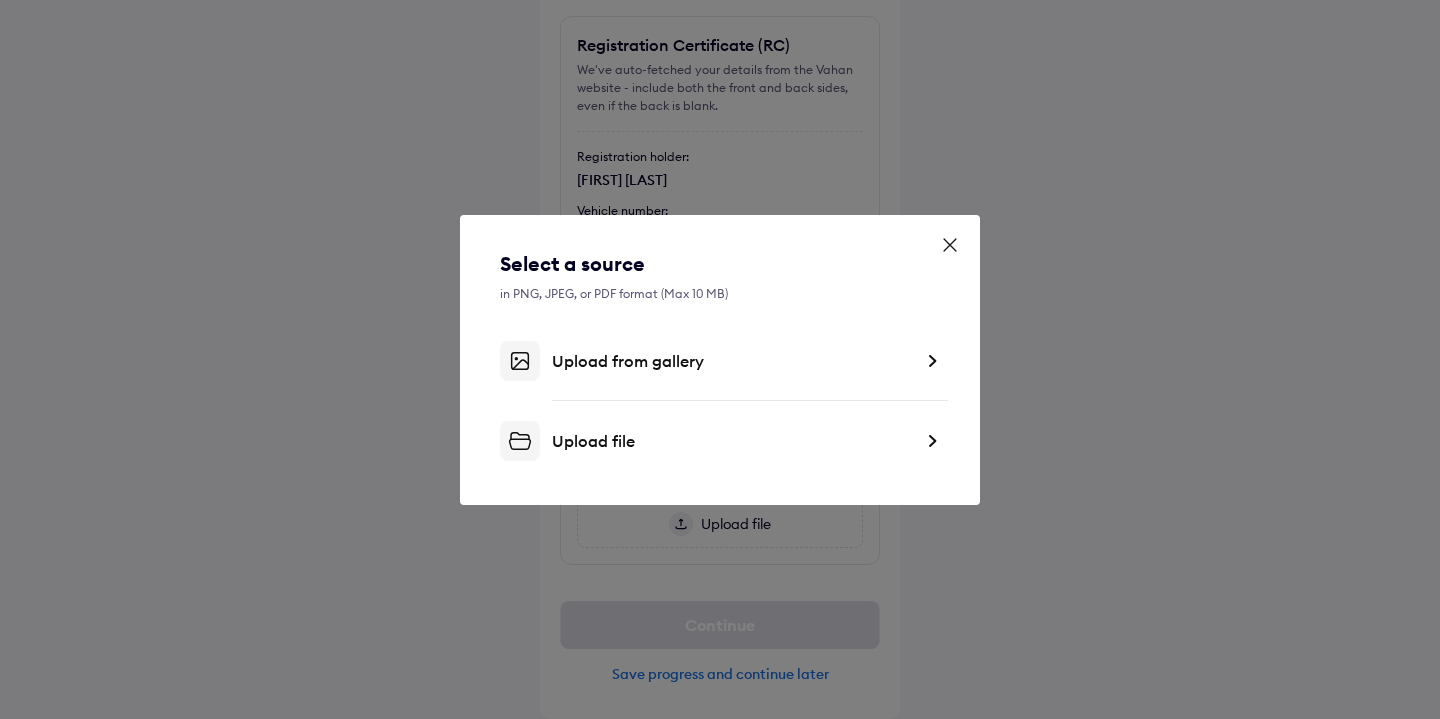 click on "Select a source in PNG, JPEG, or PDF format (Max 10 MB) Upload from gallery Upload file" at bounding box center [720, 355] 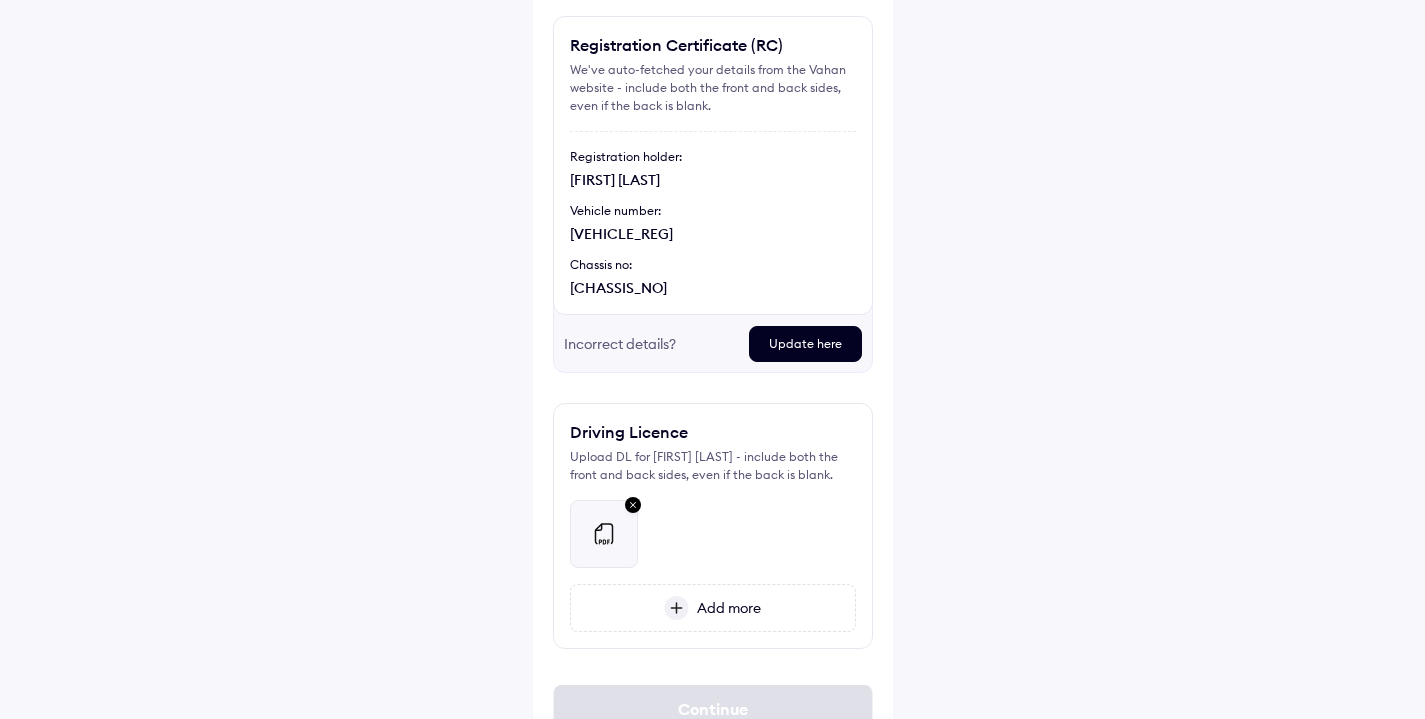 click on "Help Upload important documents Registration Certificate (RC) We've auto-fetched your details from the Vahan website - include both the front and back sides, even if the back is blank. Registration holder: [FIRST] [LAST] Vehicle number: [VEHICLE_REG] Chassis no: [CHASSIS_NO] Incorrect details? Update here Preview Delete Retake Driving Licence Upload DL for [FIRST] [LAST] - include both the front and back sides, even if the back is blank. Add more Preview Unable to show preview Driving Li....cense.pdf Delete Retake Continue Save progress and continue later" at bounding box center [712, 322] 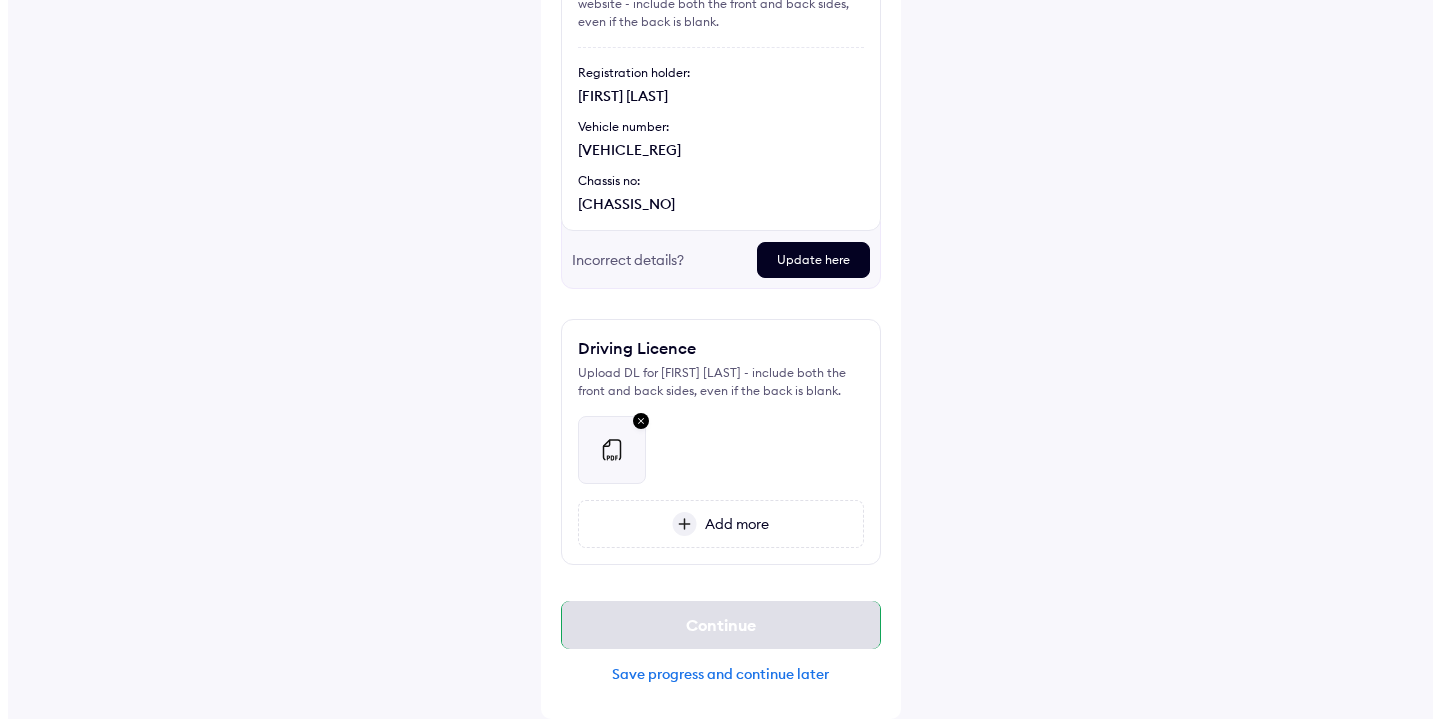 scroll, scrollTop: 242, scrollLeft: 0, axis: vertical 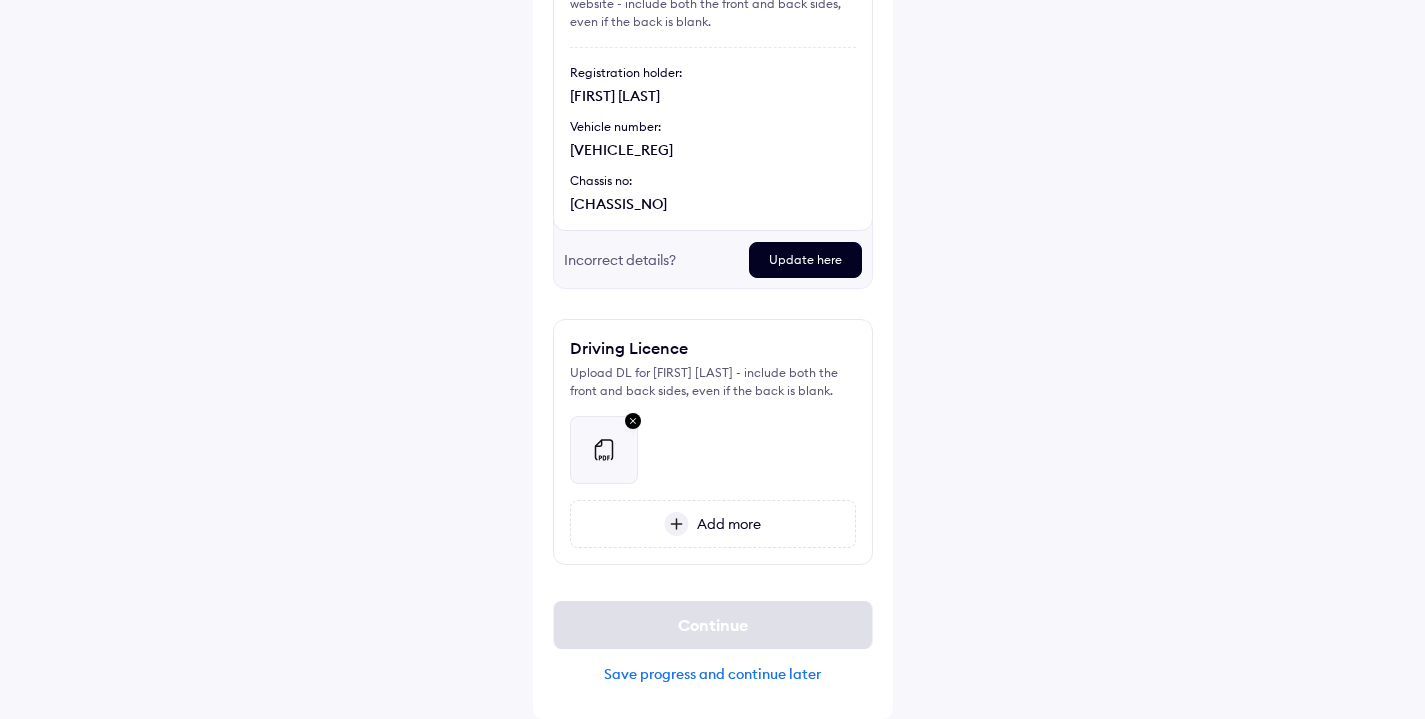 click at bounding box center (633, 422) 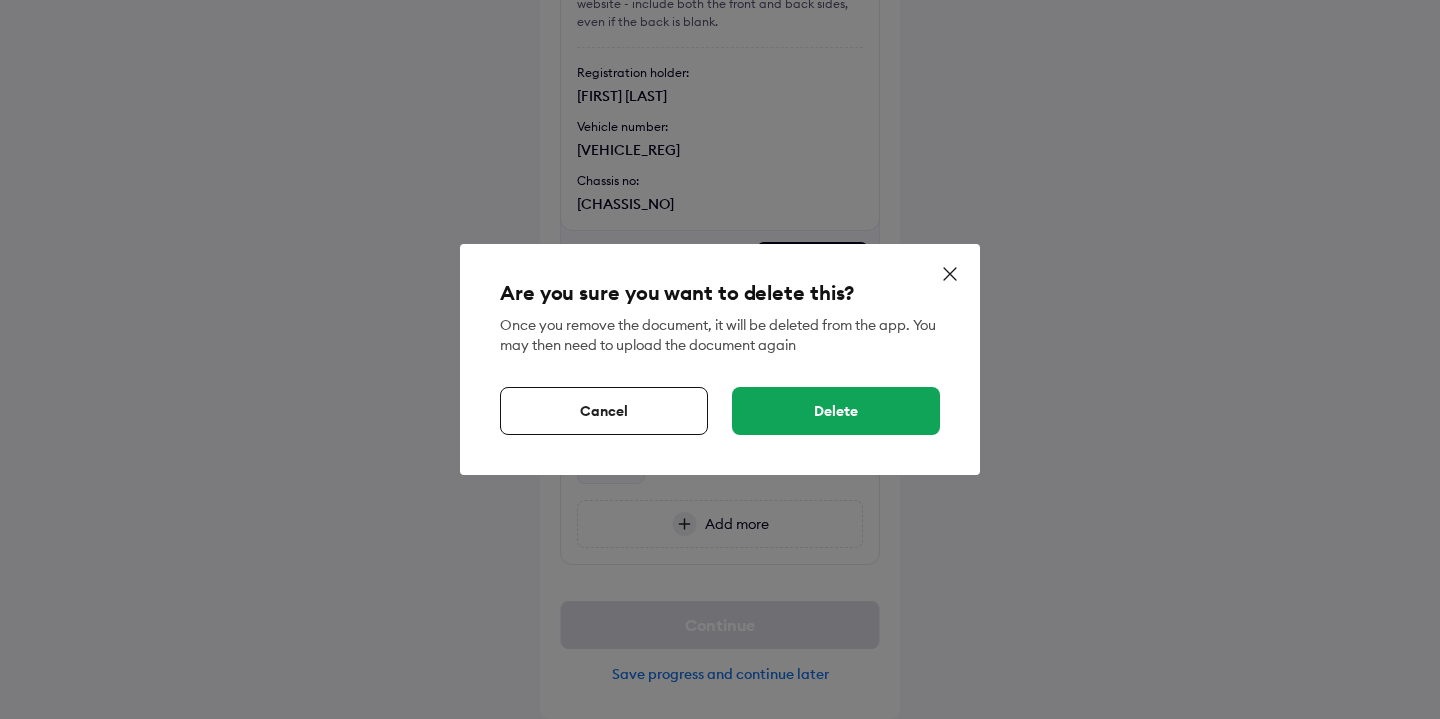click on "Delete" at bounding box center (836, 411) 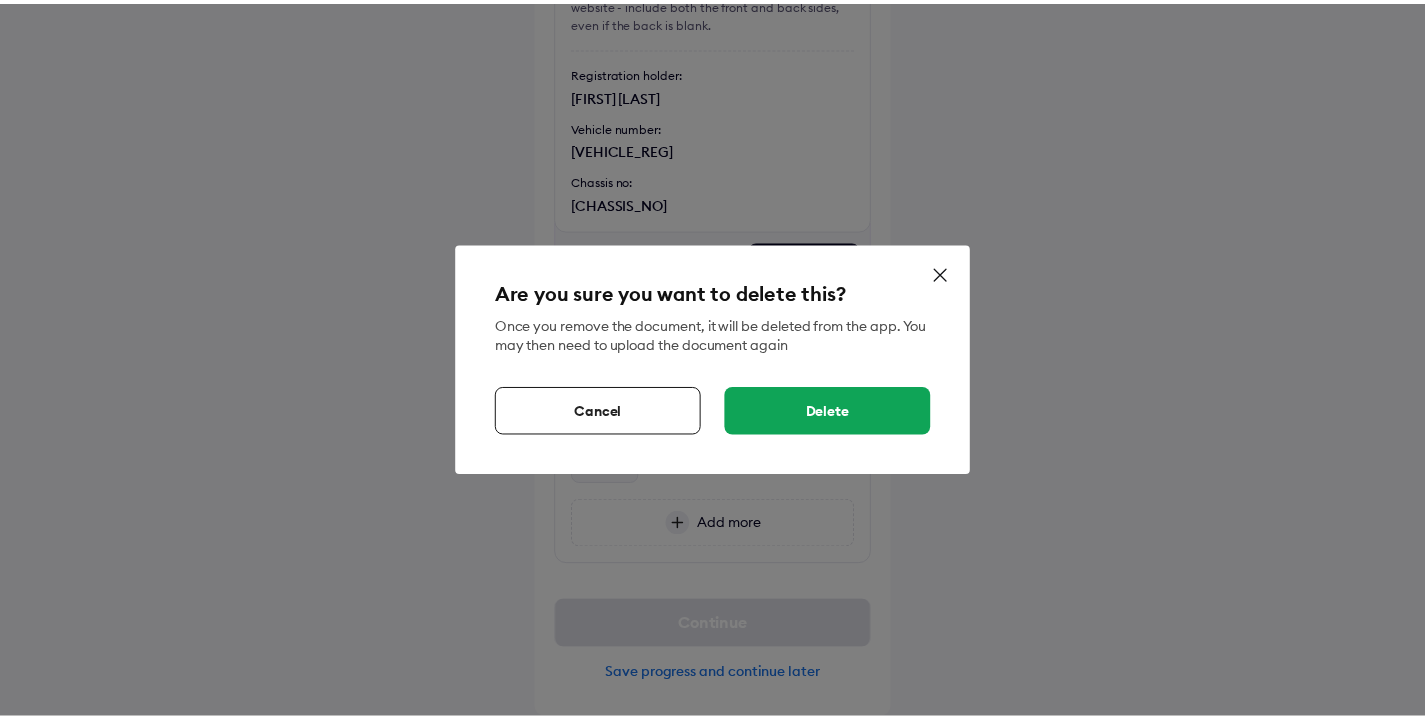scroll, scrollTop: 158, scrollLeft: 0, axis: vertical 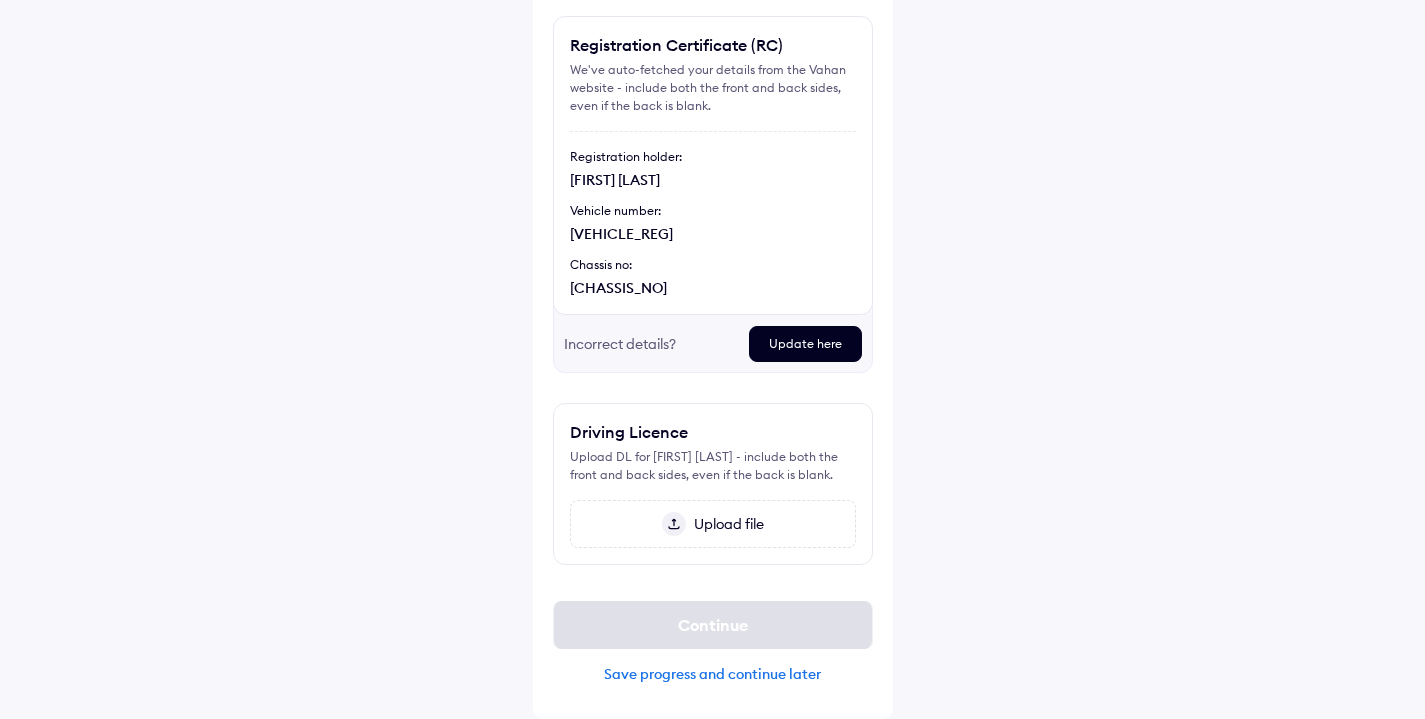click at bounding box center (674, 524) 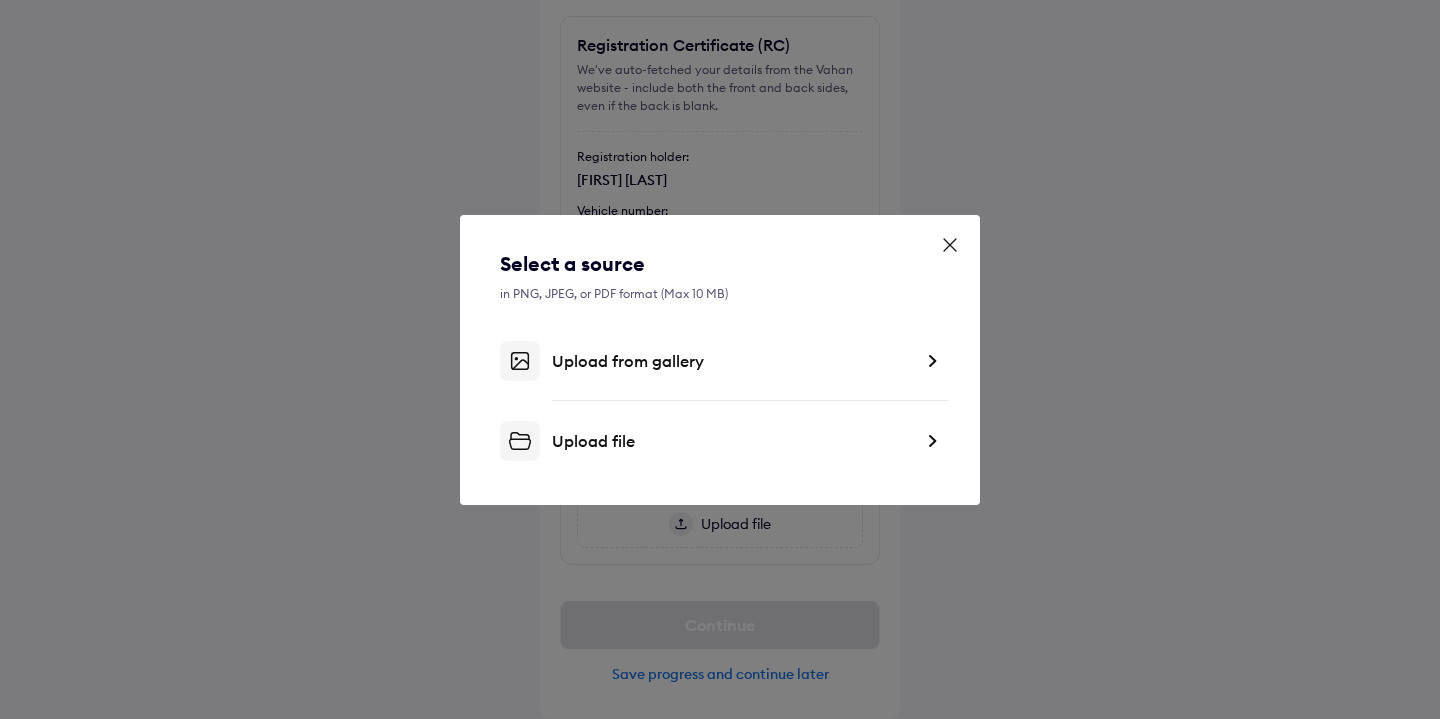 click on "Upload file" at bounding box center (720, 441) 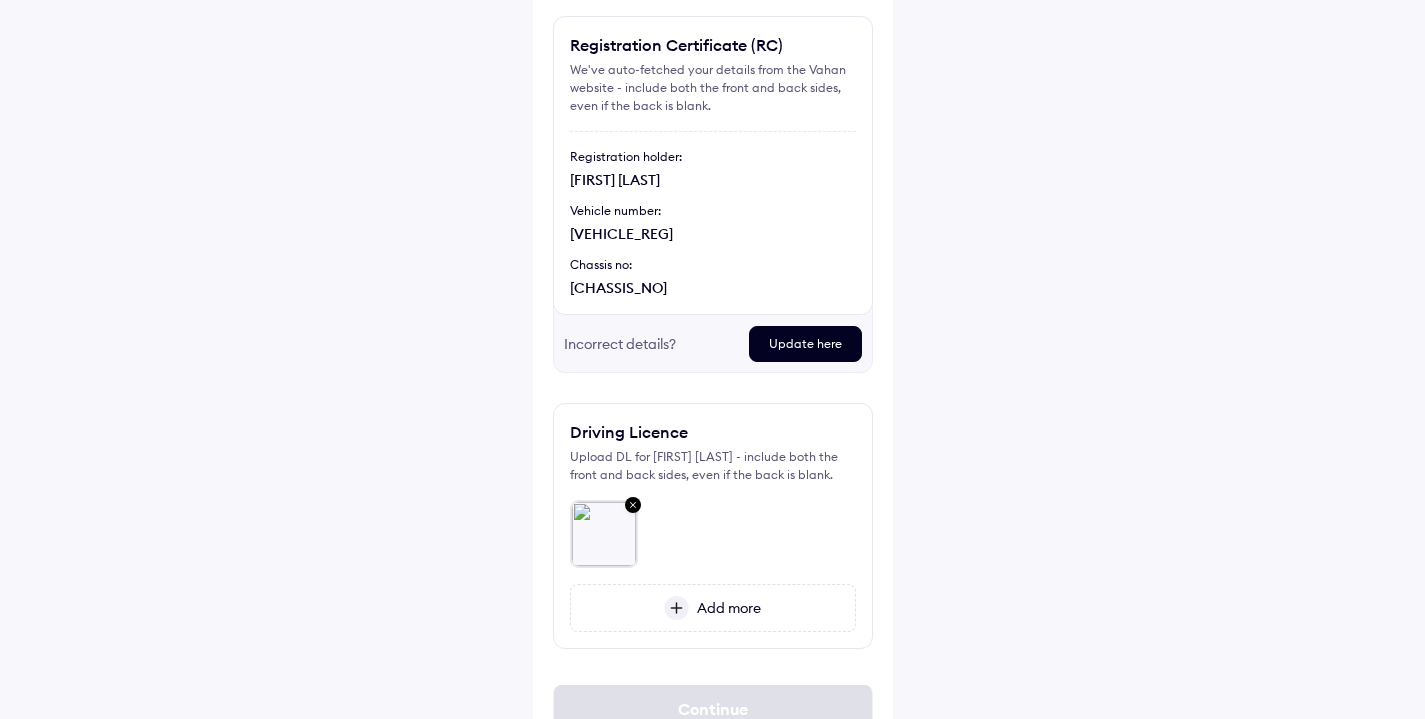click on "Help Upload important documents Registration Certificate (RC) We've auto-fetched your details from the Vahan website - include both the front and back sides, even if the back is blank. Registration holder: [FIRST] [LAST] Vehicle number: [VEHICLE_REG] Chassis no: [CHASSIS_NO] Incorrect details? Update here Preview Delete Retake Driving Licence Upload DL for [FIRST] [LAST] - include both the front and back sides, even if the back is blank. Add more Preview Delete Retake Continue Save progress and continue later" at bounding box center (712, 322) 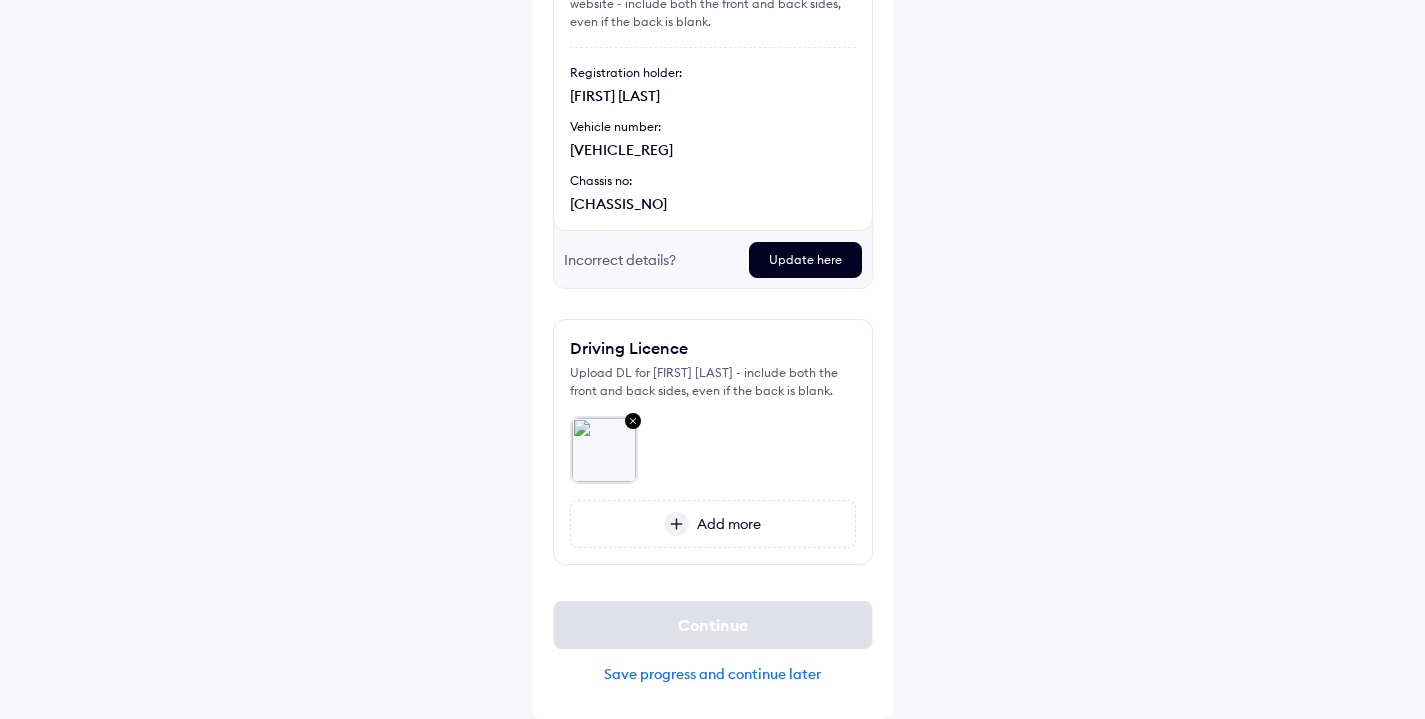 click at bounding box center (676, 524) 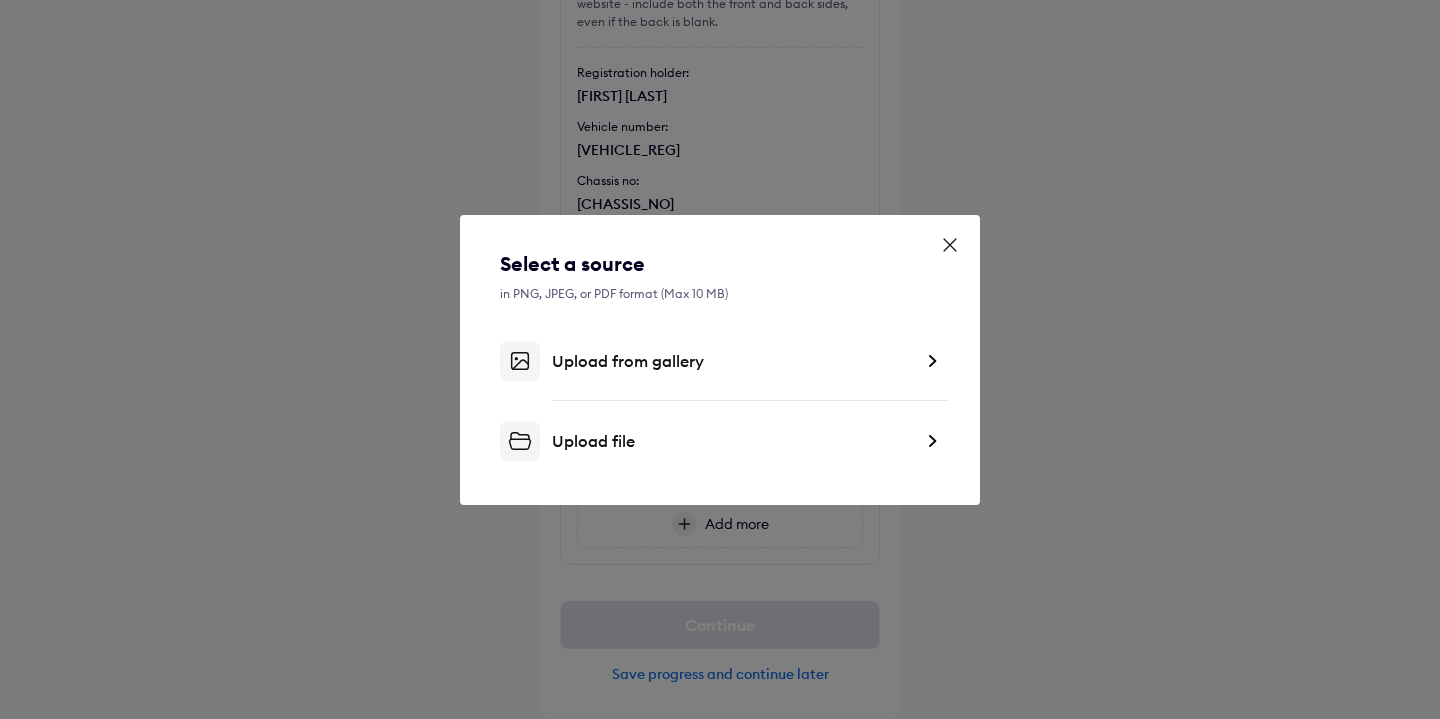 click on "Upload file" at bounding box center [720, 441] 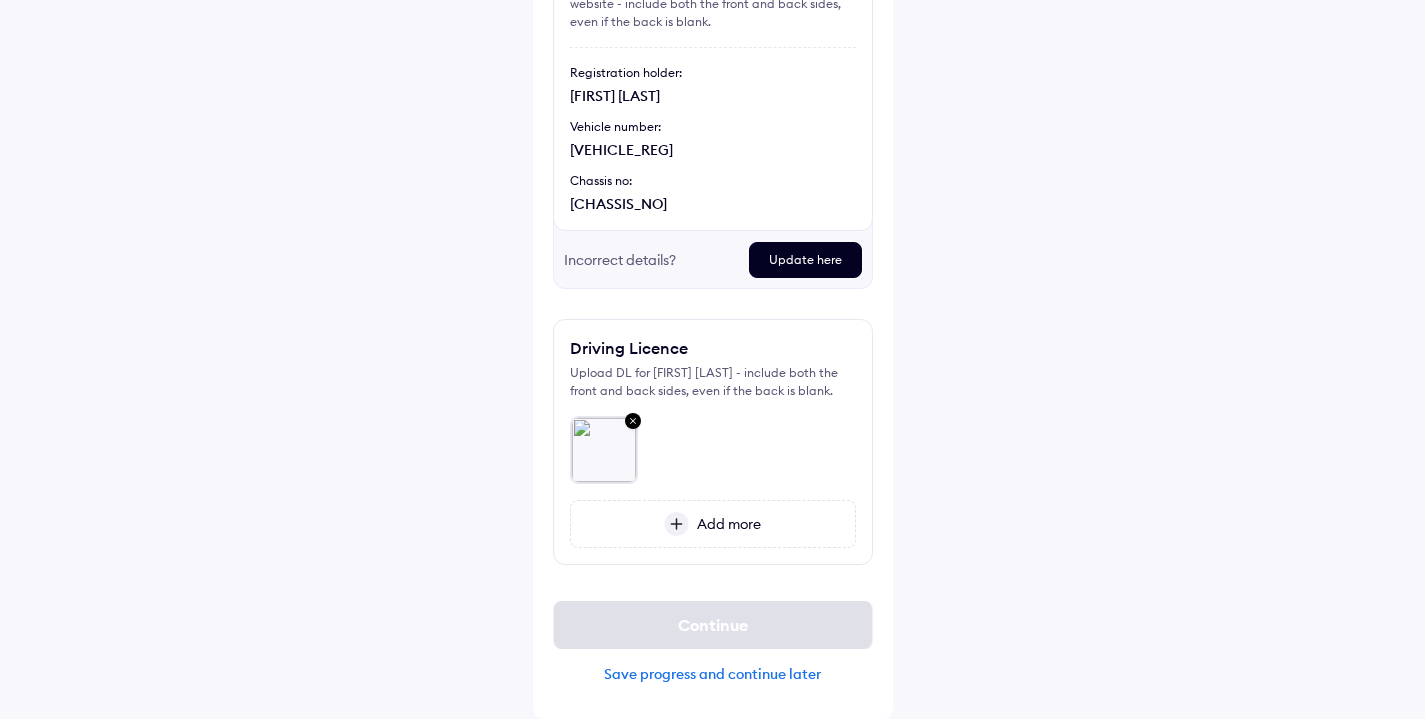 scroll, scrollTop: 178, scrollLeft: 0, axis: vertical 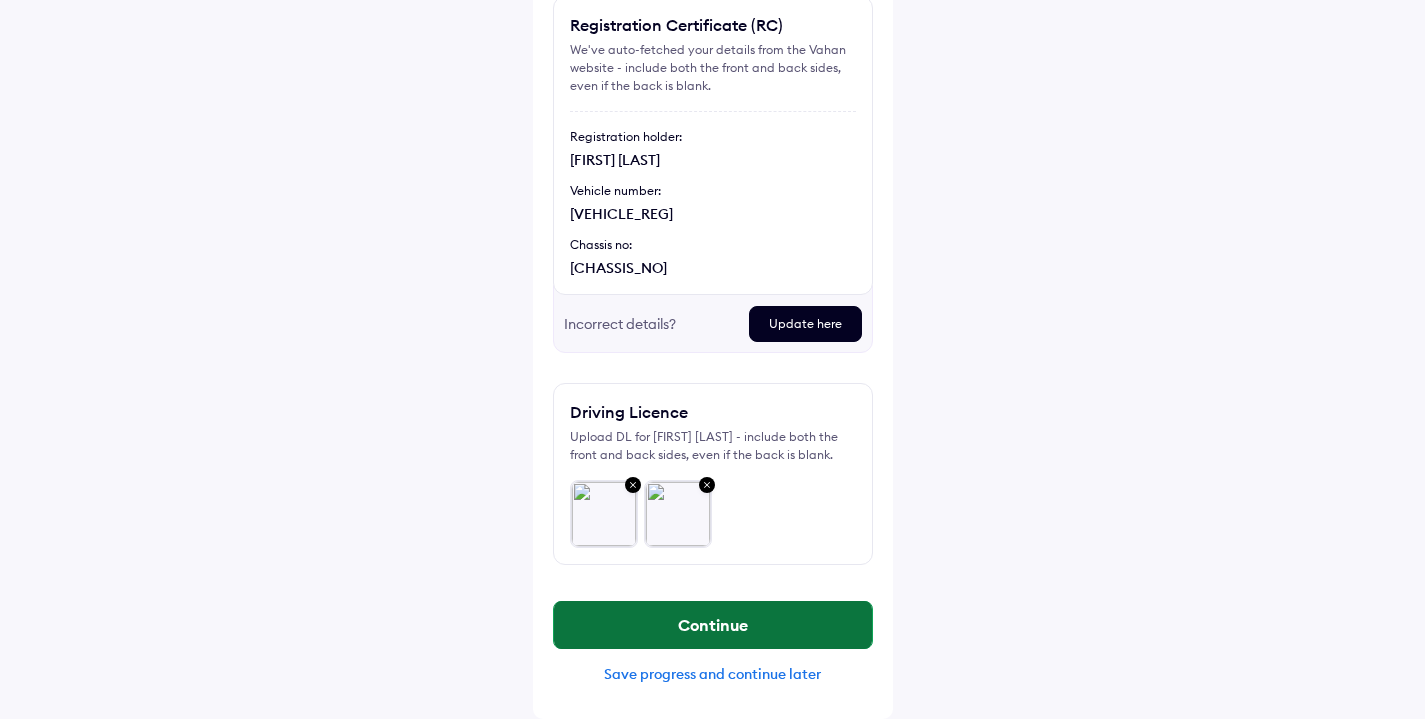 click on "Continue" at bounding box center [713, 625] 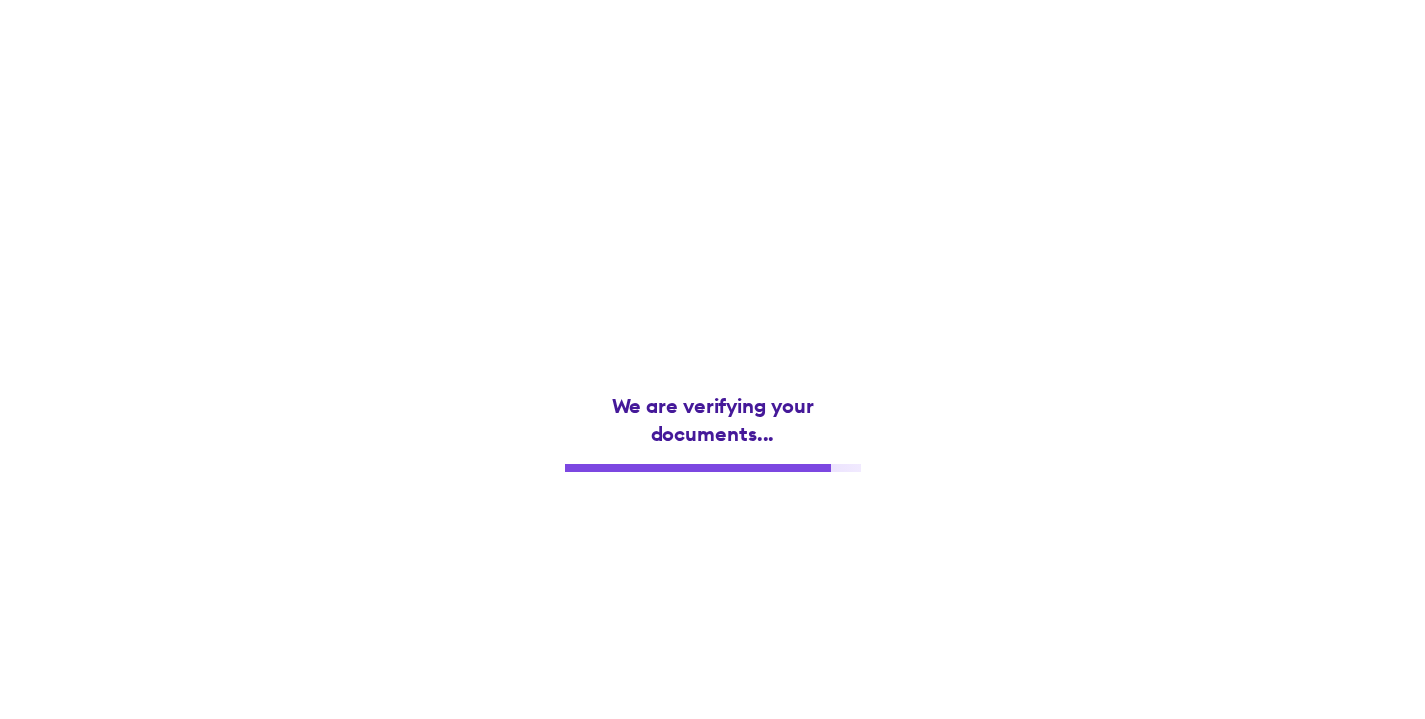 scroll, scrollTop: 0, scrollLeft: 0, axis: both 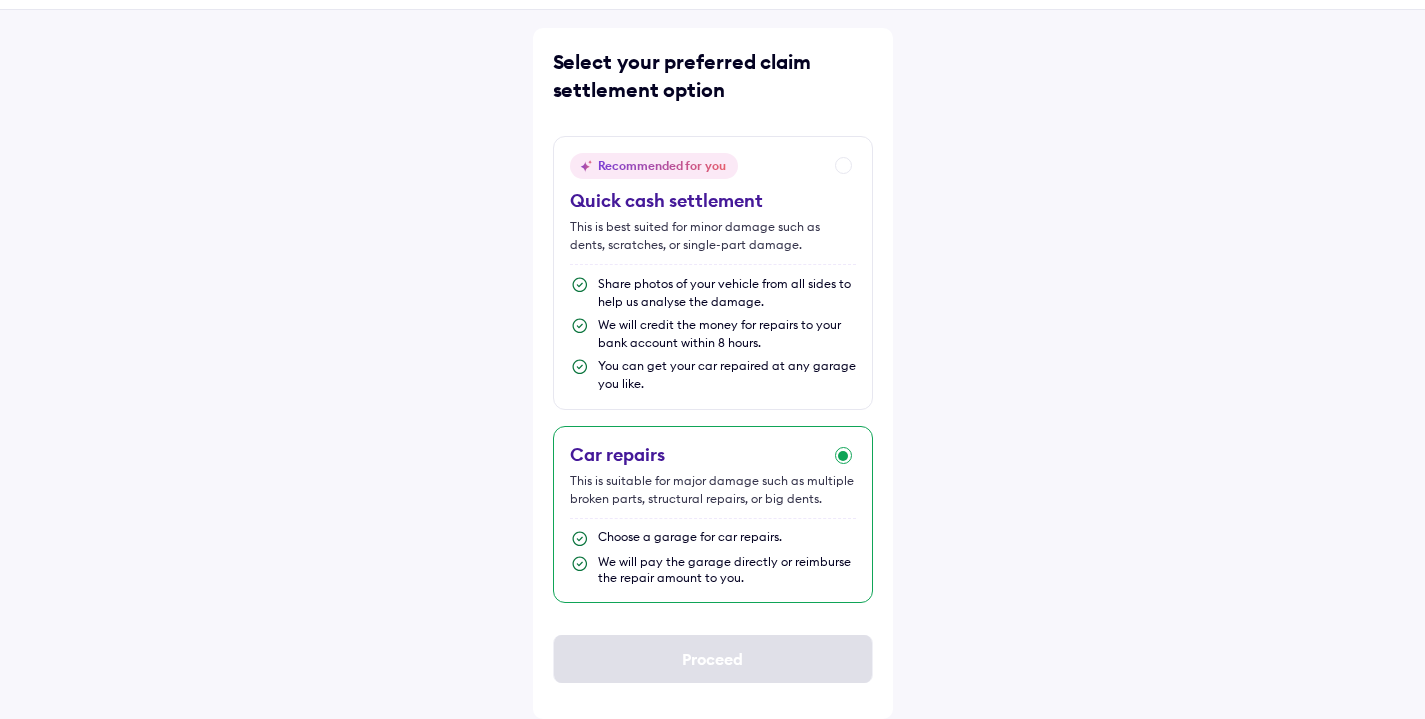 click on "Car repairs This is suitable for major damage such as multiple broken parts, structural repairs, or big dents. Choose a garage for car repairs. We will pay the garage directly or reimburse the repair amount to you." at bounding box center (713, 514) 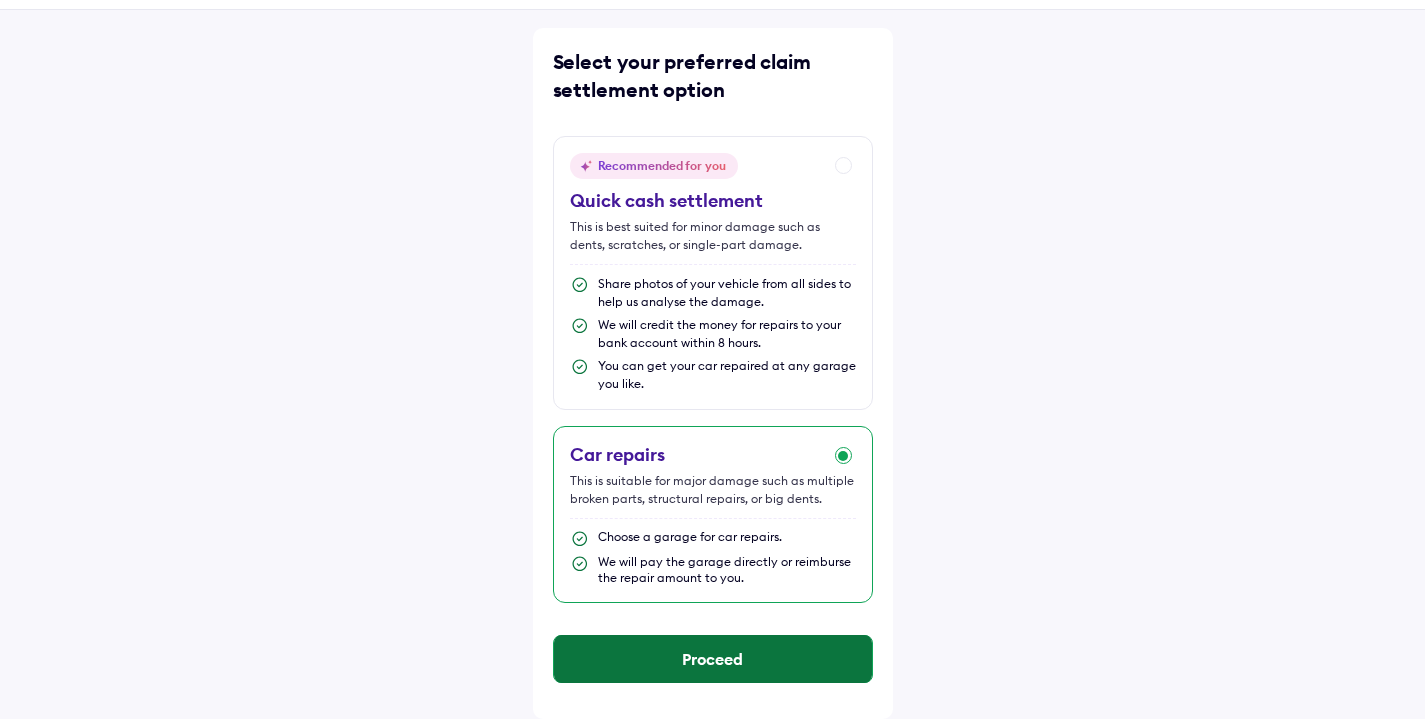 click on "Proceed" at bounding box center (713, 659) 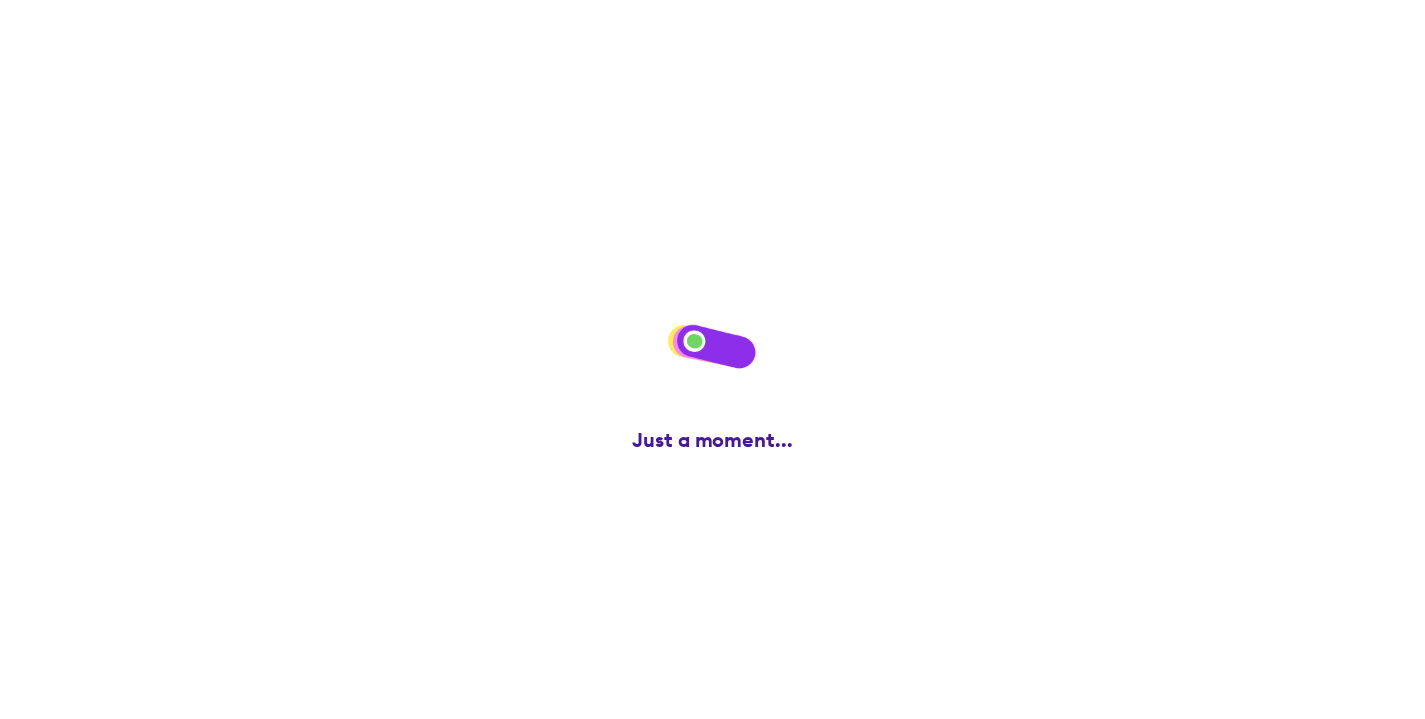 scroll, scrollTop: 0, scrollLeft: 0, axis: both 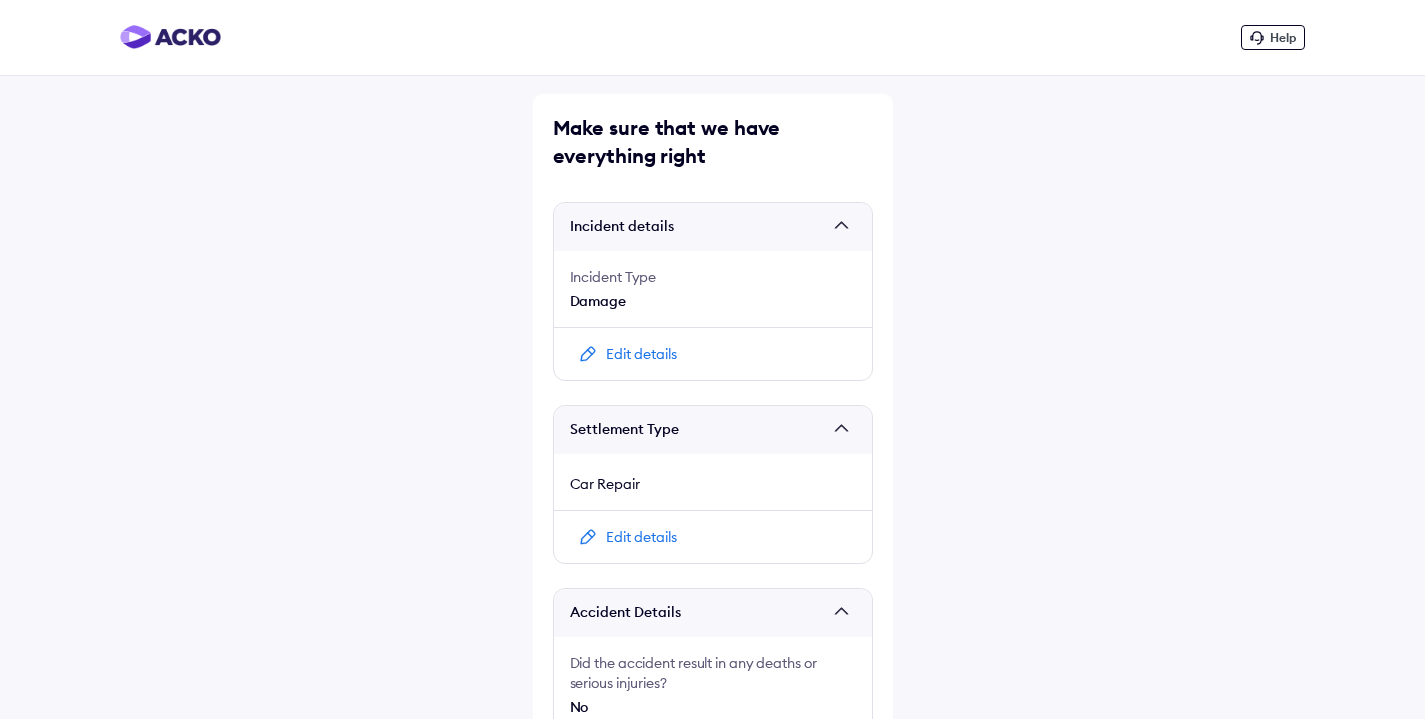 click on "Help Make sure that we have everything right Incident details Incident Type Damage Edit details Settlement Type Car Repair Edit details Accident Details Did the accident result in any deaths or serious injuries? No When did the damage happen? [DATE] Was someone driving the car when it happened? Yes Name of the person driving the car [FIRST] [LAST] How did it happen? While reversing my car on a narrow residential lane, I accidentally hit a s ... read more Where is your car now? Home/Office Location [ADDRESS_LINE_1], [ADDRESS_LINE_2], [ADDRESS_LINE_3], [CITY], [STATE] ... read more Is your car safe to drive? Yes Edit details Documents Edit details Continue" at bounding box center [712, 843] 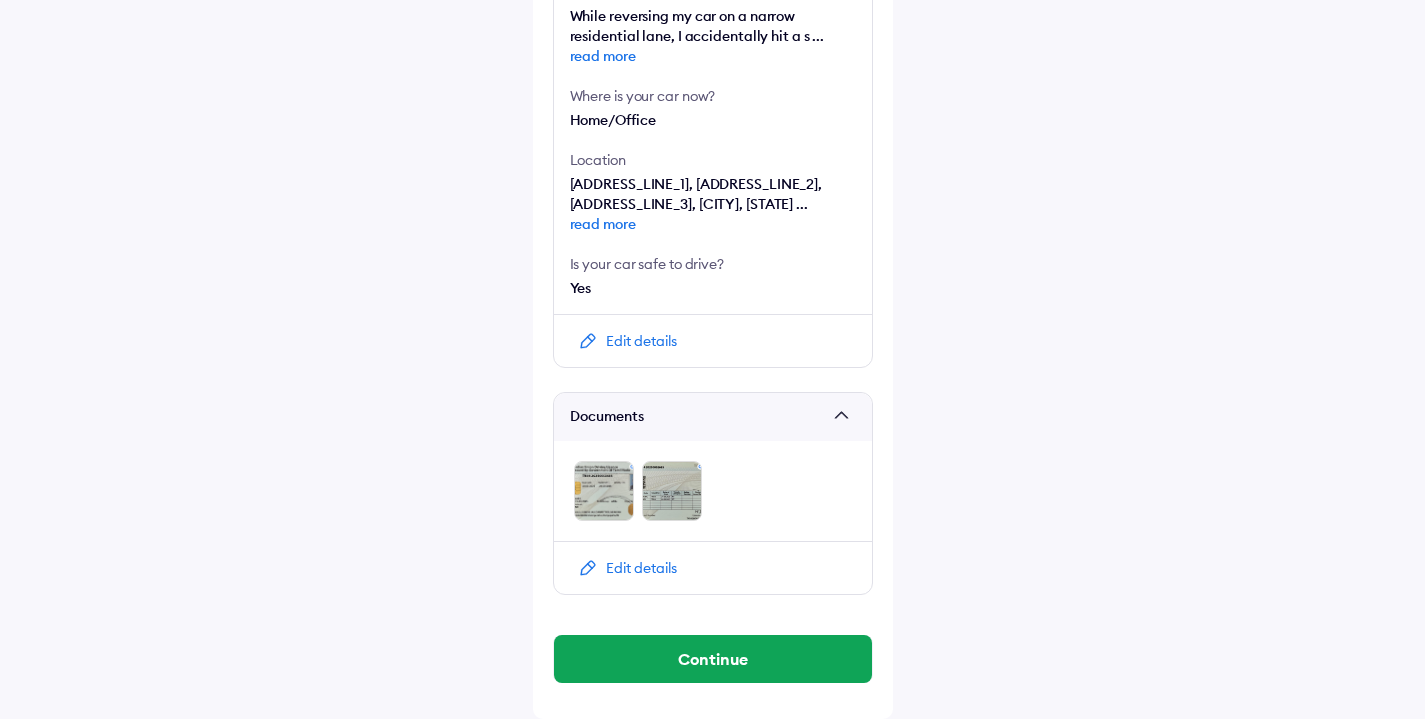 scroll, scrollTop: 987, scrollLeft: 0, axis: vertical 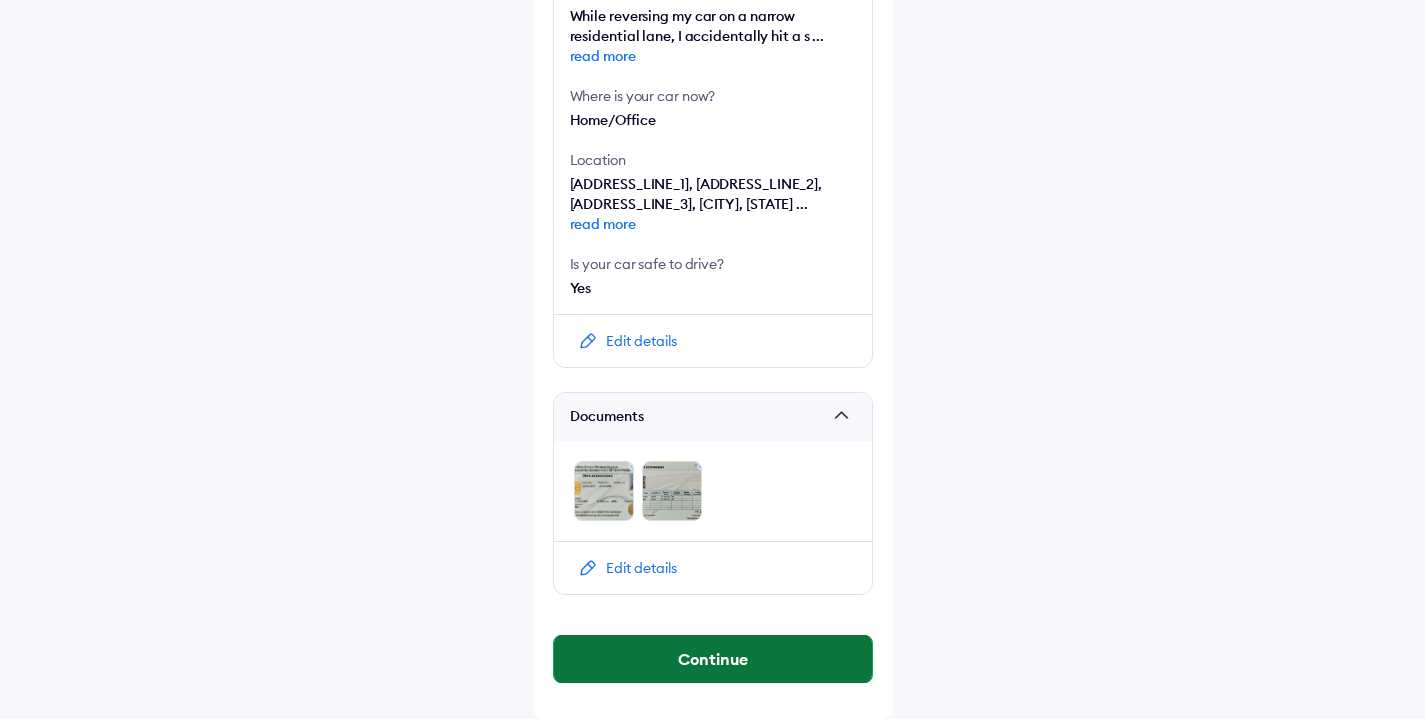 click on "Continue" at bounding box center [713, 659] 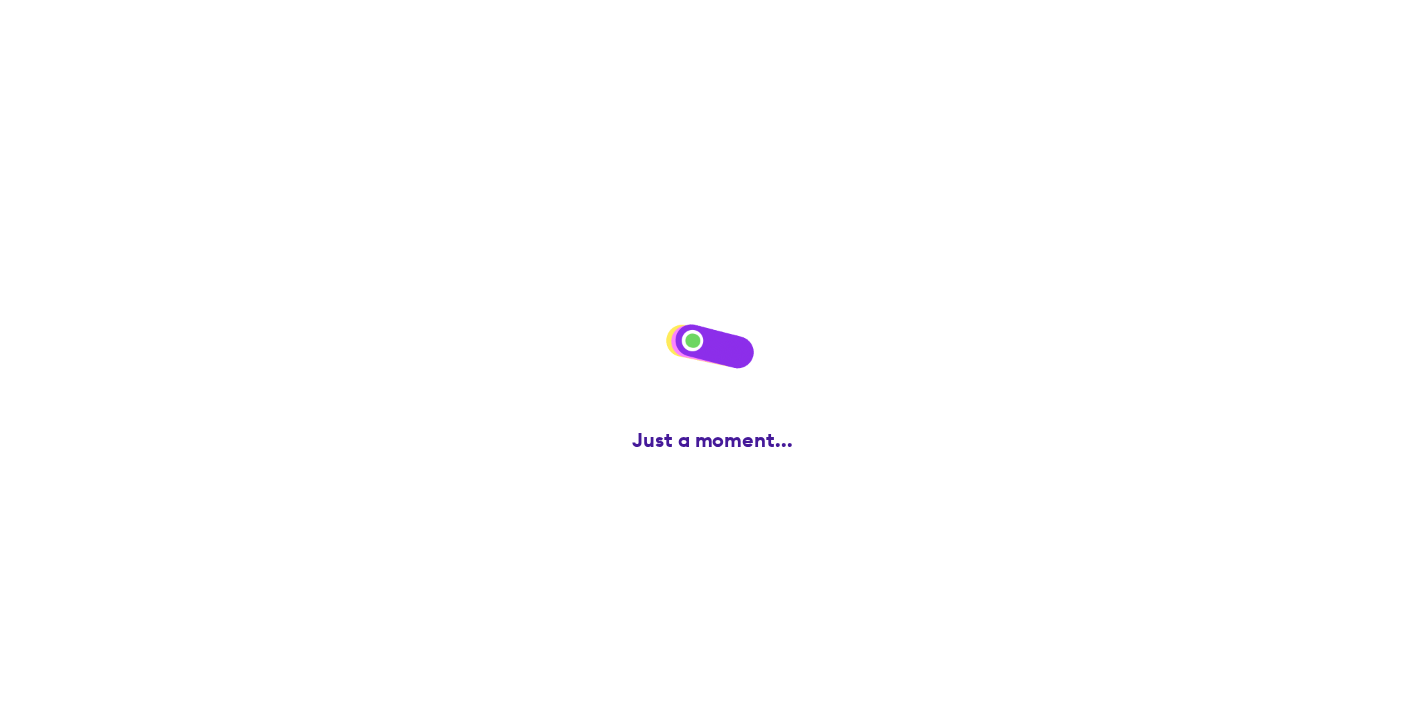 scroll, scrollTop: 0, scrollLeft: 0, axis: both 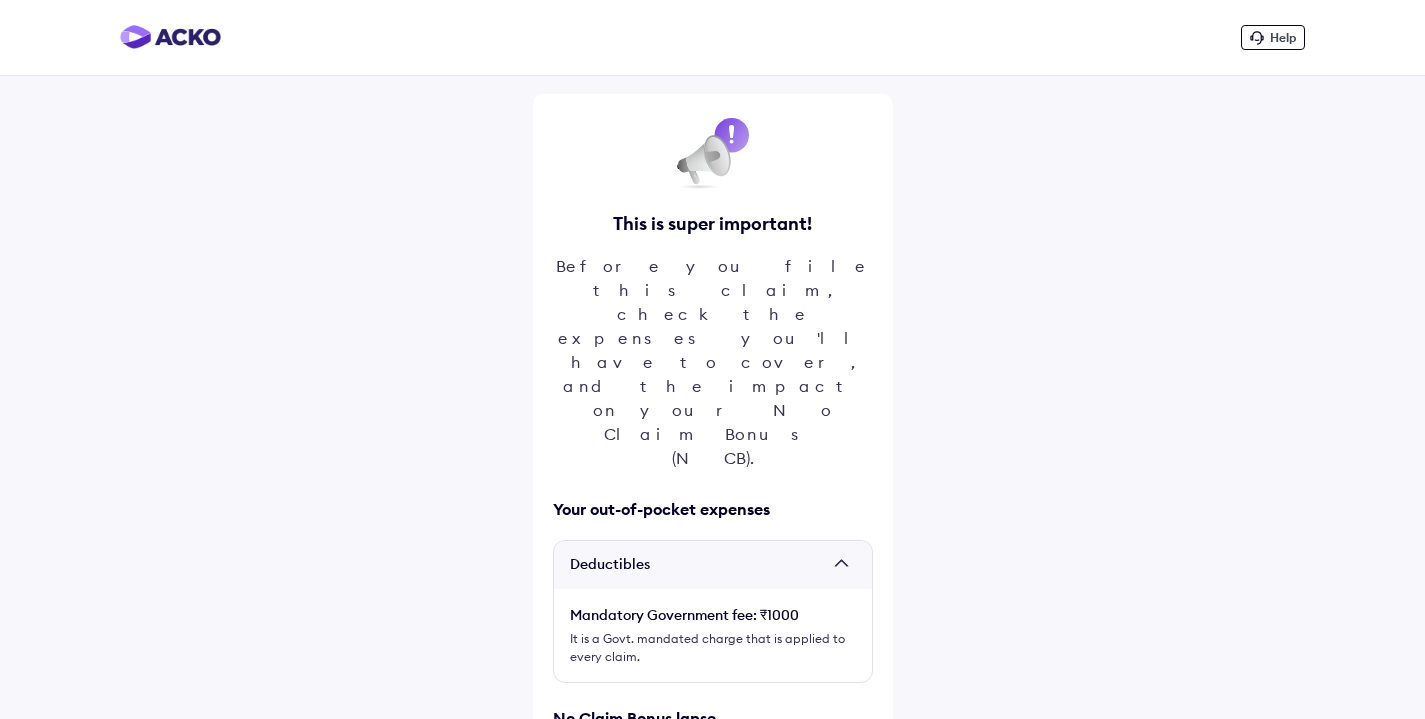 click on "Help This is super important! Before you file this claim, check the expenses you'll have to cover, and the impact on your No Claim Bonus (NCB). Your out-of-pocket expenses Deductibles Mandatory Government fee: ₹1000 It is a Govt. mandated charge that is applied to every claim. No Claim Bonus lapse No Claim Bonus (NCB)   What is NCB? As you have the NCB Protect add-on, your NCB discount will  not be affected.  I acknowledge my share of the costs and NCB lapse  Register claim" at bounding box center [712, 530] 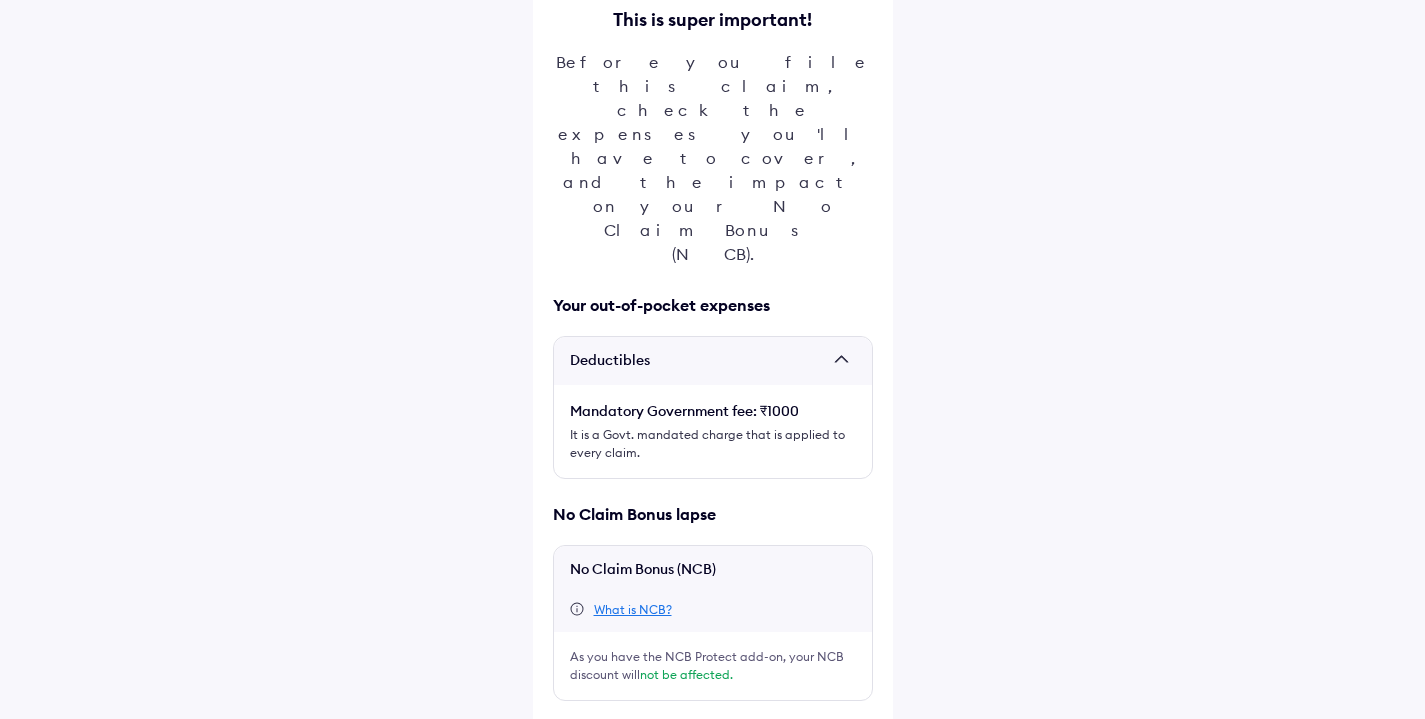 scroll, scrollTop: 198, scrollLeft: 0, axis: vertical 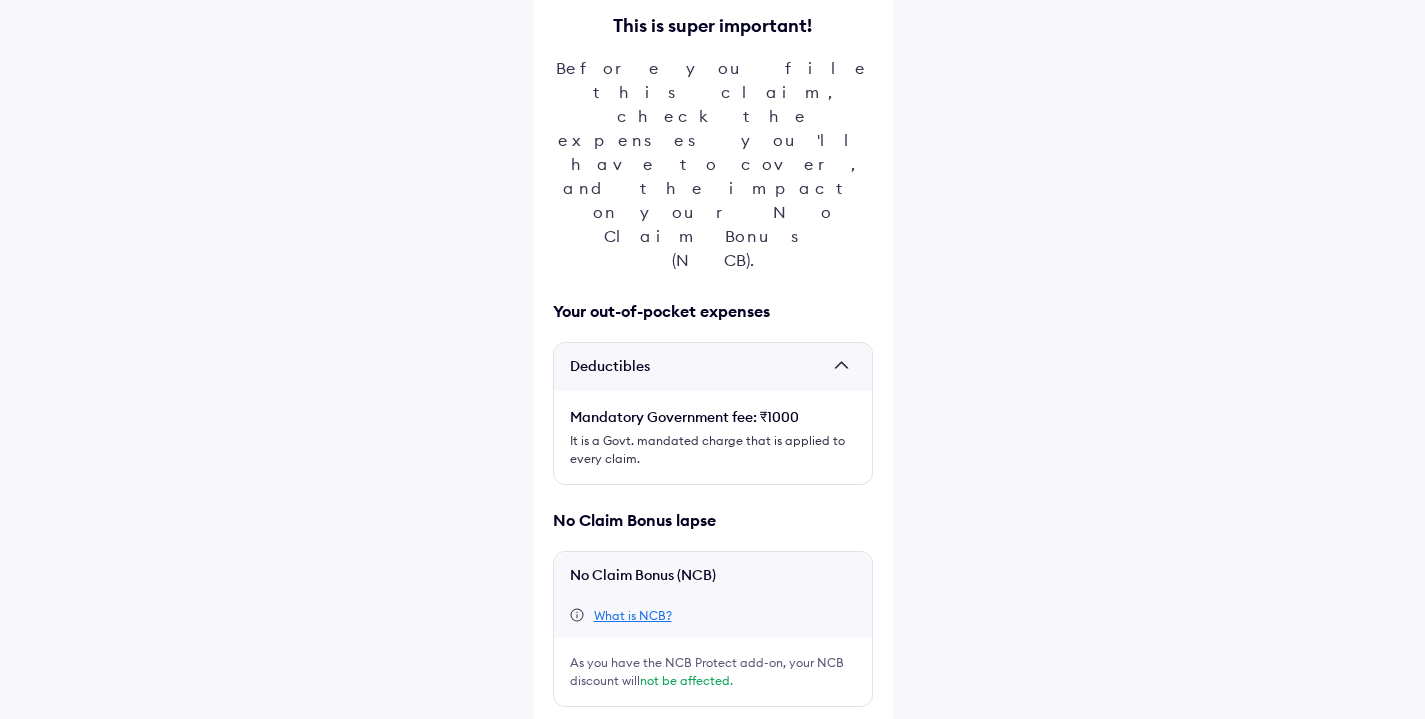 click at bounding box center [561, 739] 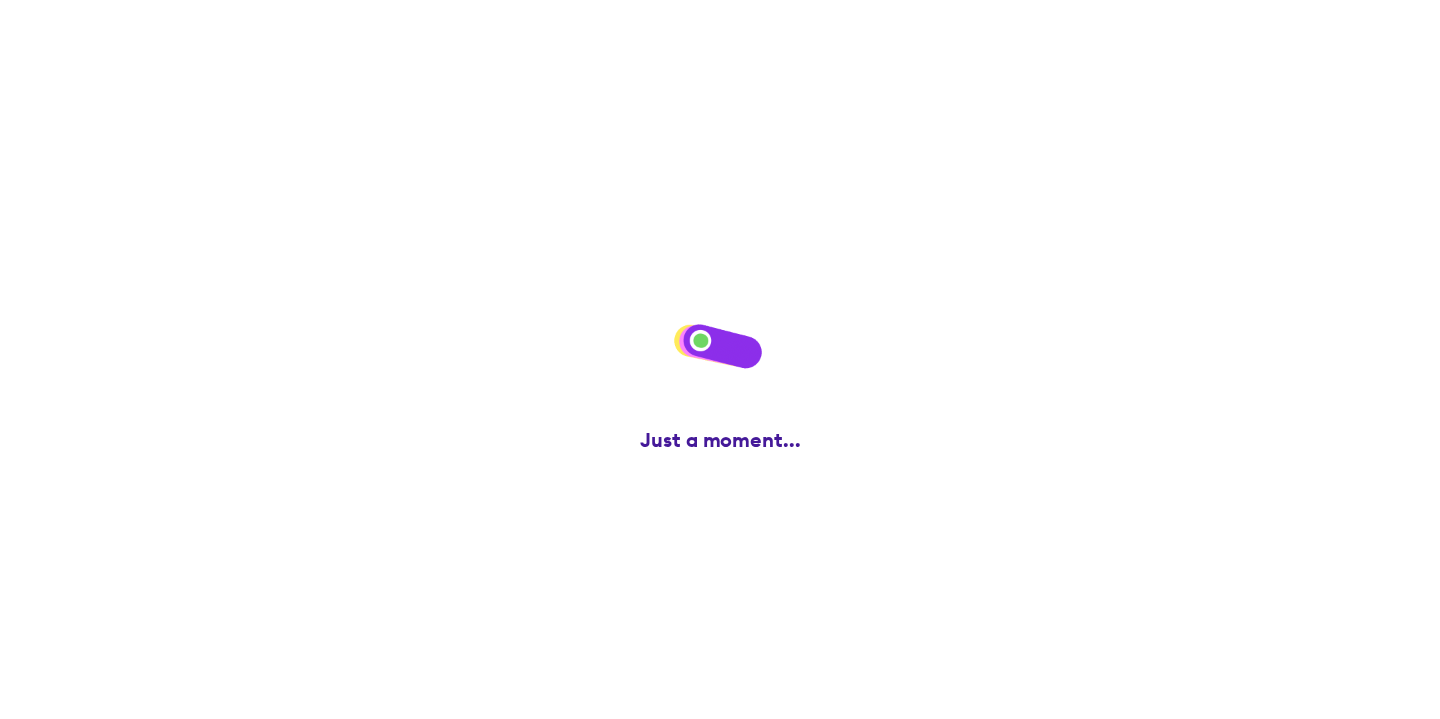 scroll, scrollTop: 0, scrollLeft: 0, axis: both 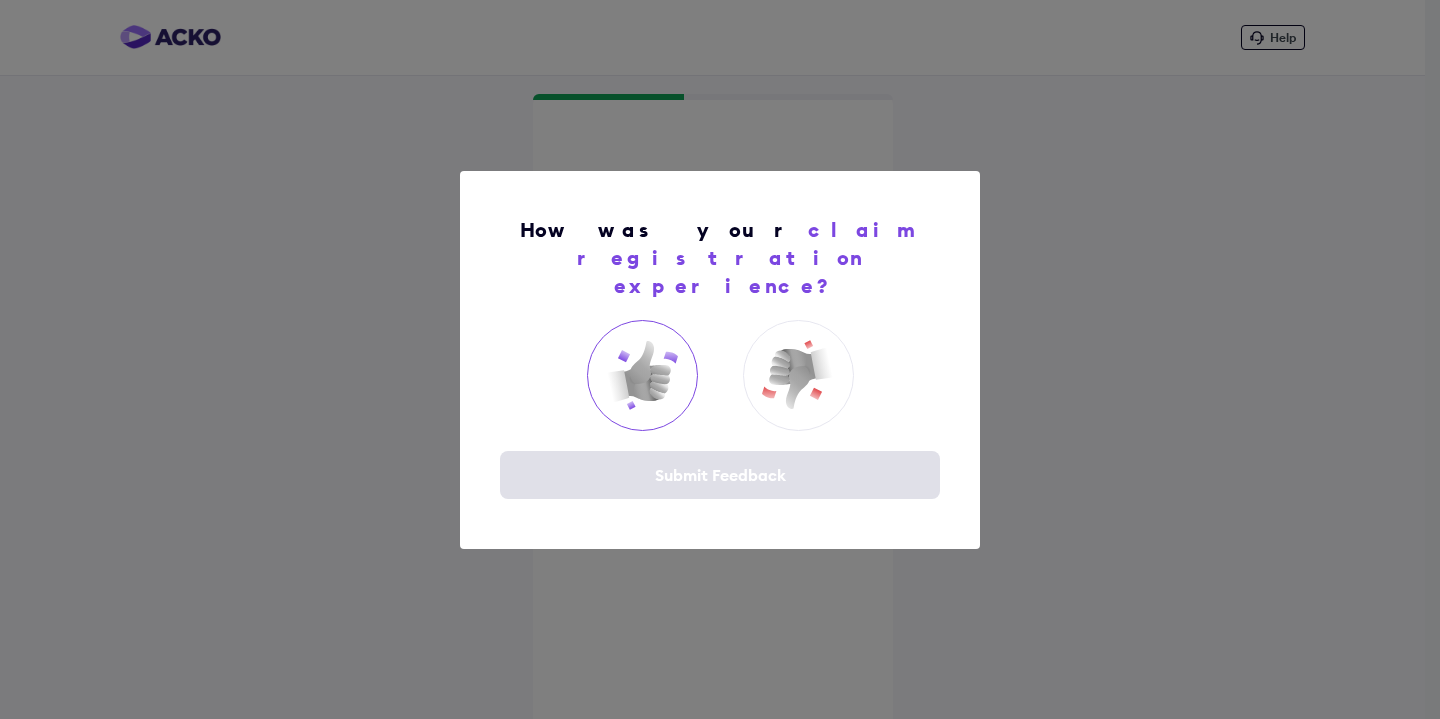 click at bounding box center (642, 375) 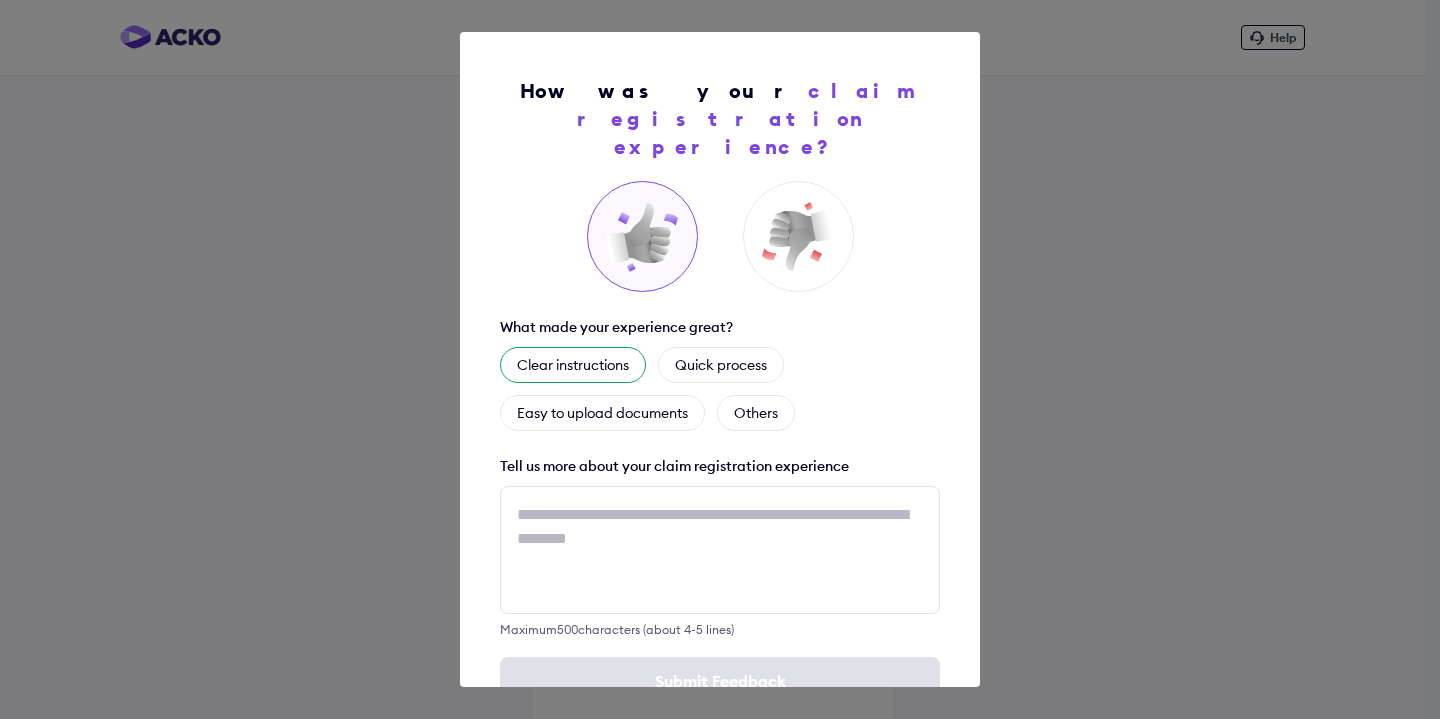 click on "Clear instructions" at bounding box center (573, 365) 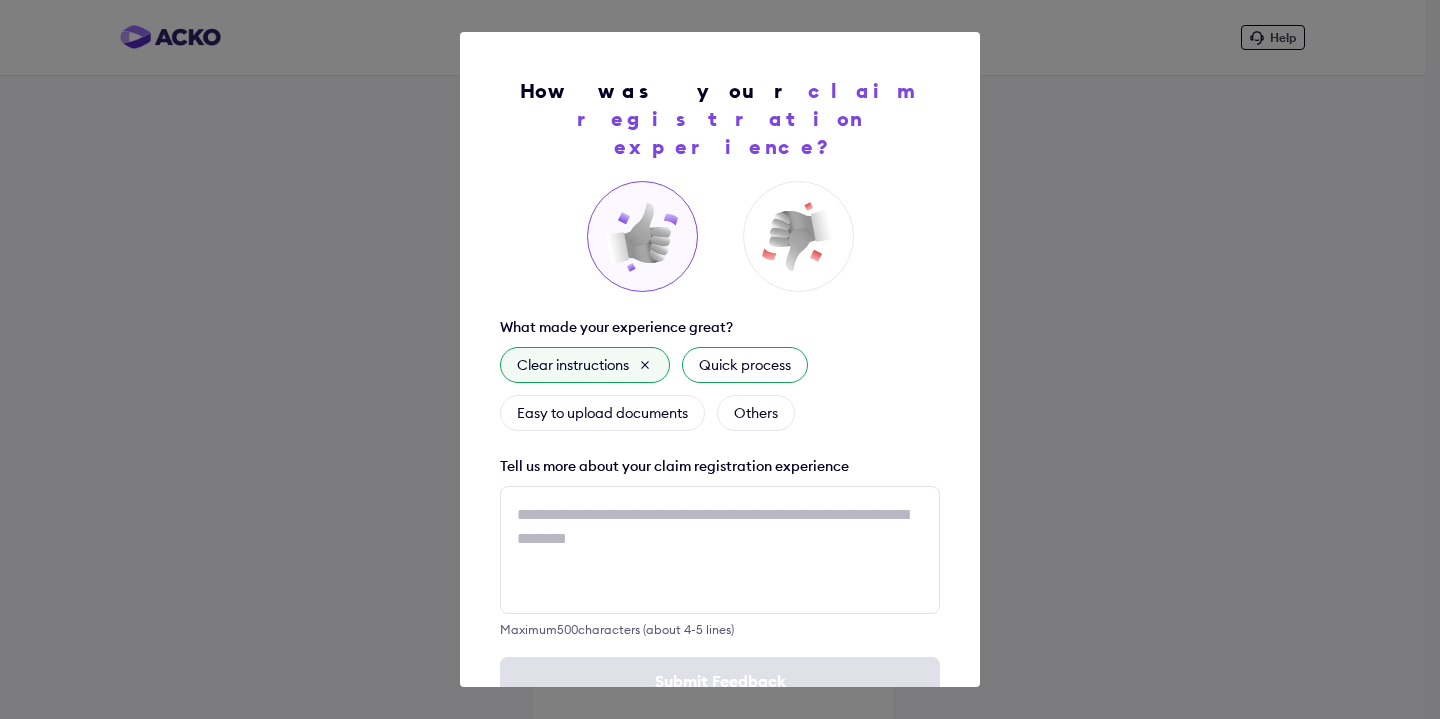 click on "Quick process" at bounding box center [745, 365] 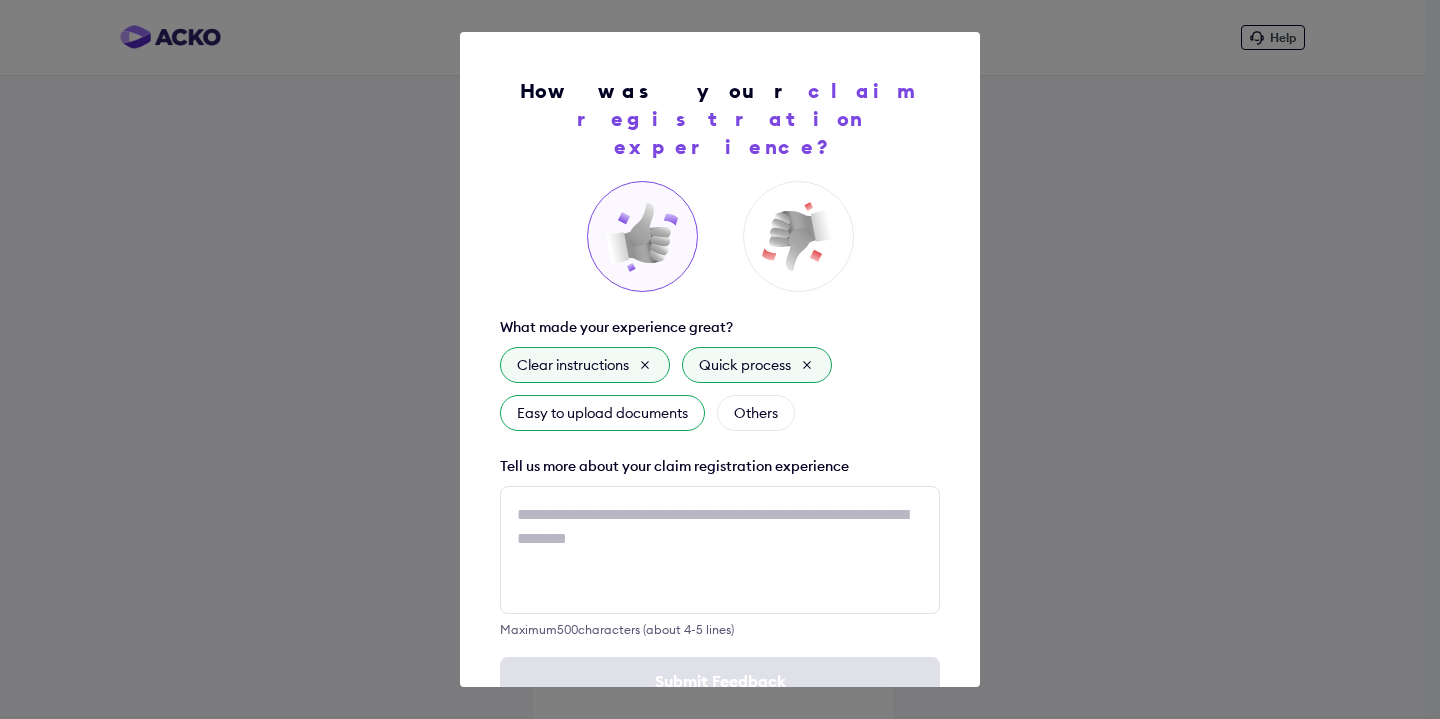 click on "Easy to upload documents" at bounding box center [602, 413] 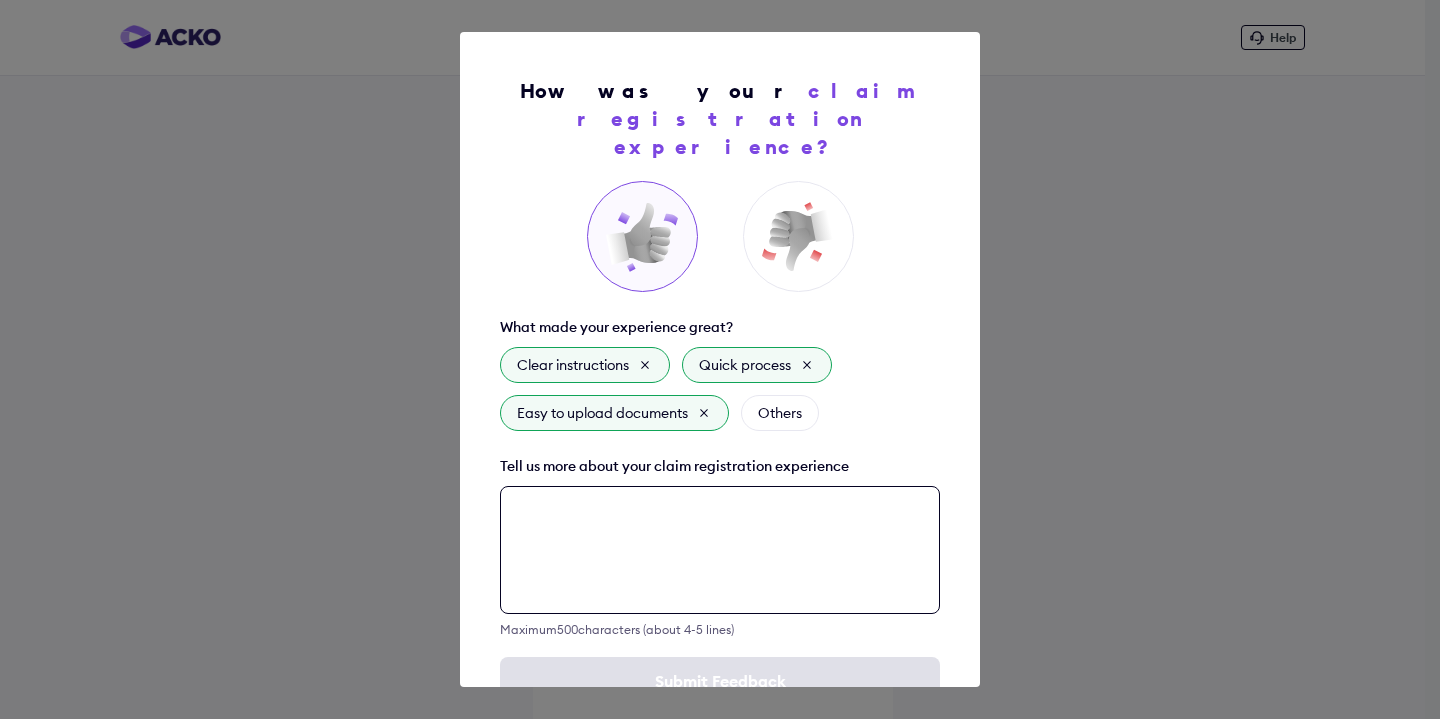 click at bounding box center [720, 550] 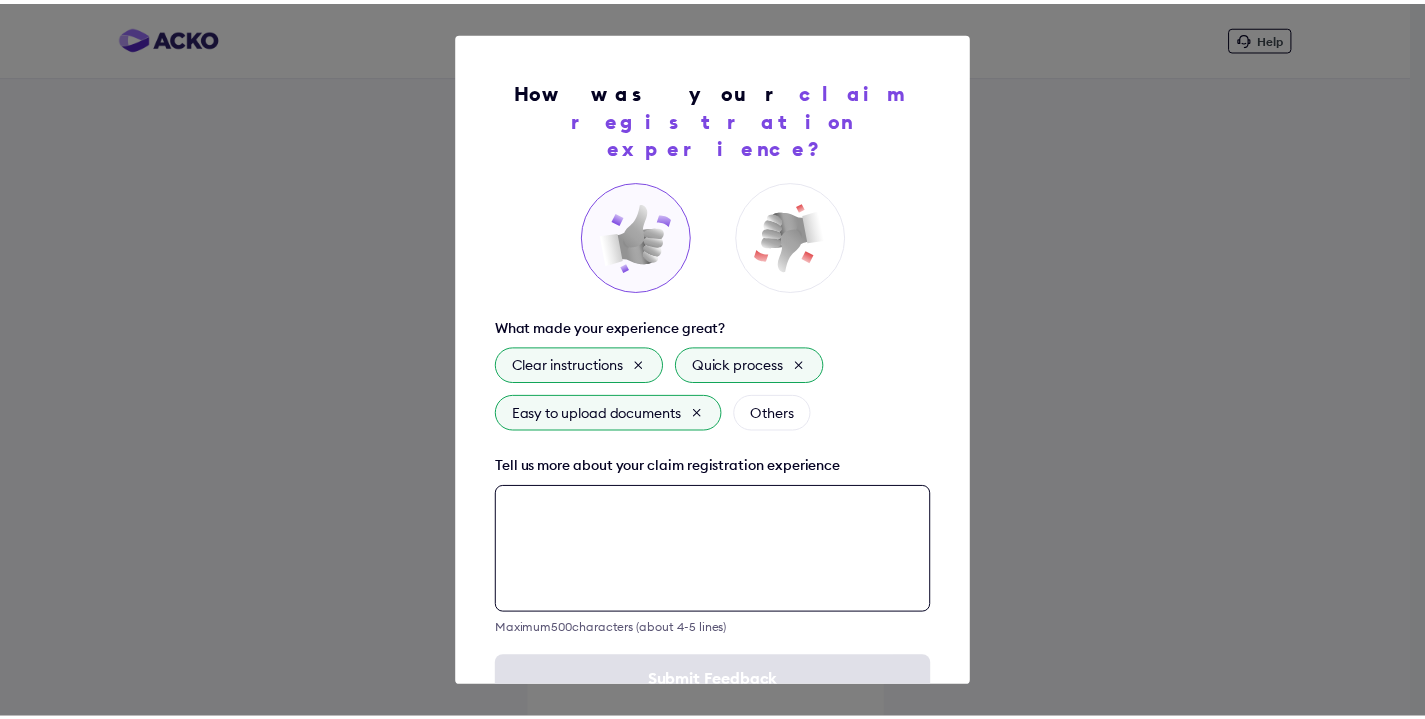 scroll, scrollTop: 40, scrollLeft: 0, axis: vertical 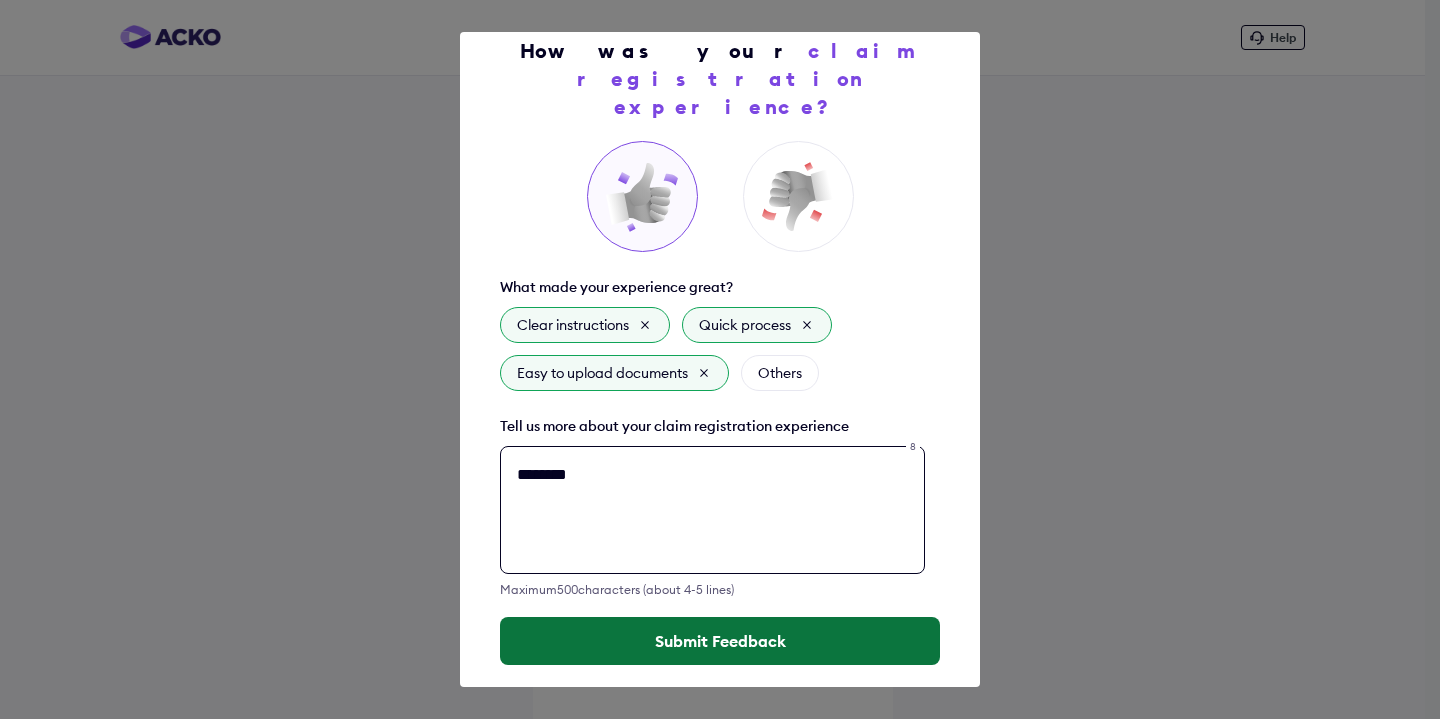 type on "********" 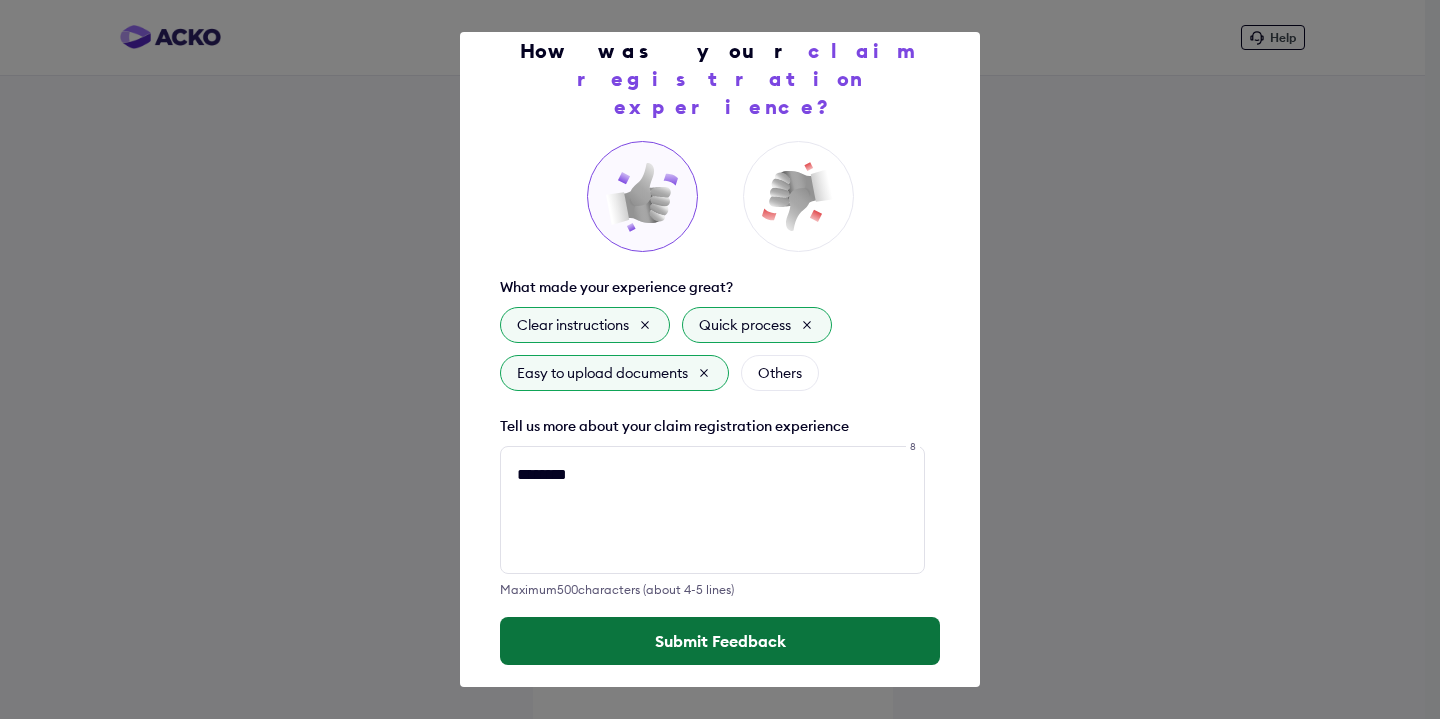 click on "Submit Feedback" at bounding box center [720, 641] 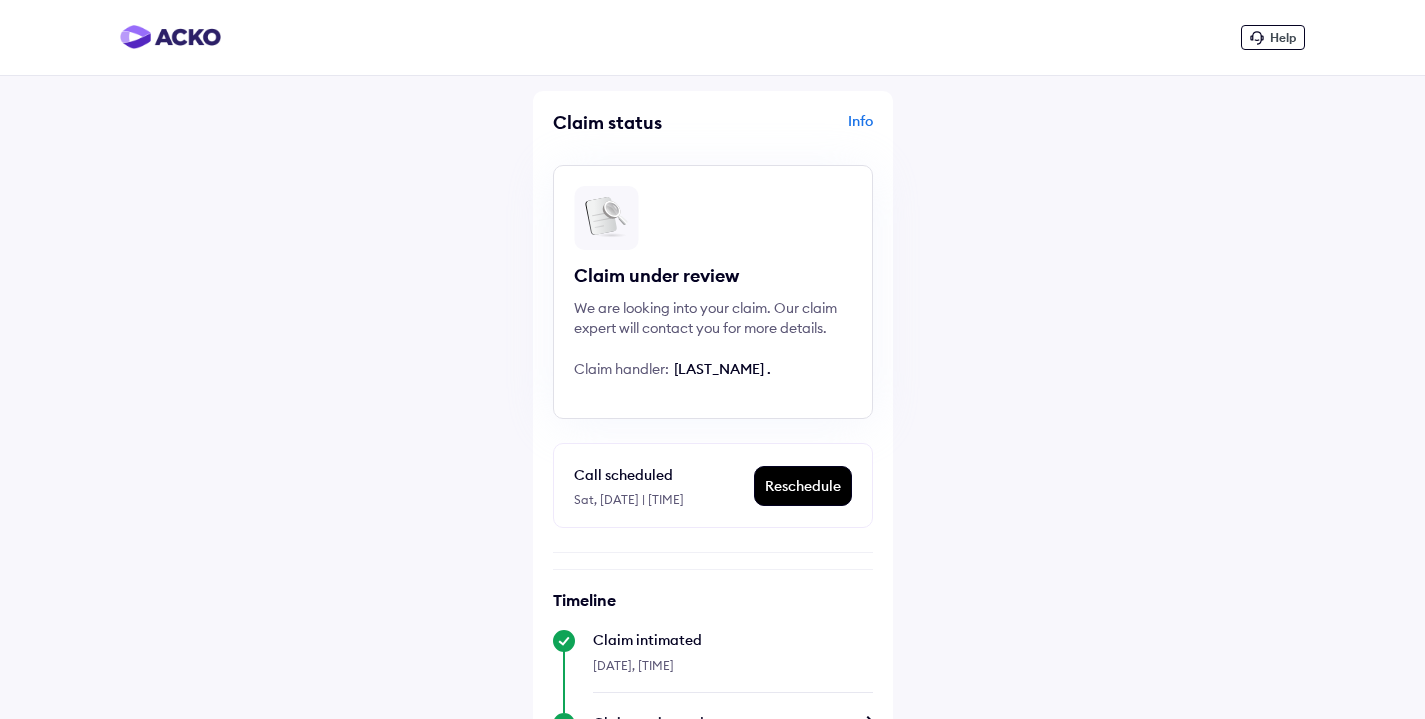 click on "Help Claim status Info Claim under review We are looking into your claim. Our claim expert will contact you for more details. Claim handler: [LAST_NAME] . Call scheduled Sat,  [DATE] | [TIME] Reschedule Timeline Claim intimated [DATE], [TIME] Claim registered [DATE], [TIME] Claim under review ETA: [DATE], [TIME] Survey Your vehicle inspection will determine the next steps." at bounding box center (712, 511) 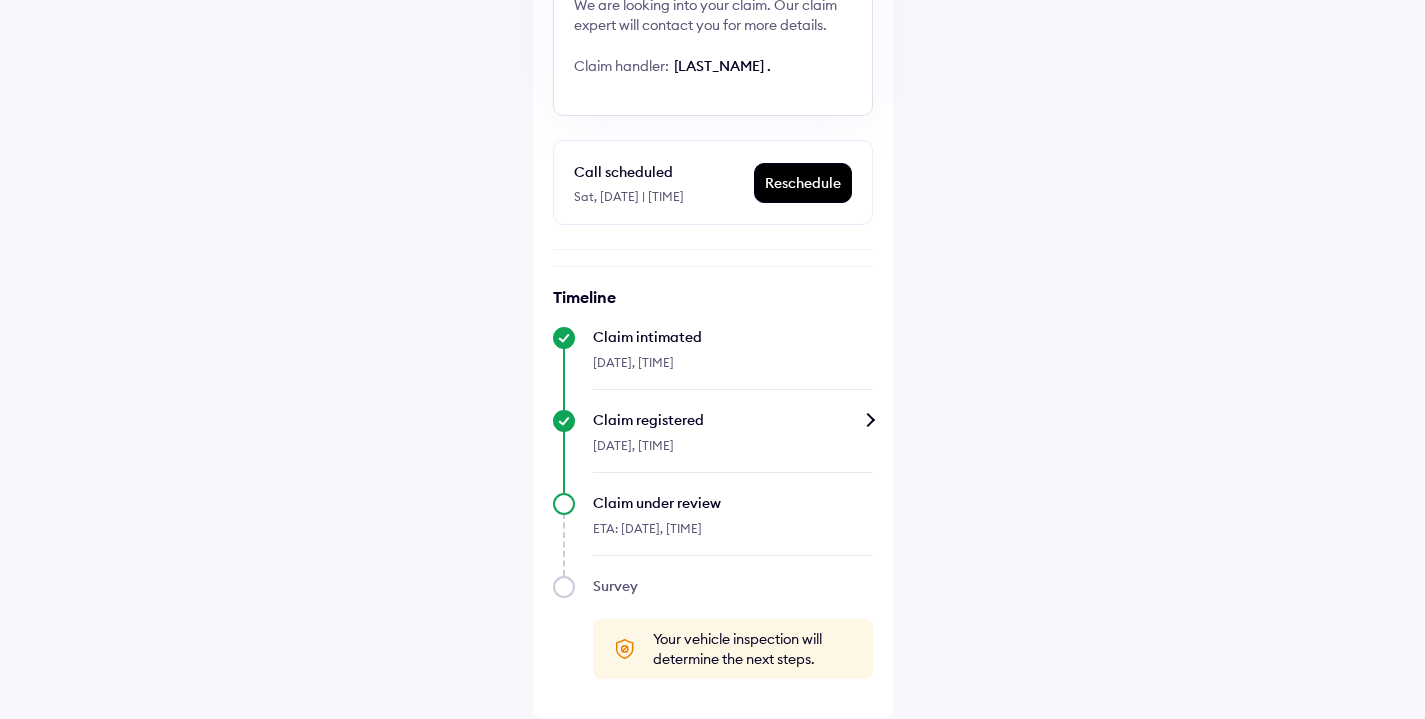 scroll, scrollTop: 303, scrollLeft: 0, axis: vertical 